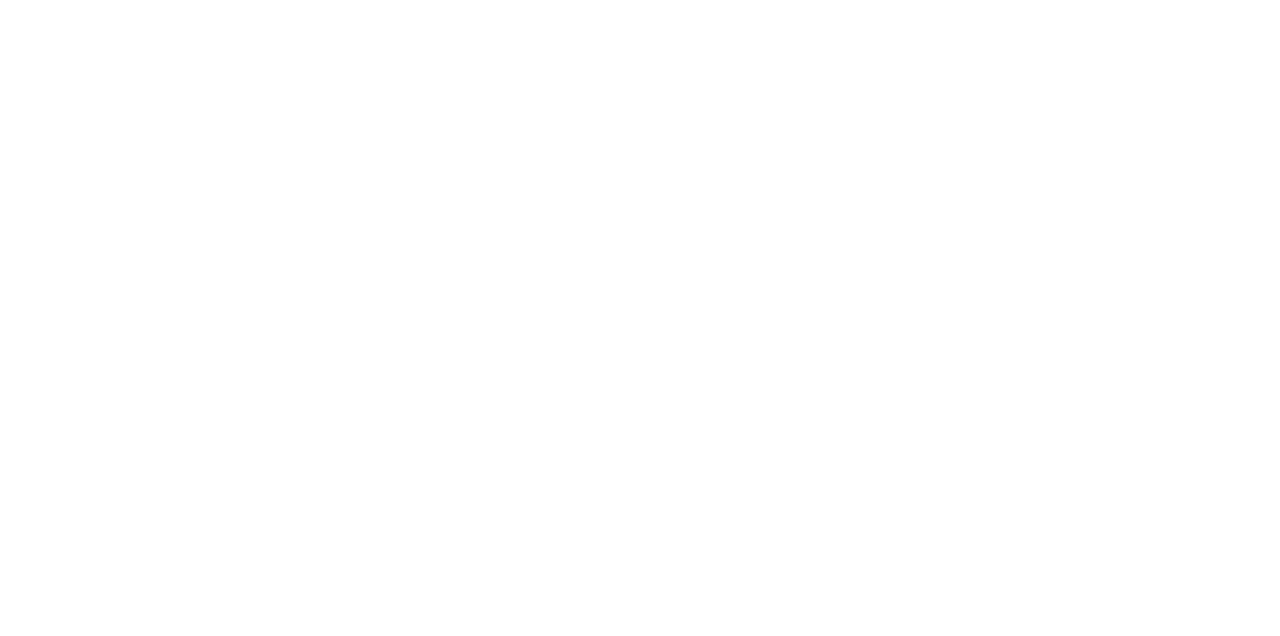 scroll, scrollTop: 0, scrollLeft: 0, axis: both 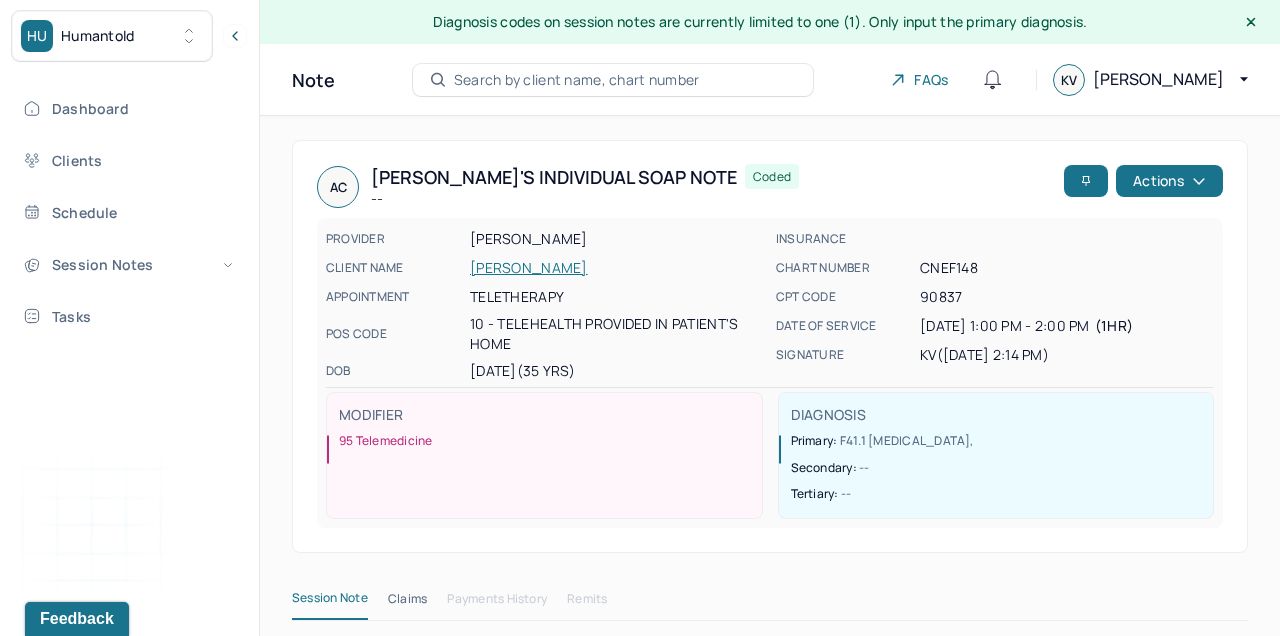 click on "Session Notes" at bounding box center (128, 264) 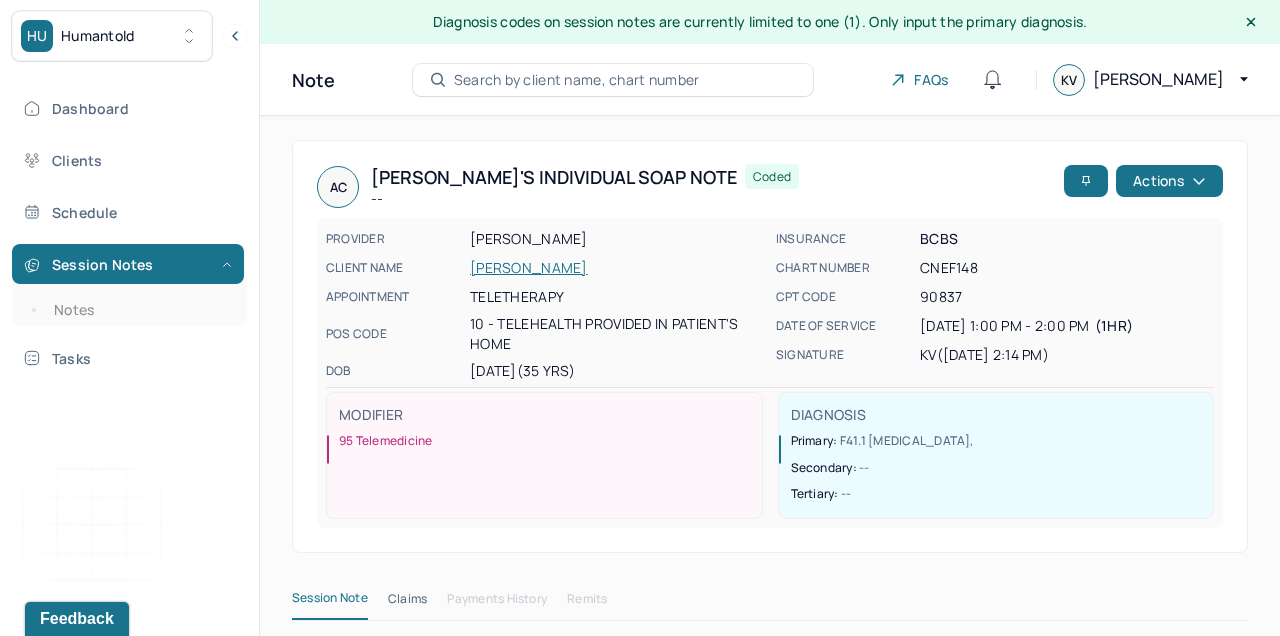 click on "Notes" at bounding box center (139, 310) 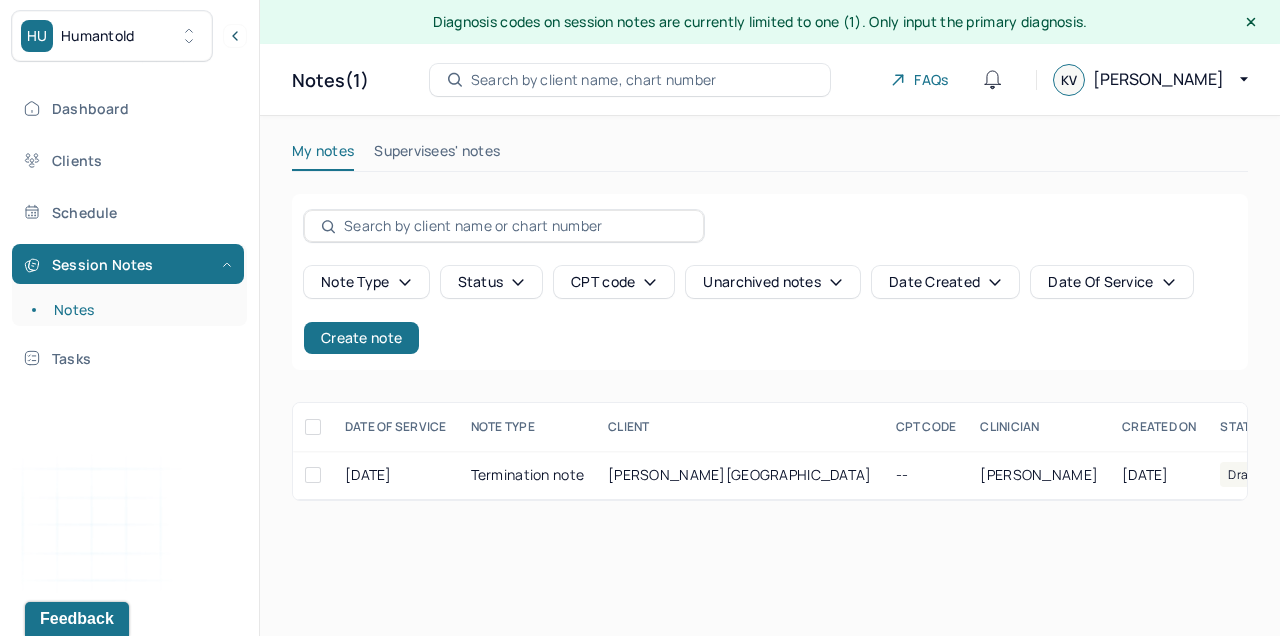 click on "Create note" at bounding box center [361, 338] 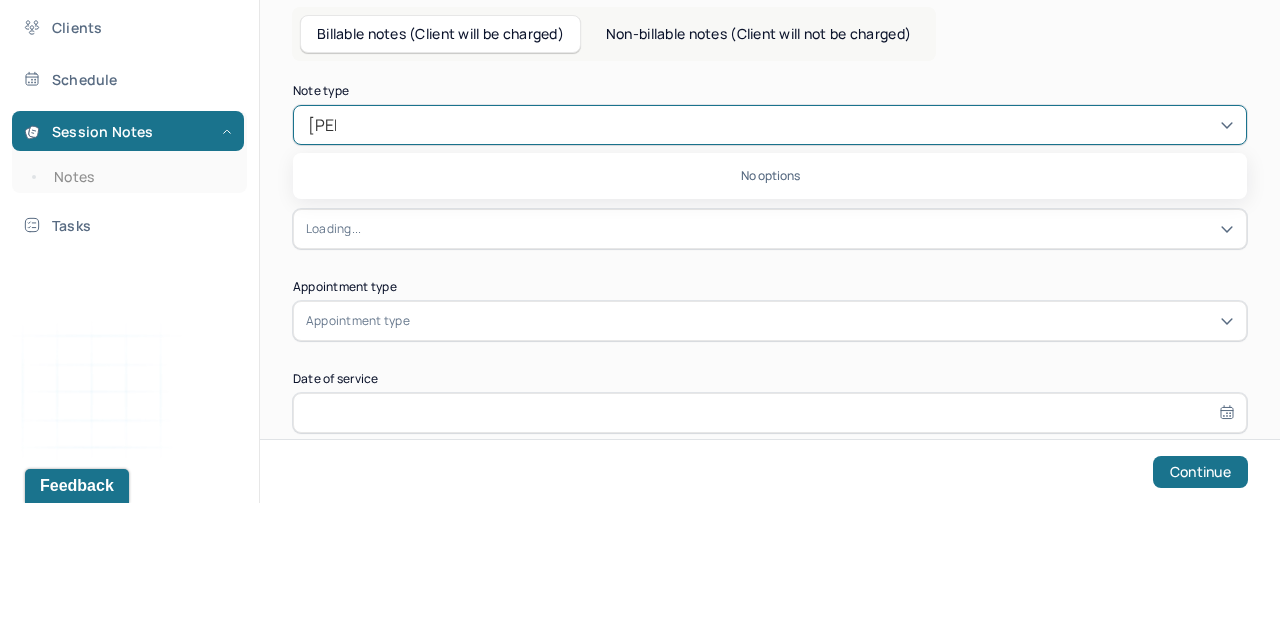 scroll, scrollTop: 0, scrollLeft: 0, axis: both 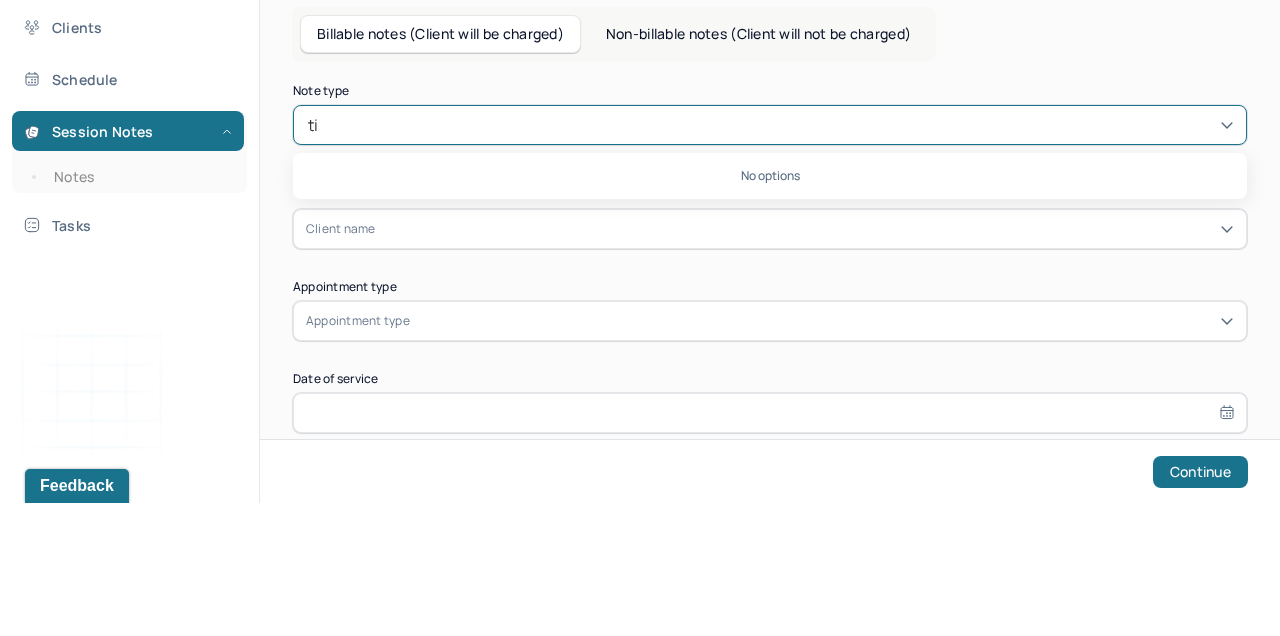 type on "t" 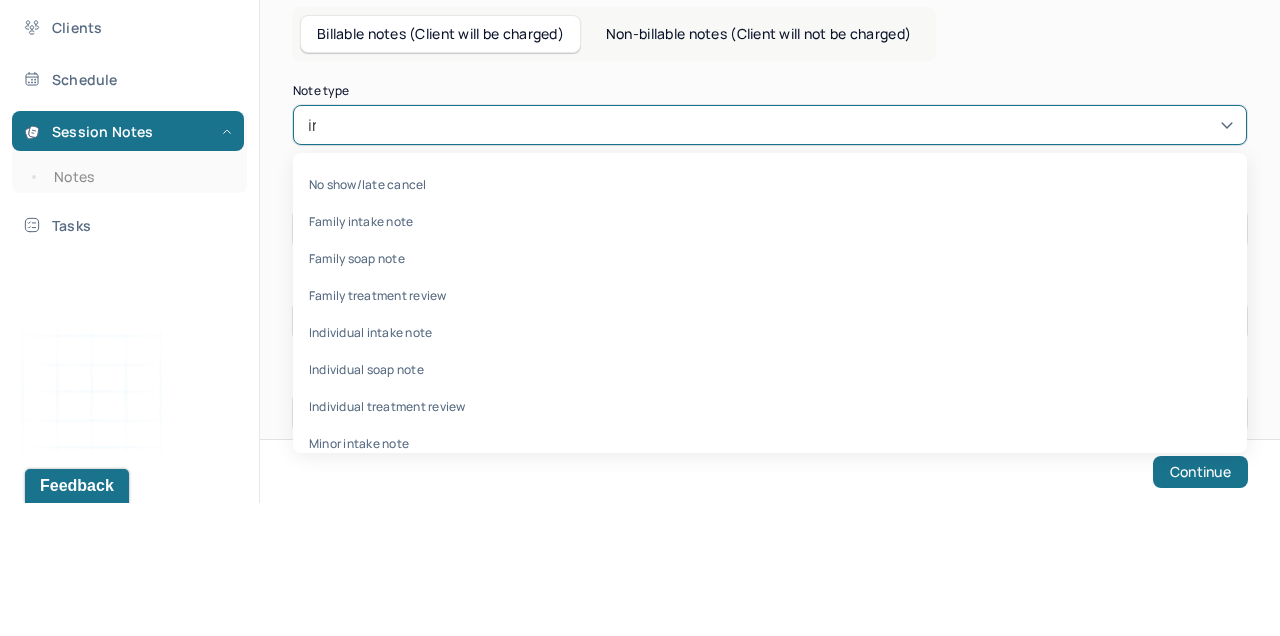 scroll, scrollTop: 0, scrollLeft: 0, axis: both 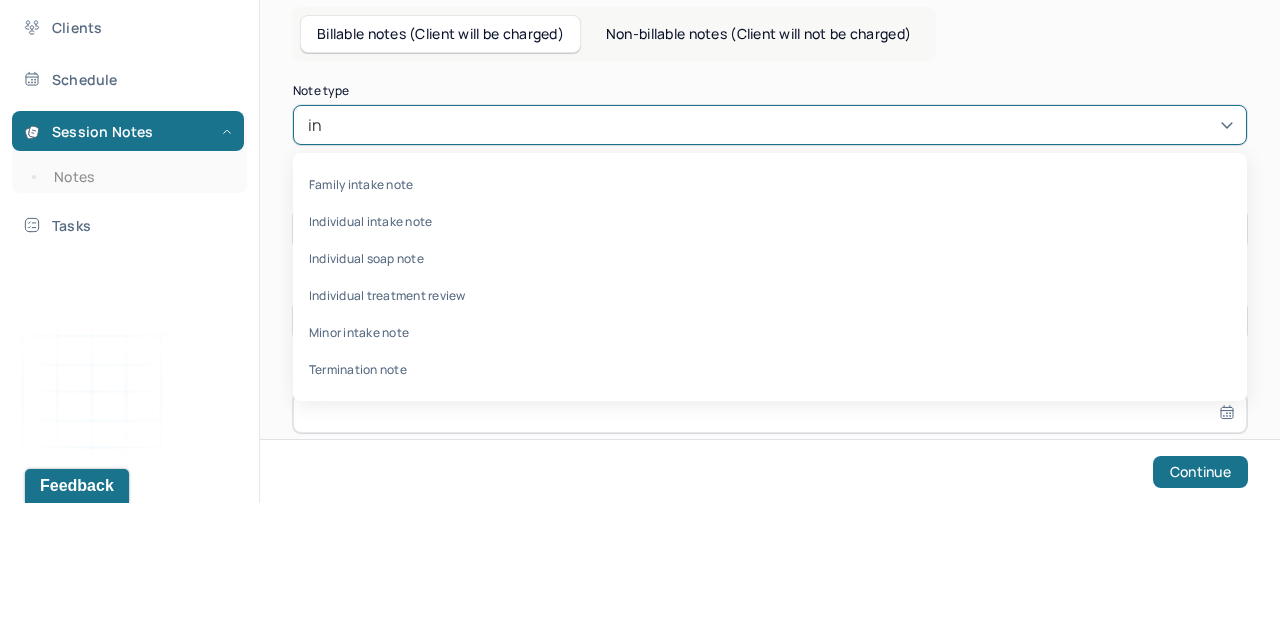 click on "Individual intake note" at bounding box center [770, 354] 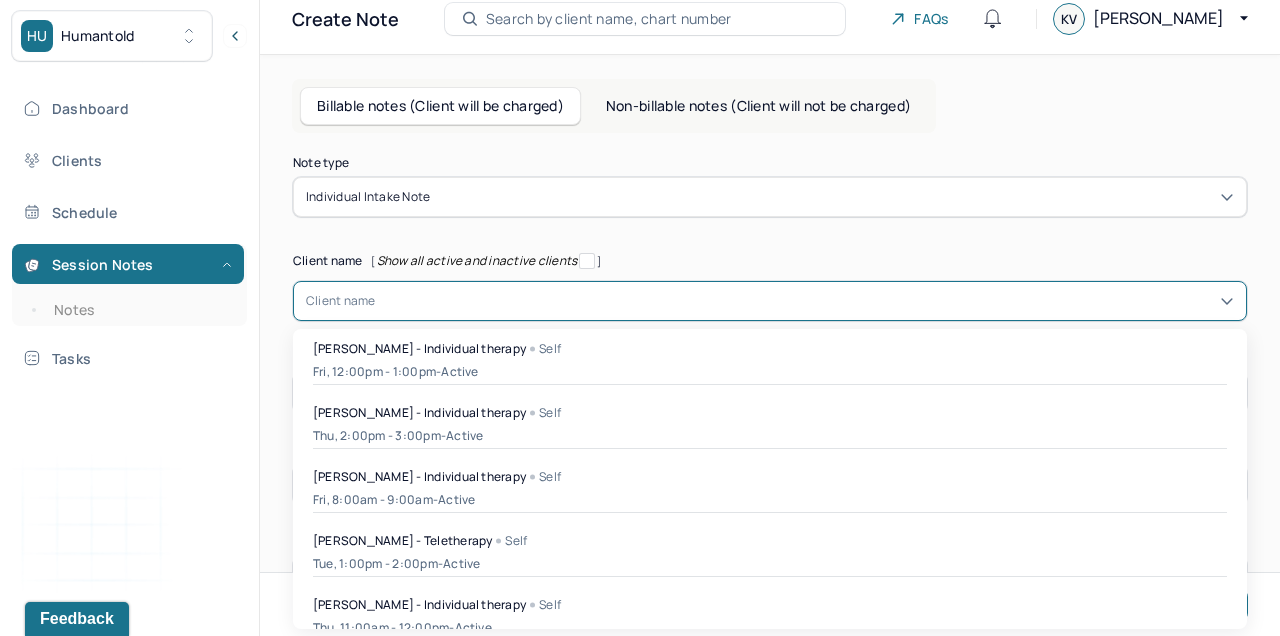 scroll, scrollTop: 63, scrollLeft: 0, axis: vertical 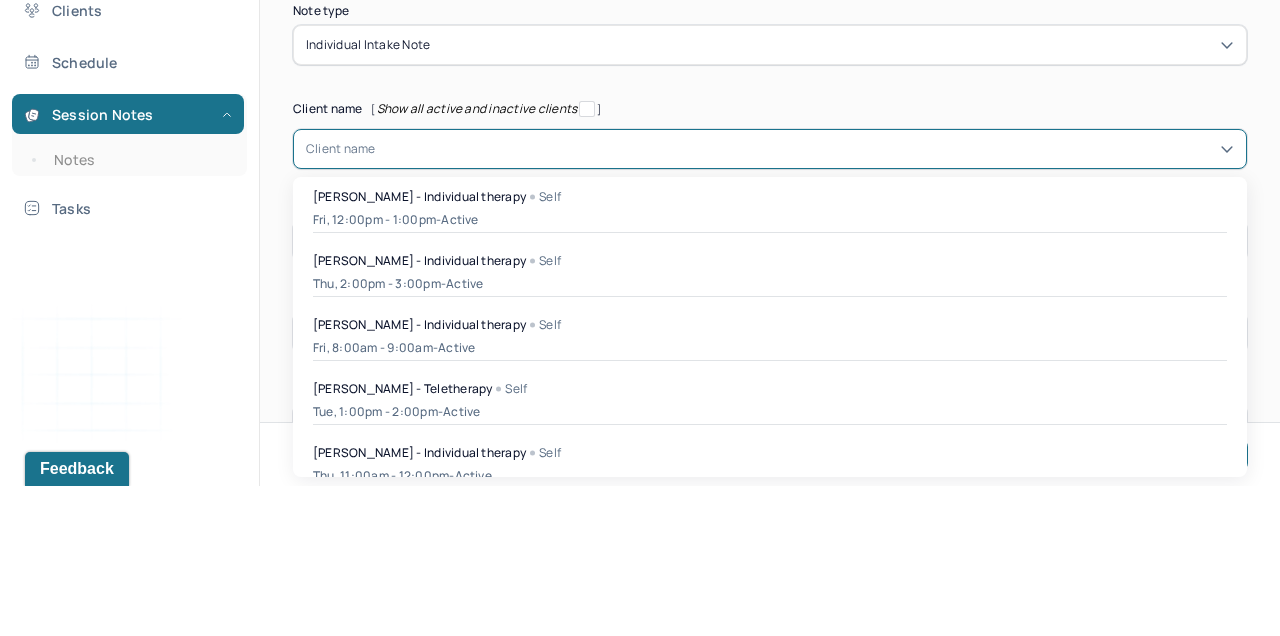 type on "r" 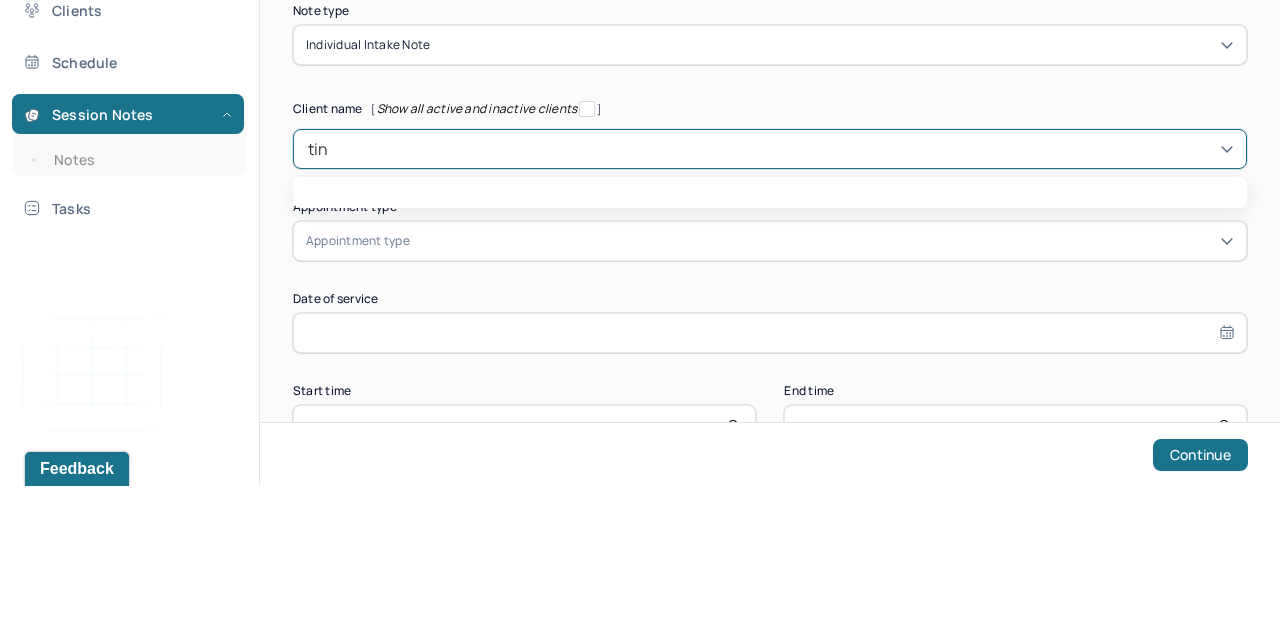 scroll, scrollTop: 0, scrollLeft: 0, axis: both 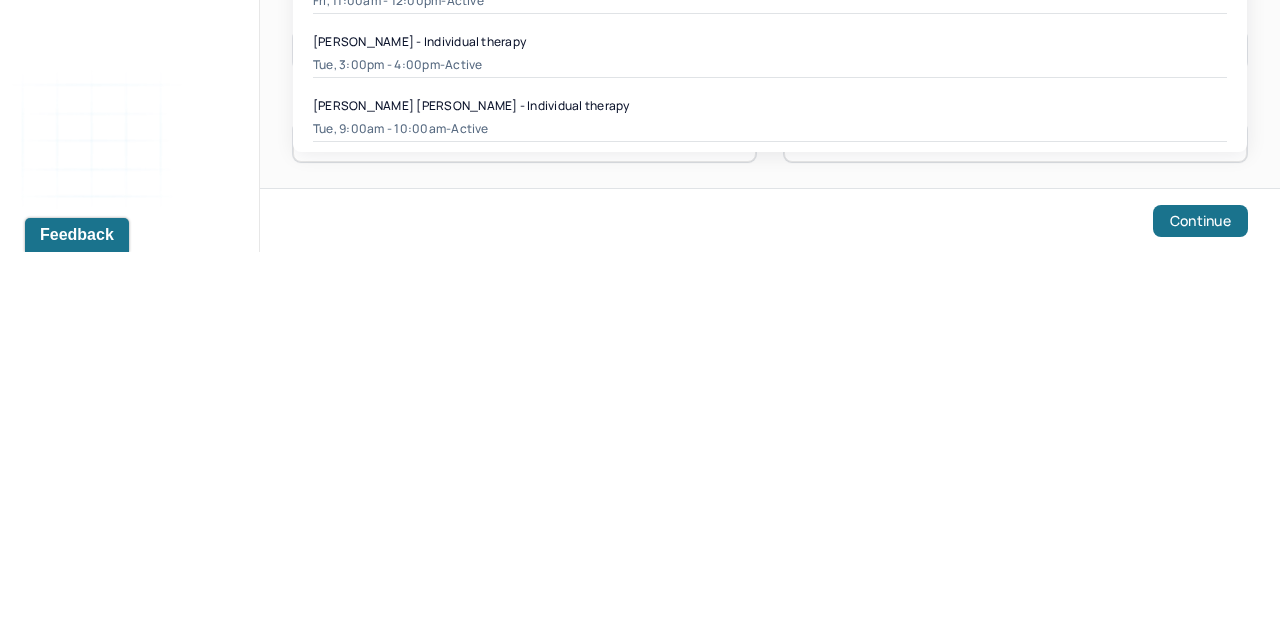 click on "Tue, 9:00am - 10:00am  -  active" at bounding box center (770, 513) 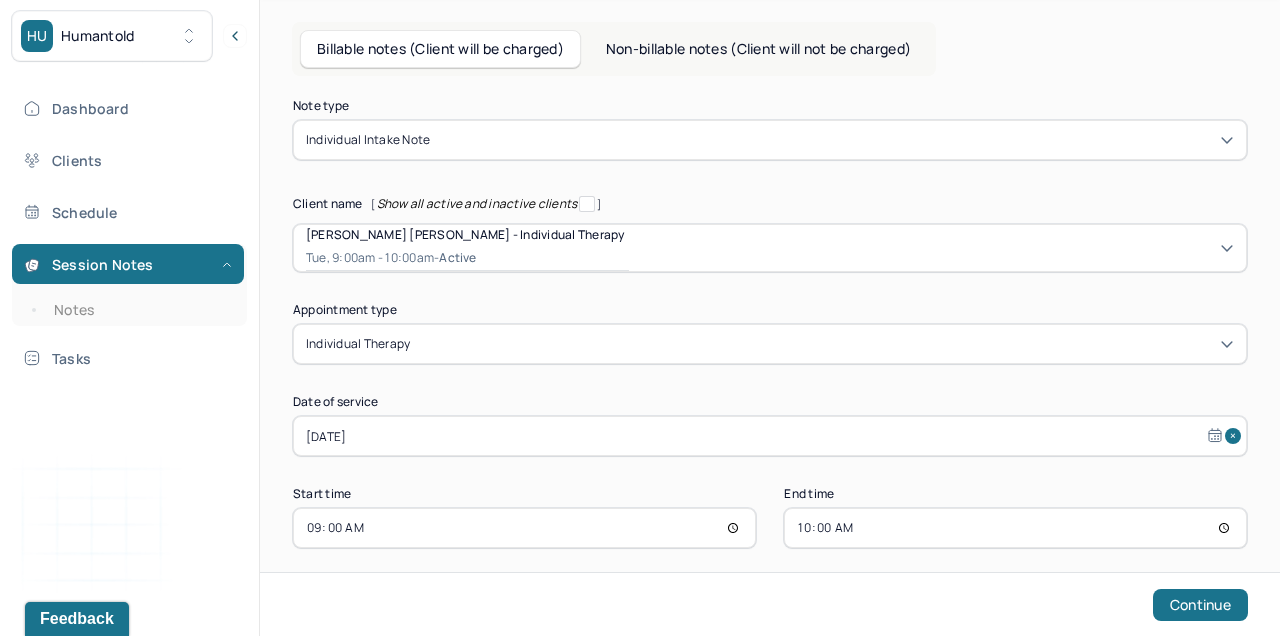 scroll, scrollTop: 135, scrollLeft: 0, axis: vertical 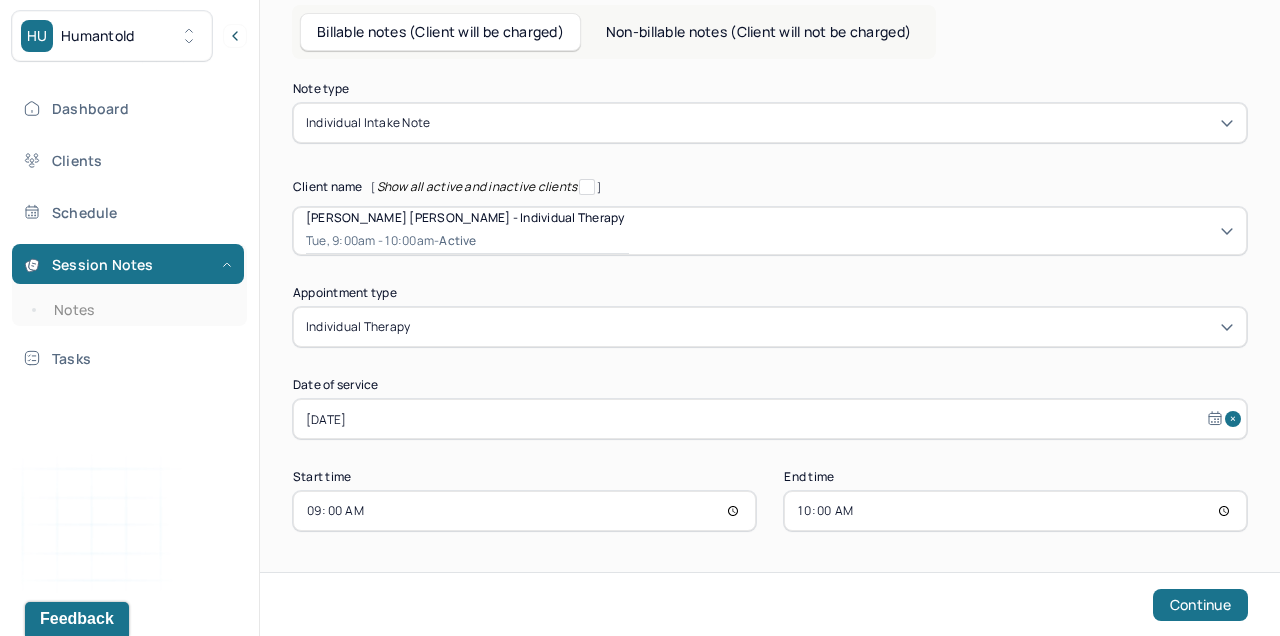 click on "Continue" at bounding box center (1200, 605) 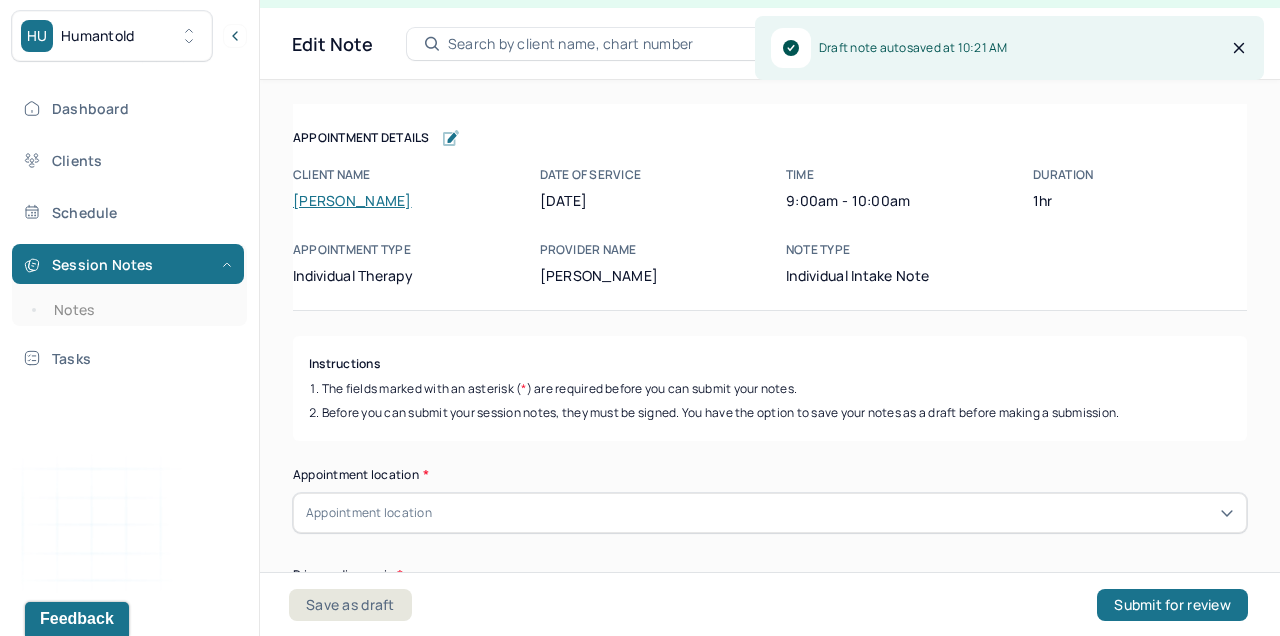 scroll, scrollTop: 132, scrollLeft: 0, axis: vertical 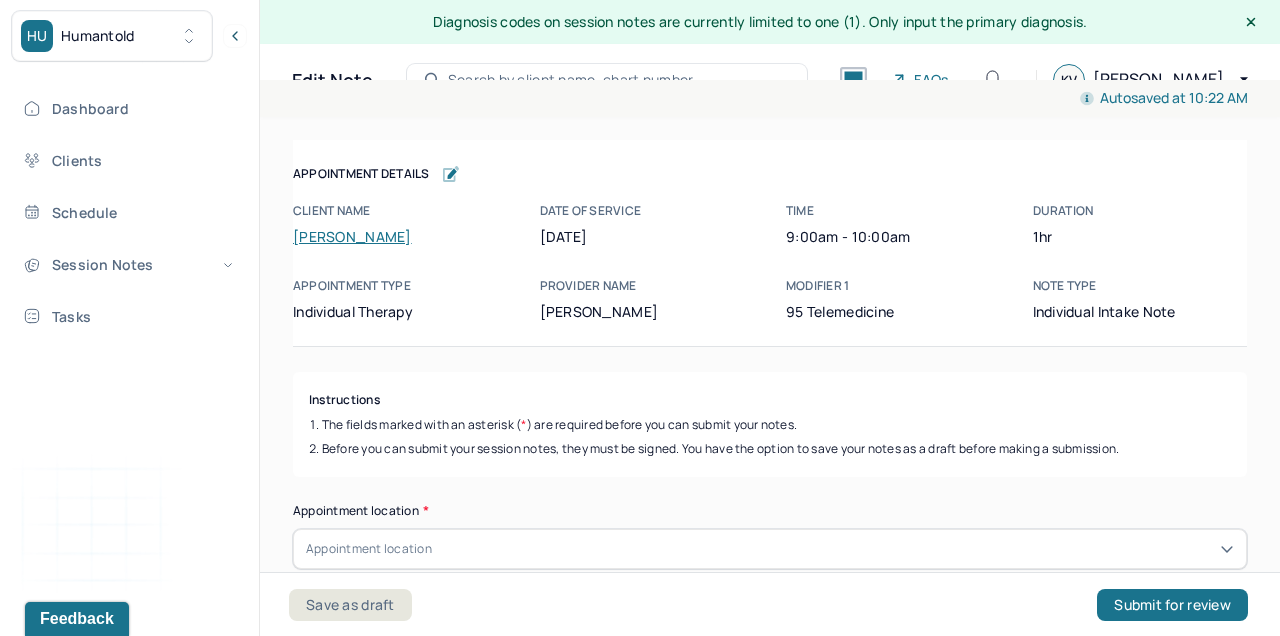click on "Autosaved at 10:22 AM" at bounding box center [1164, 98] 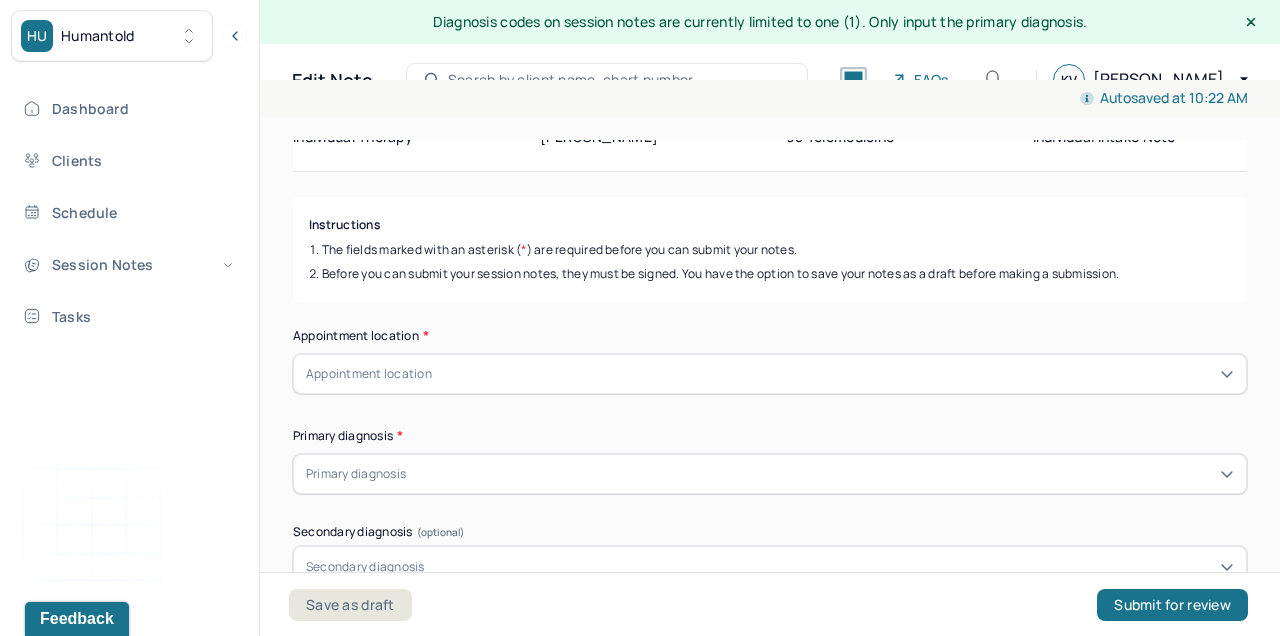 scroll, scrollTop: 183, scrollLeft: 0, axis: vertical 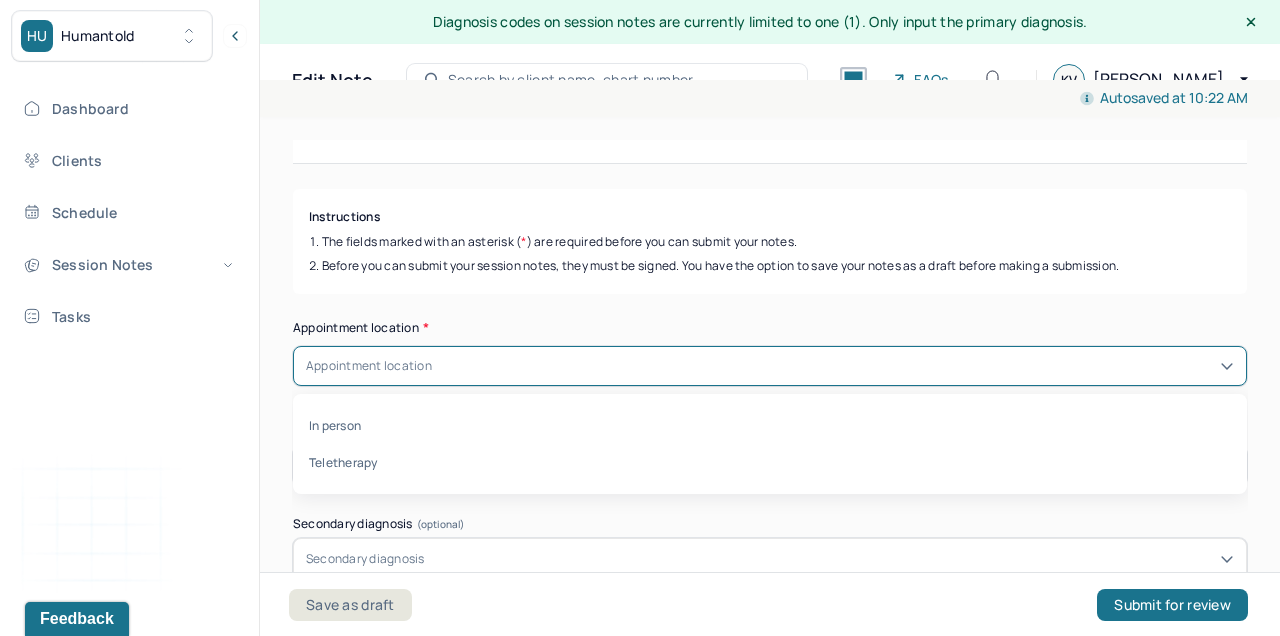 click on "In person" at bounding box center (770, 425) 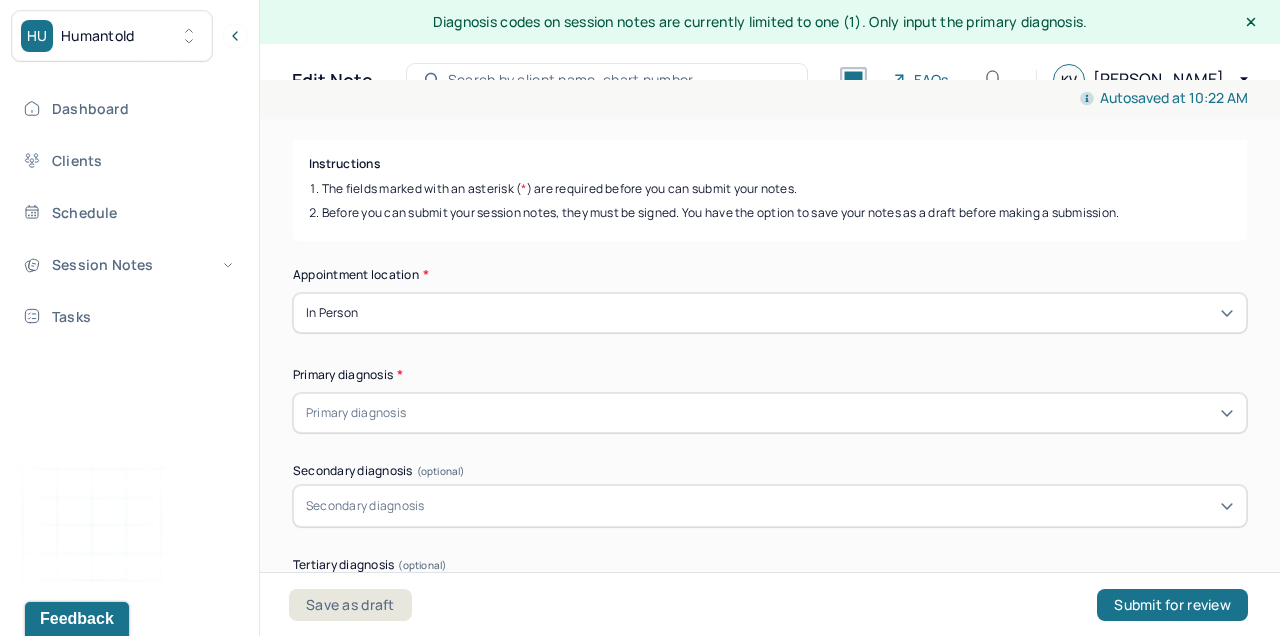 scroll, scrollTop: 319, scrollLeft: 0, axis: vertical 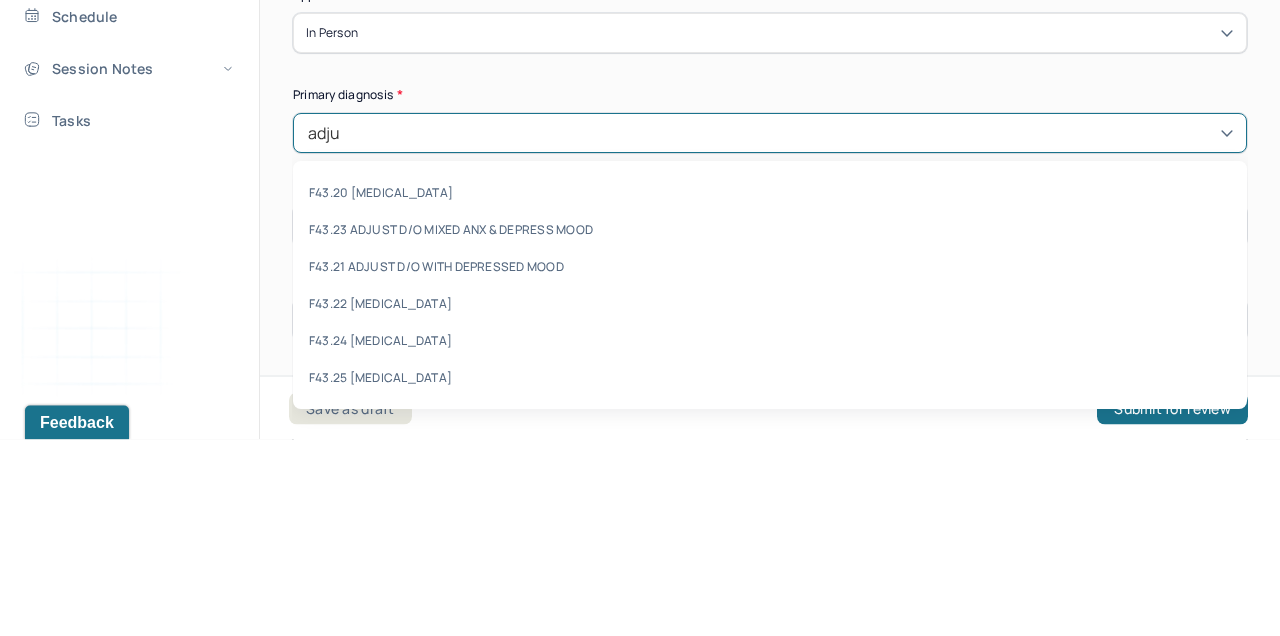 click on "F43.23 ADJUST D/O MIXED ANX & DEPRESS MOOD" at bounding box center [770, 426] 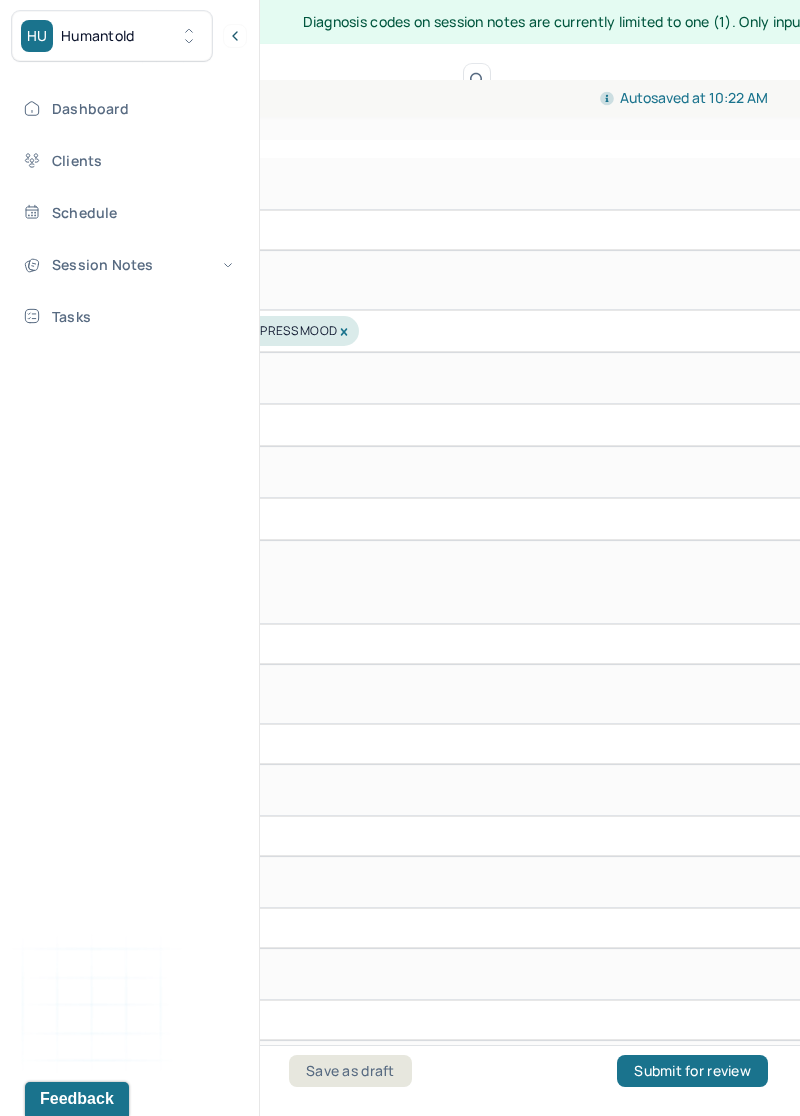 scroll, scrollTop: 236, scrollLeft: 0, axis: vertical 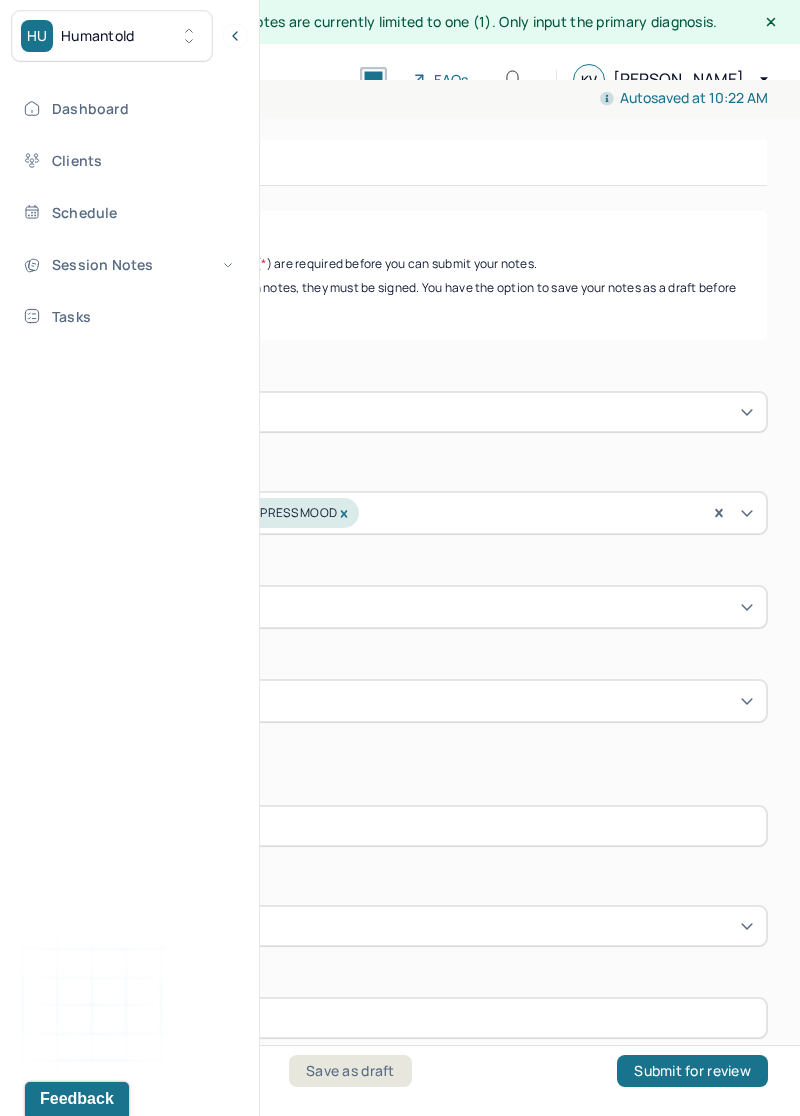 click 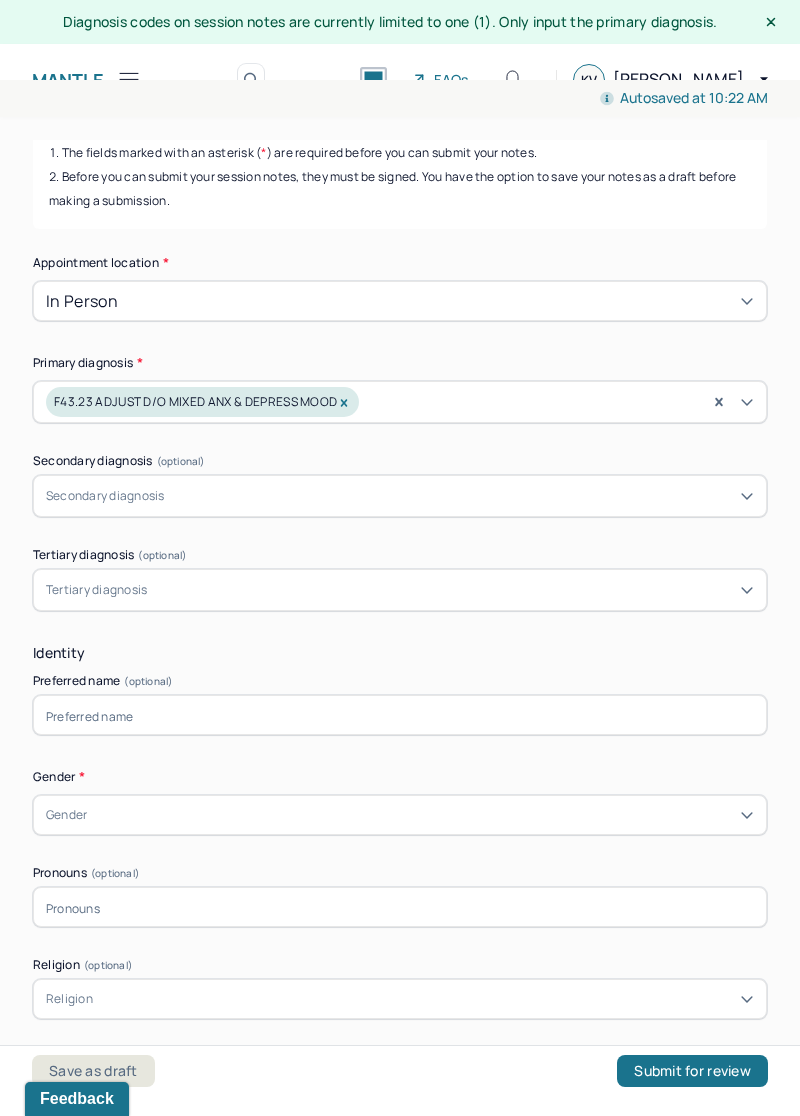 scroll, scrollTop: 437, scrollLeft: 0, axis: vertical 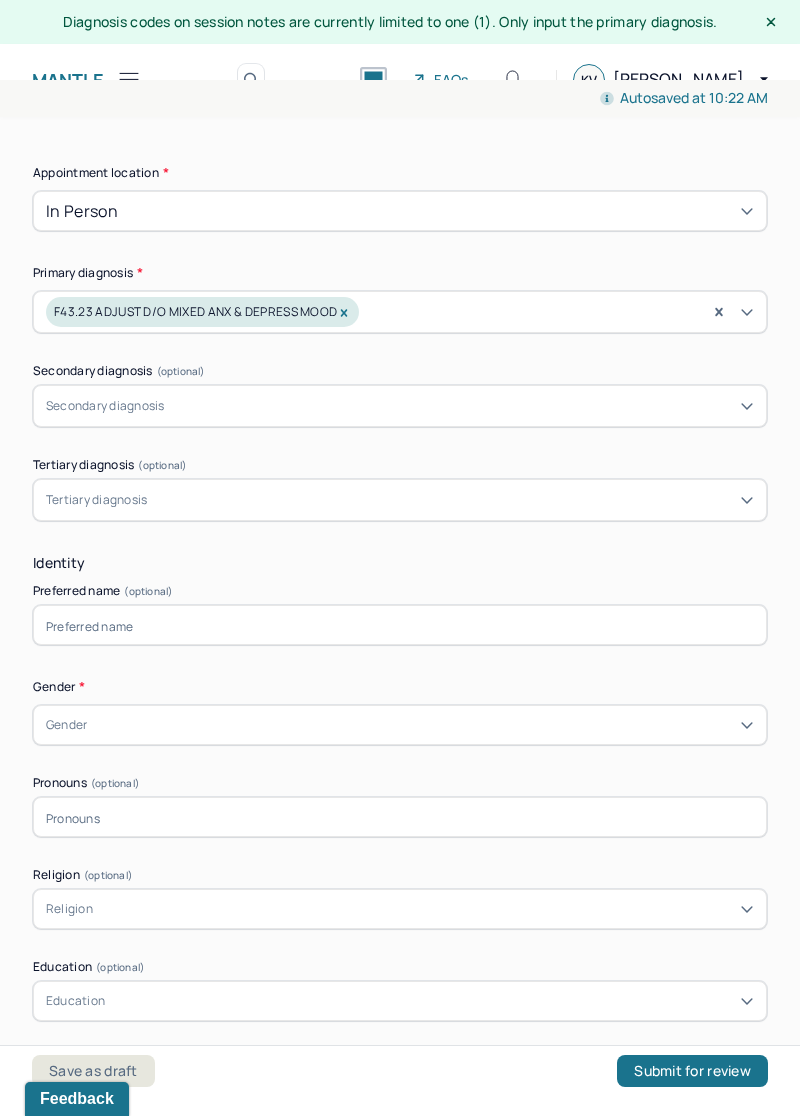 click at bounding box center (400, 625) 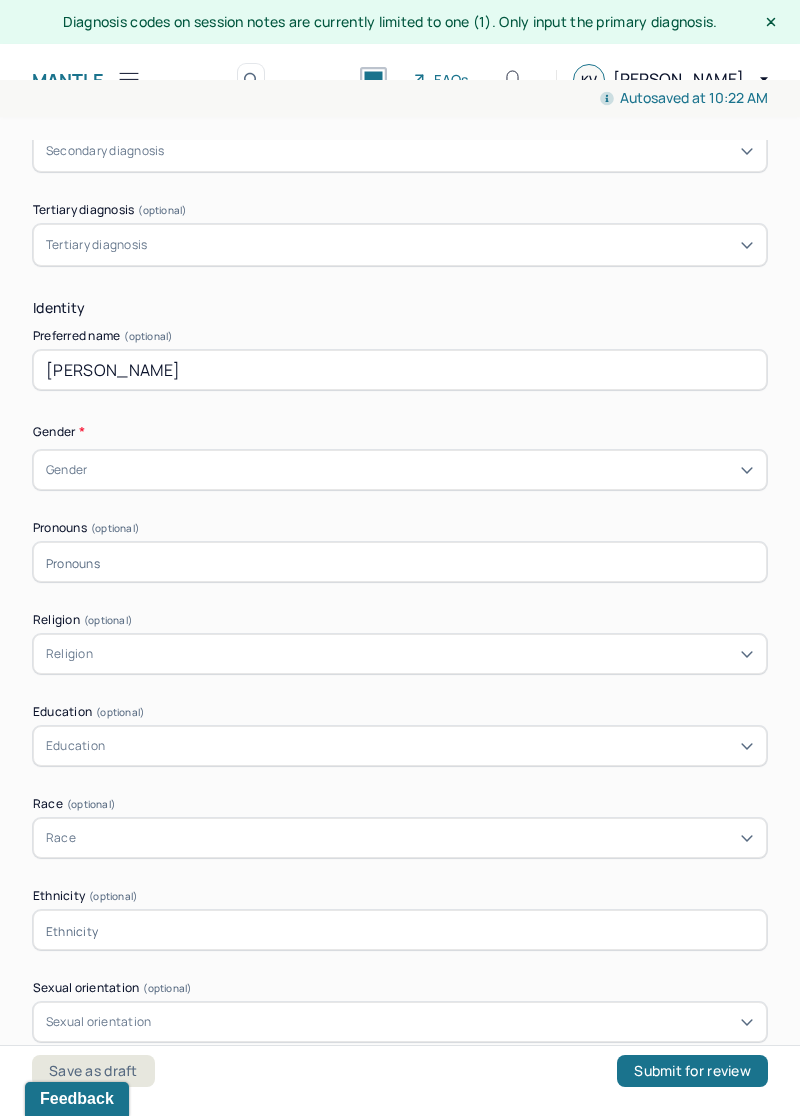 scroll, scrollTop: 700, scrollLeft: 0, axis: vertical 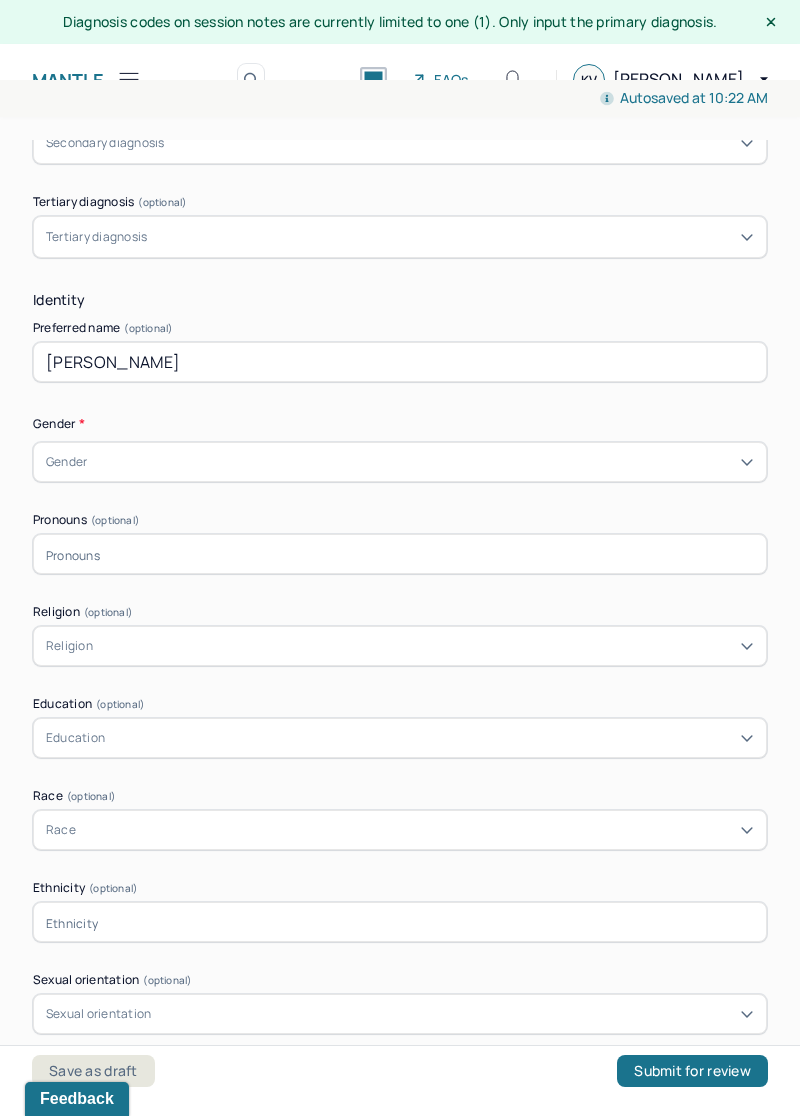 type on "[PERSON_NAME]" 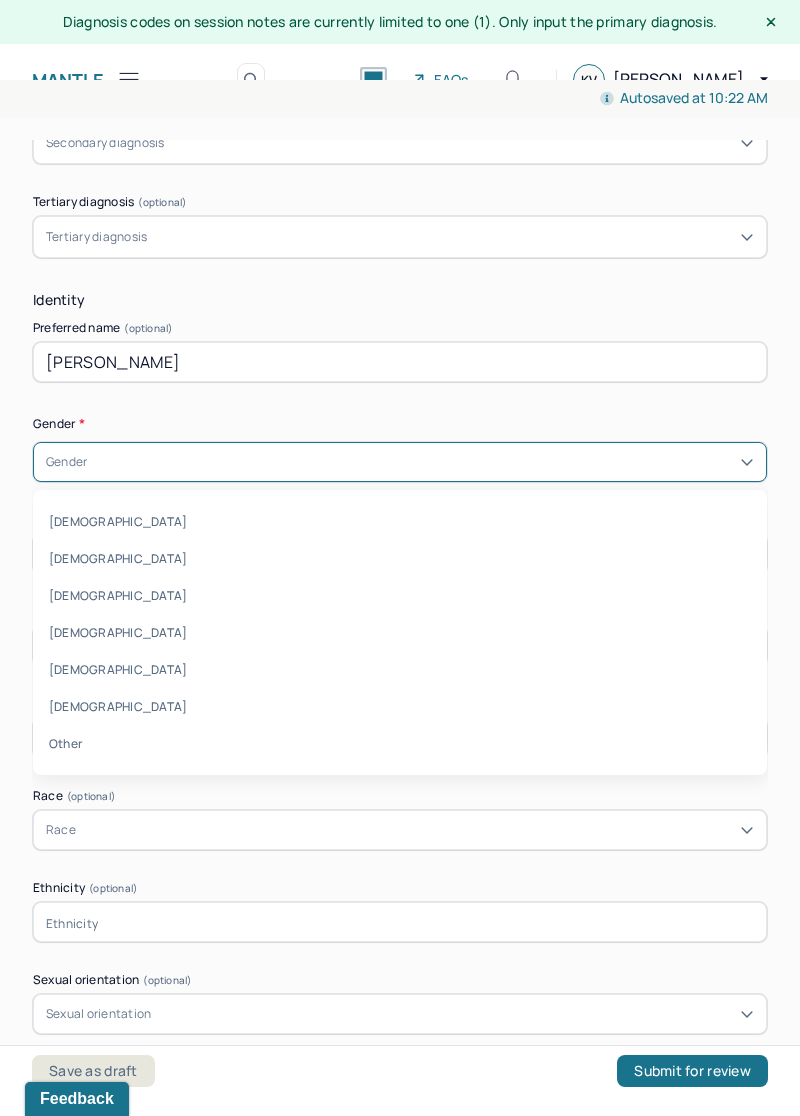 click on "Female" at bounding box center [400, 558] 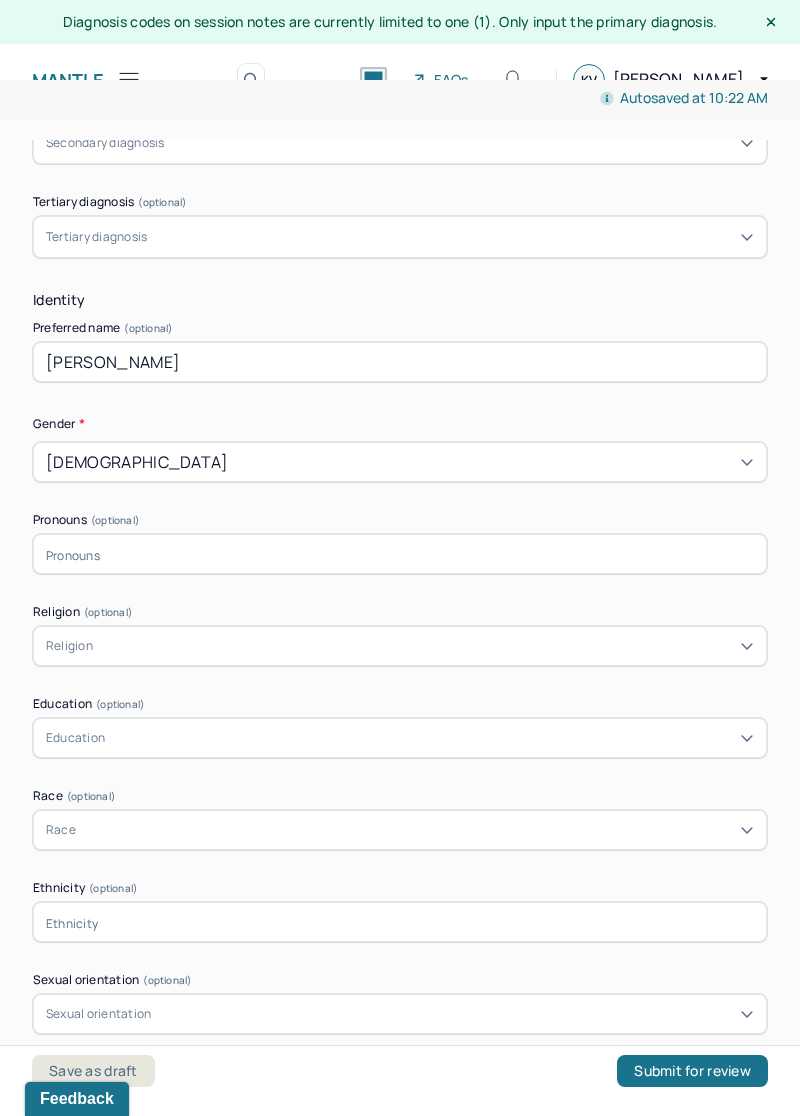 click at bounding box center [400, 554] 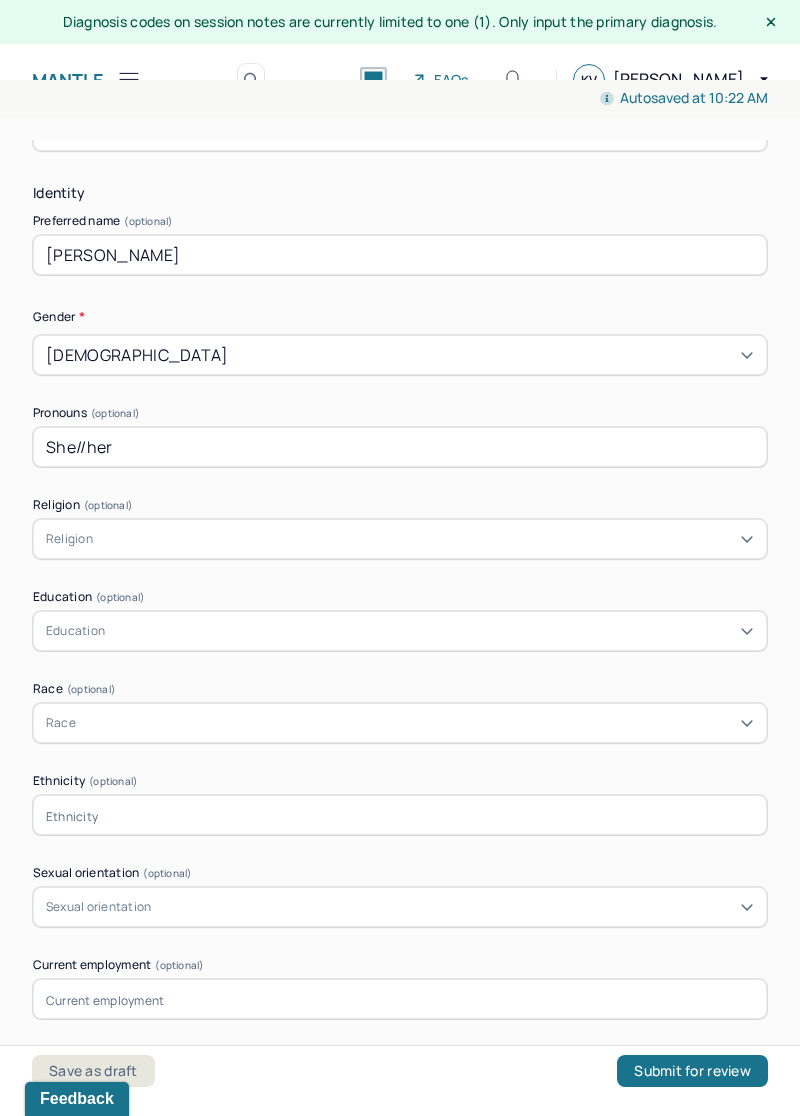 scroll, scrollTop: 808, scrollLeft: 0, axis: vertical 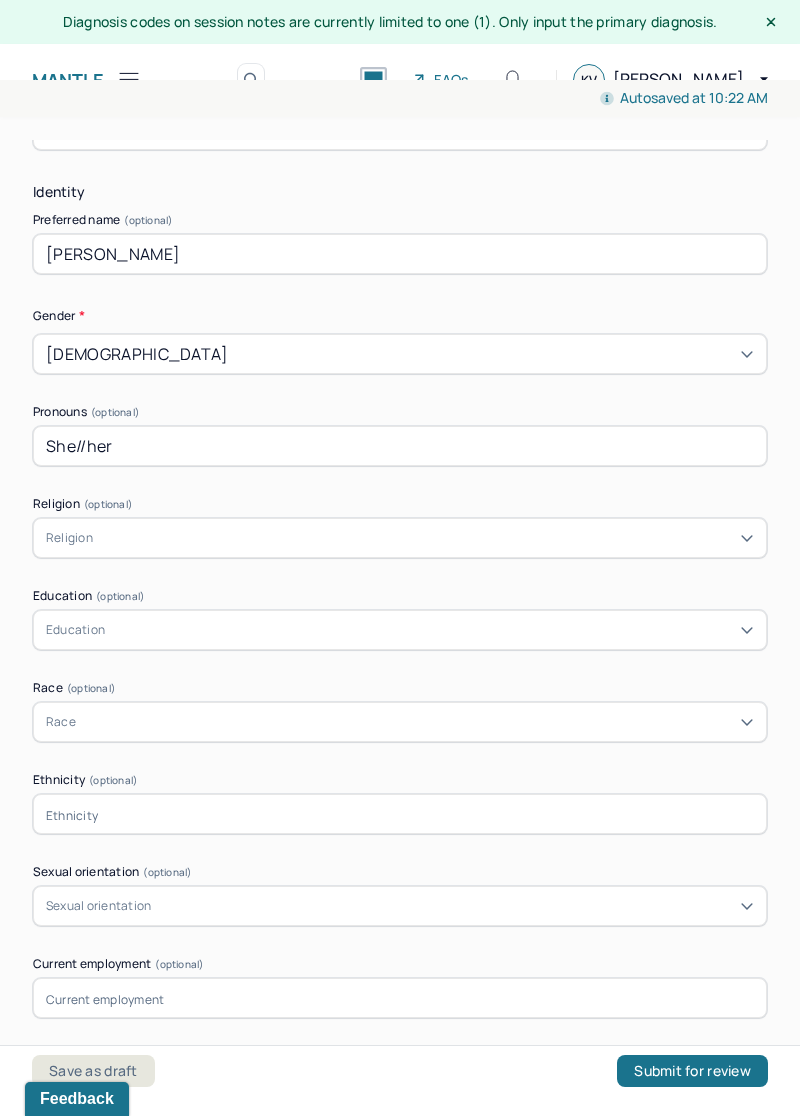 type on "She//her" 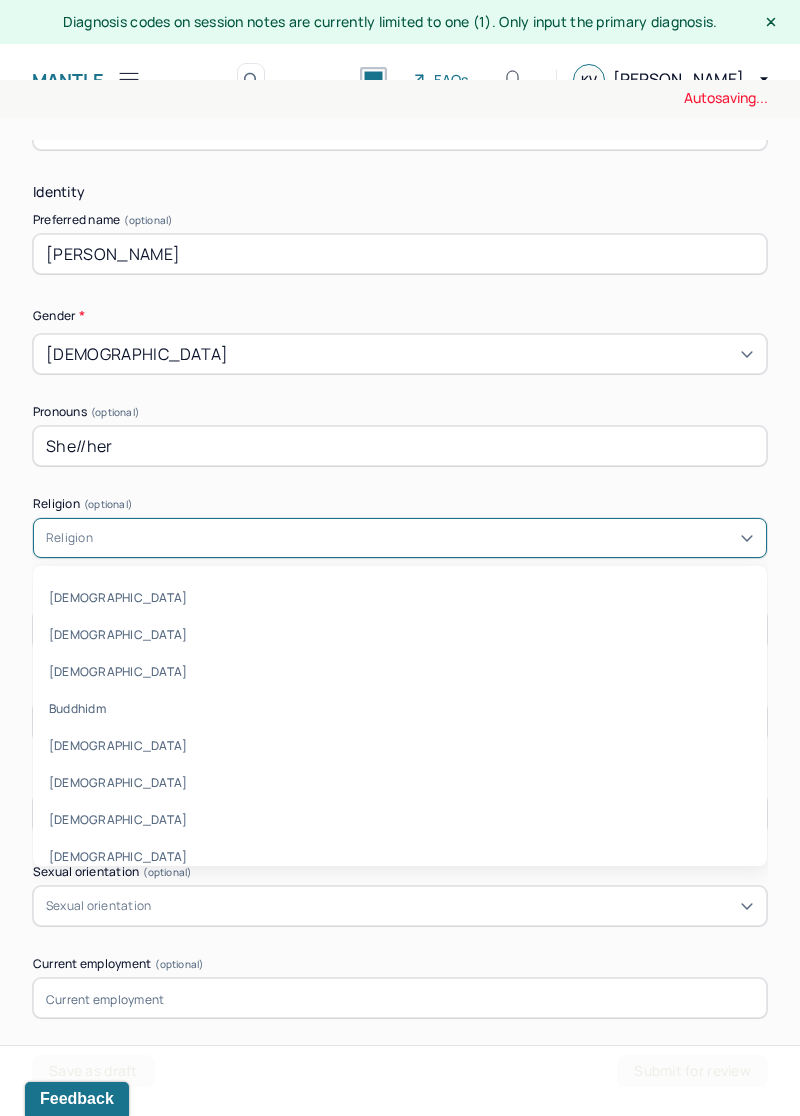 click on "She//her" at bounding box center (400, 446) 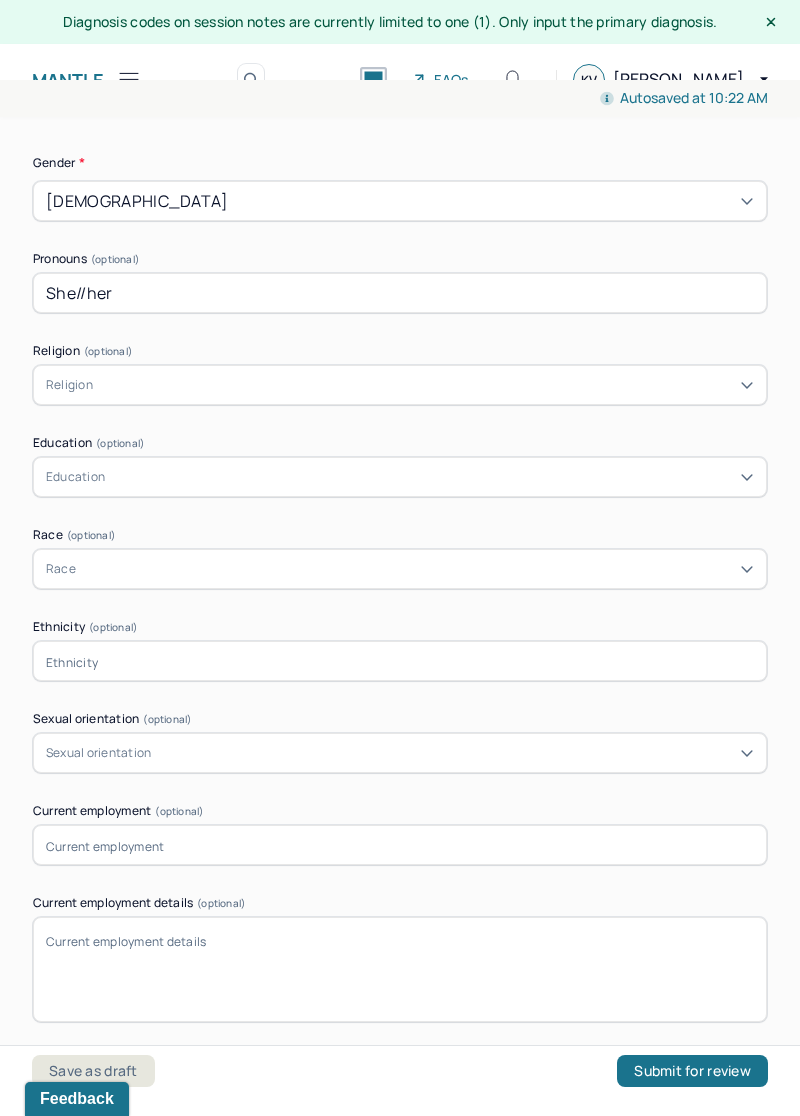 scroll, scrollTop: 962, scrollLeft: 0, axis: vertical 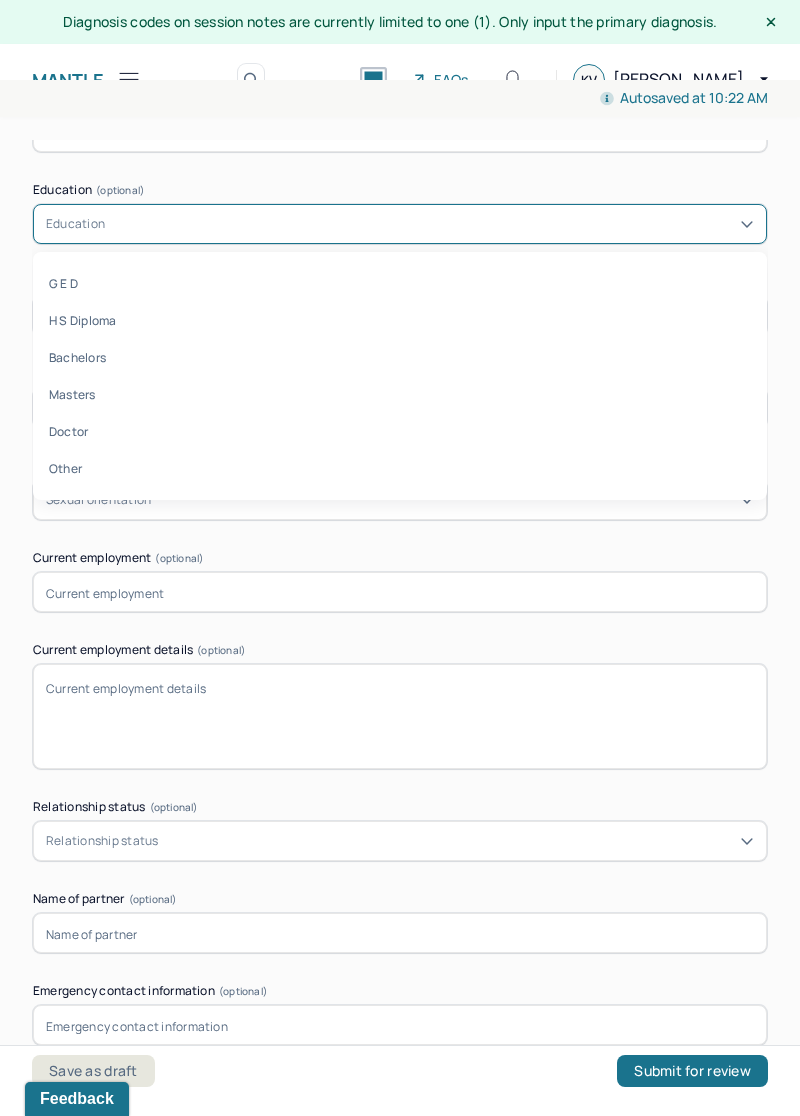 click at bounding box center [400, 592] 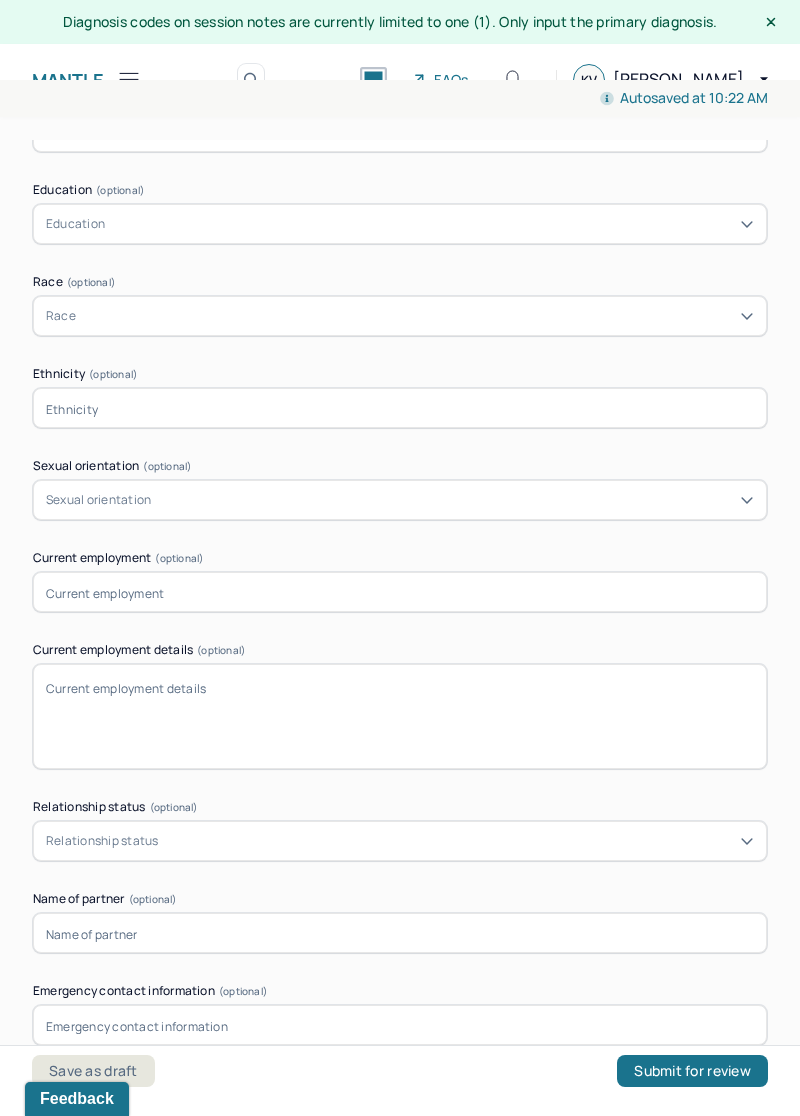 click at bounding box center [400, 408] 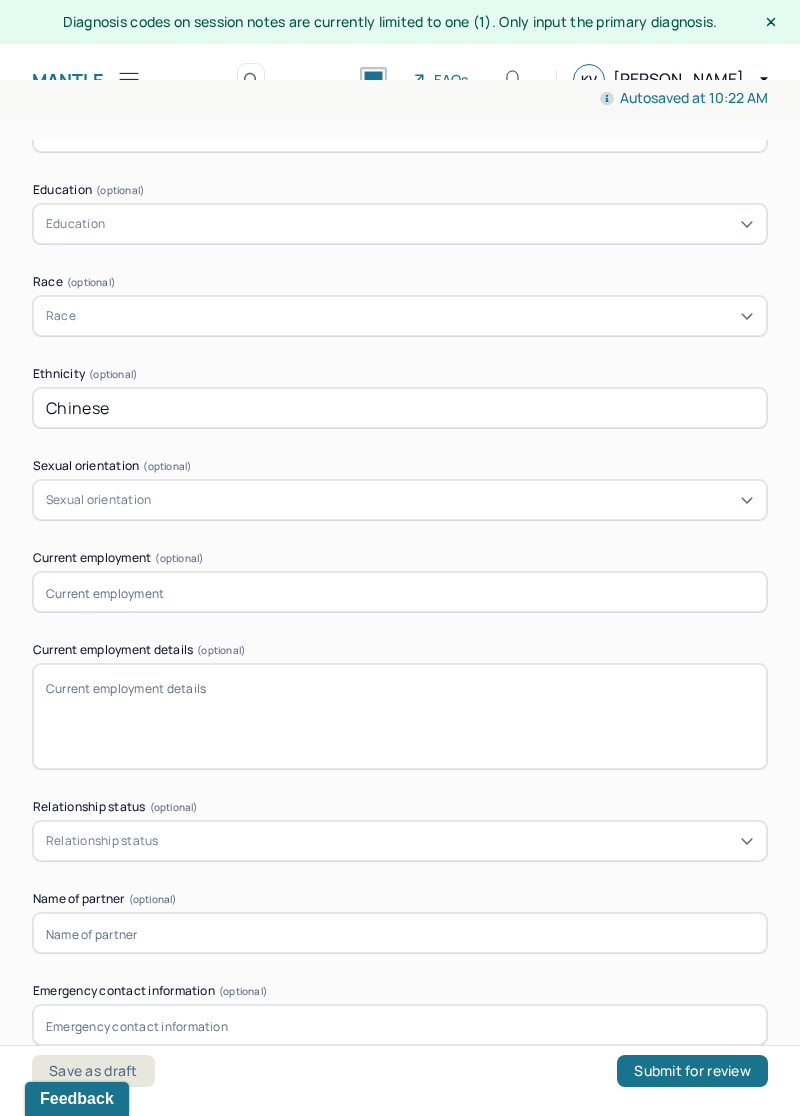type on "Chinese" 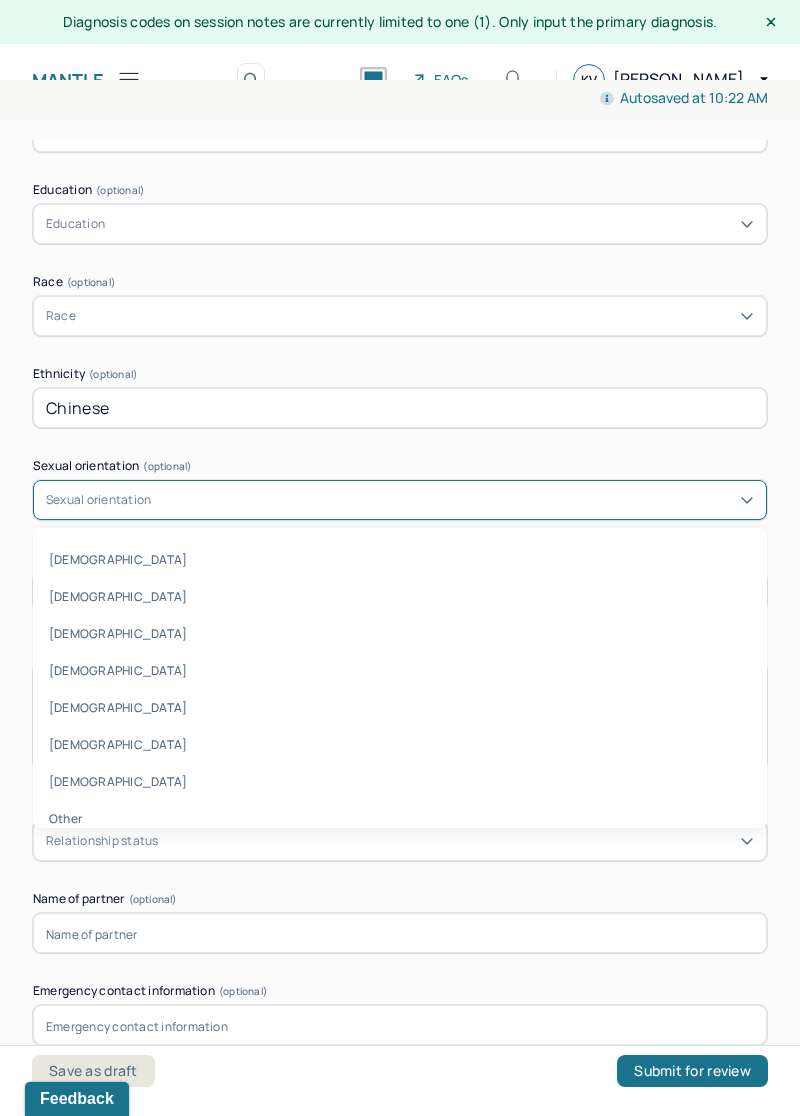 click on "Appointment location * In person Primary diagnosis * F43.23 ADJUST D/O MIXED ANX & DEPRESS MOOD Secondary diagnosis (optional) Secondary diagnosis Tertiary diagnosis (optional) Tertiary diagnosis Identity Preferred name (optional) Tina Gender * Female Pronouns (optional) She//her Religion (optional) Religion Education (optional) Education Race (optional) Race Ethnicity (optional) Chinese Sexual orientation (optional) 8 results available. Use Up and Down to choose options, press Enter to select the currently focused option, press Escape to exit the menu, press Tab to select the option and exit the menu. Sexual orientation Heterosexual Bisexual Queer Asexual Pansexual Gay Lesbian Other Current employment (optional) Current employment details (optional) Relationship status (optional) Relationship status Name of partner (optional) Emergency contact information (optional) Legal problems (optional)" at bounding box center [400, 261] 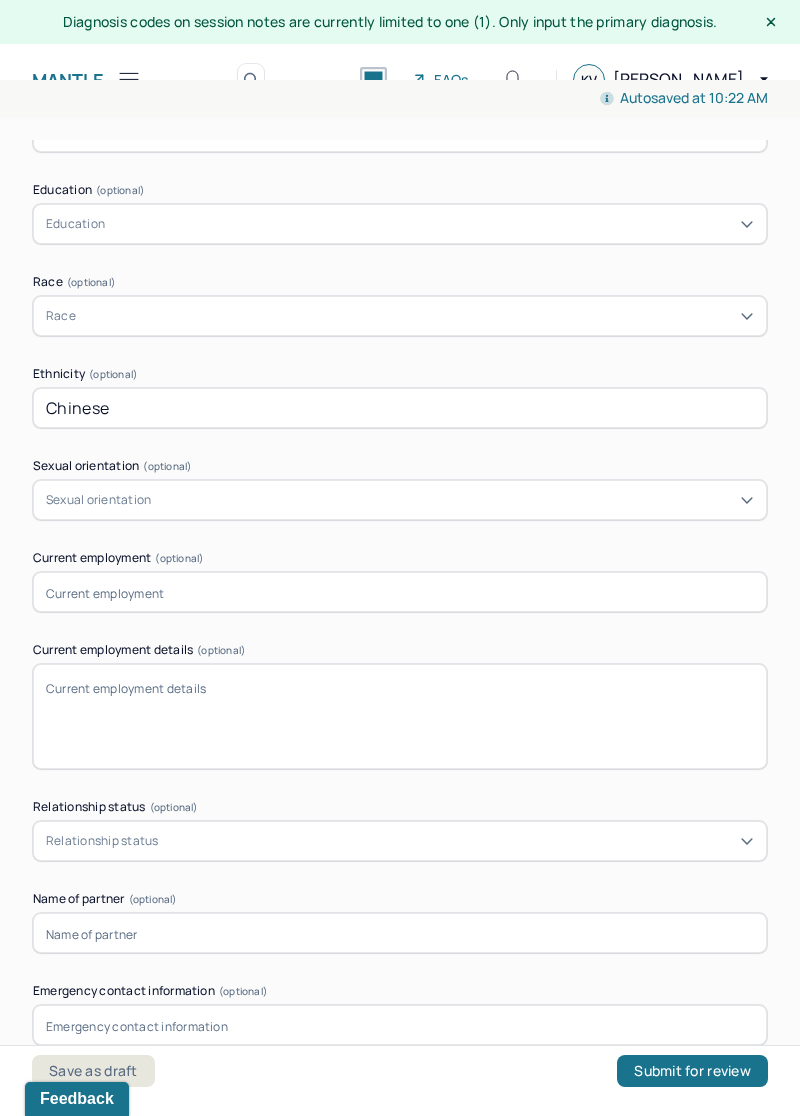click at bounding box center [400, 592] 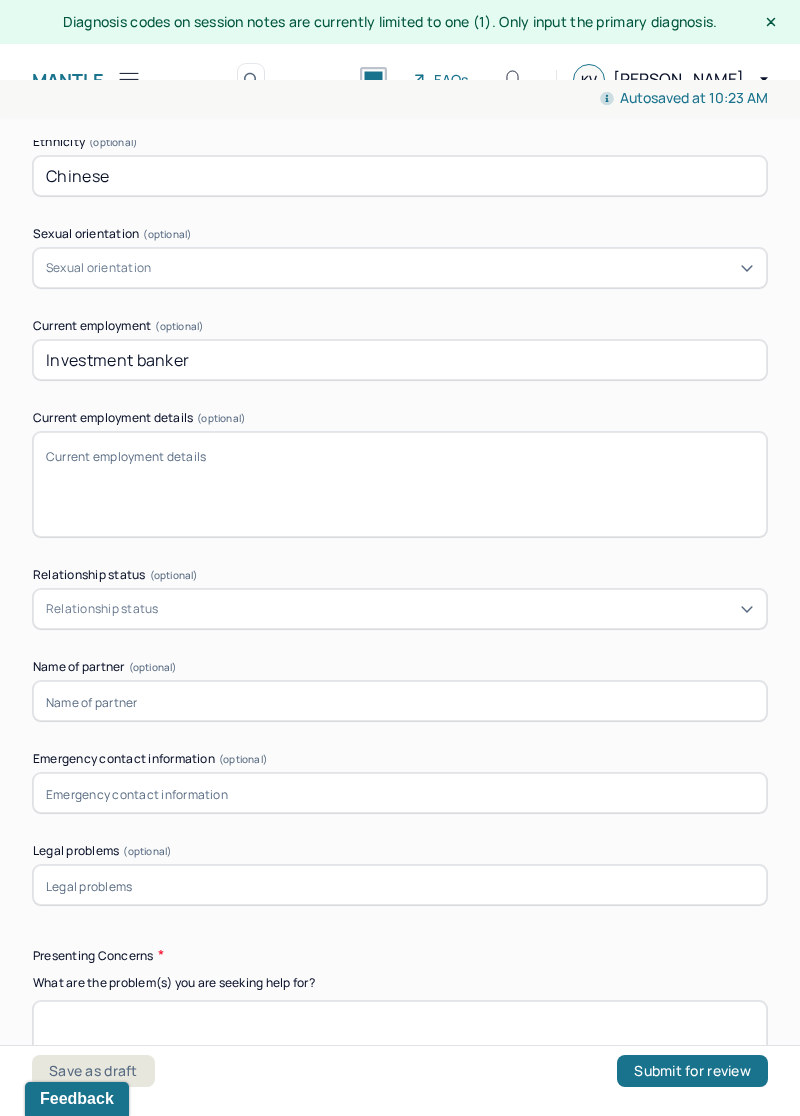 scroll, scrollTop: 1448, scrollLeft: 0, axis: vertical 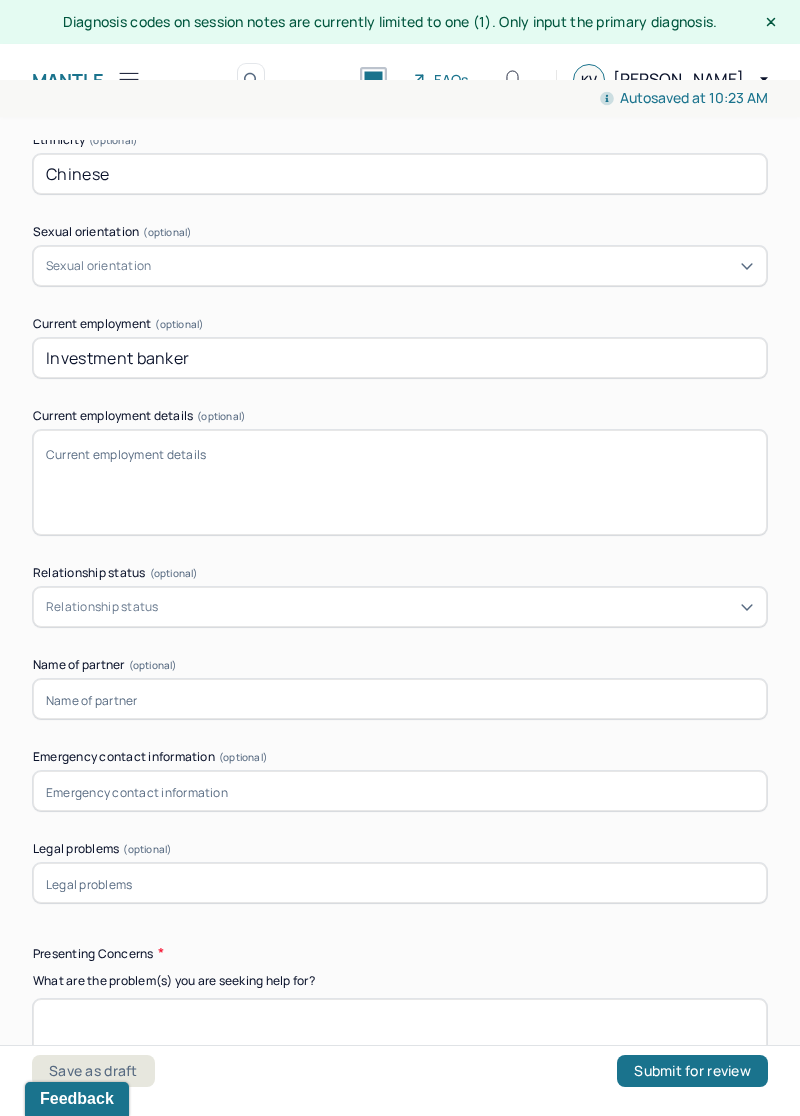type on "Investment banker" 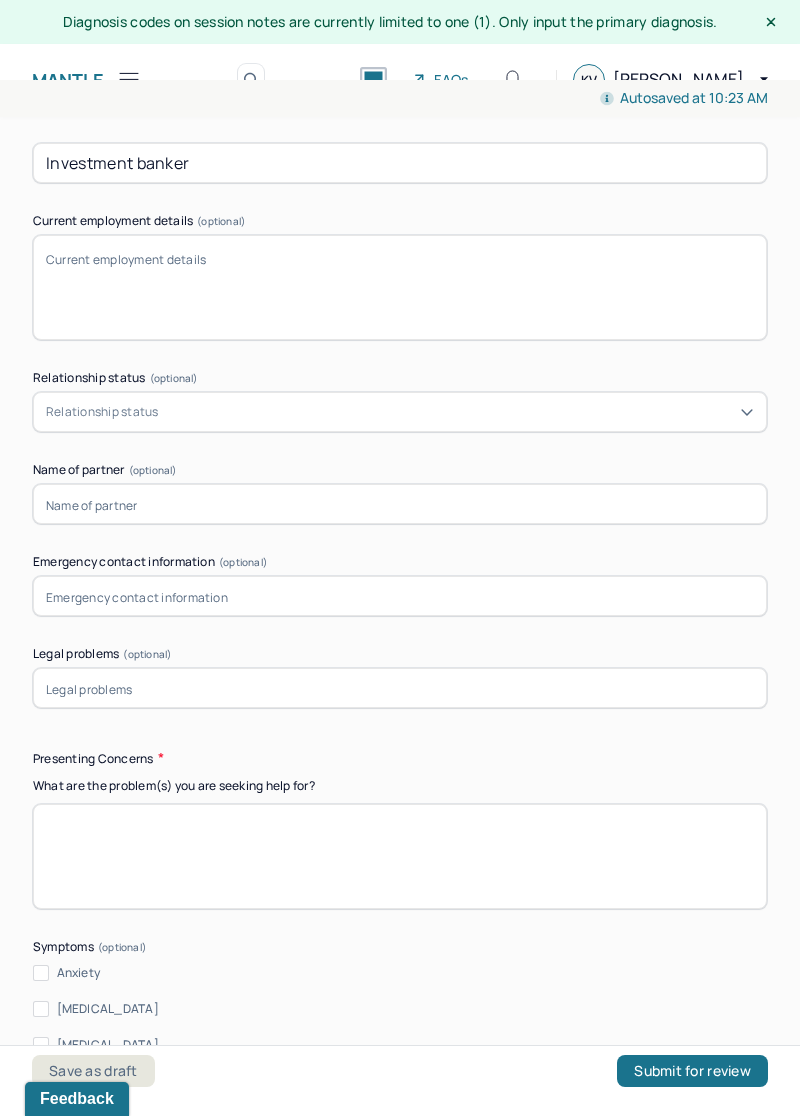 scroll, scrollTop: 1647, scrollLeft: 0, axis: vertical 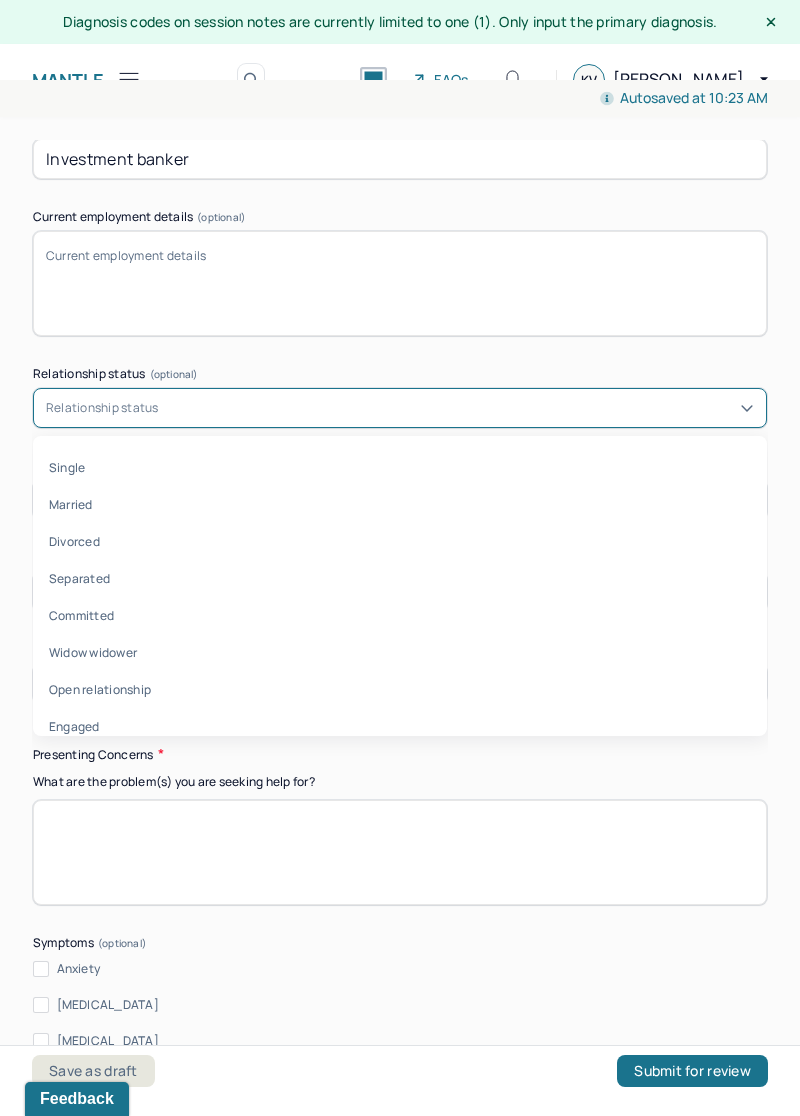 click on "Married" at bounding box center (400, 504) 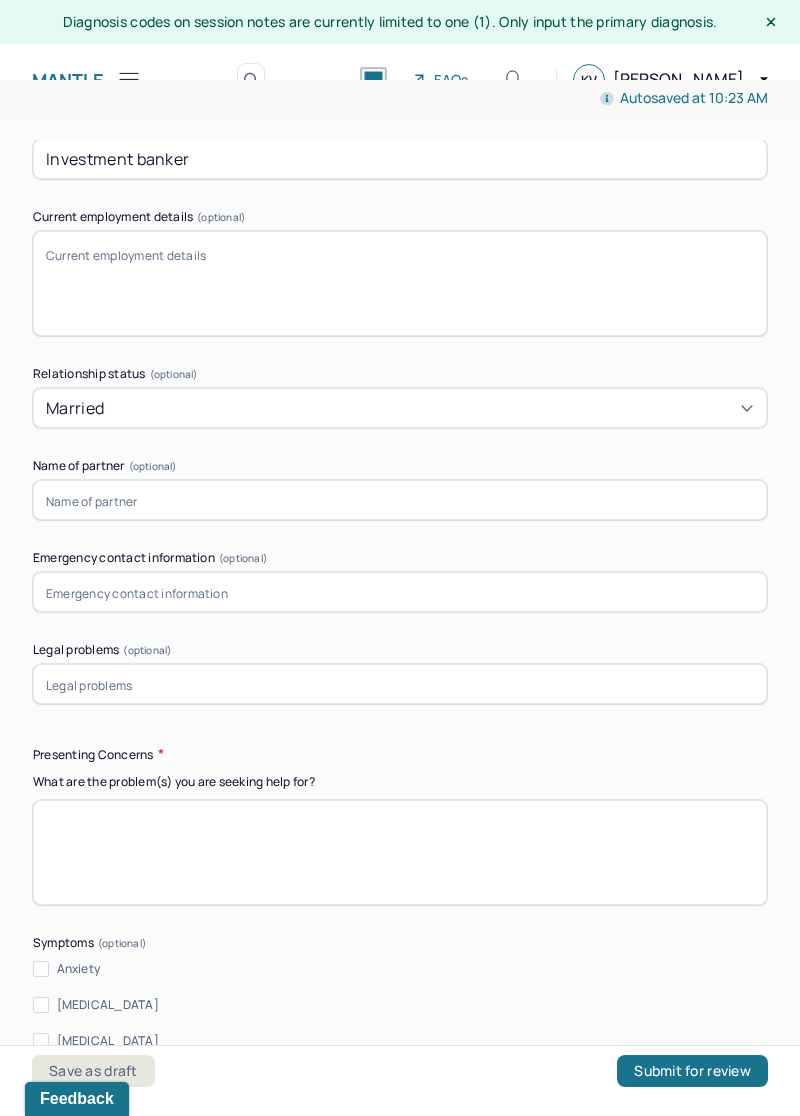 click at bounding box center (400, 500) 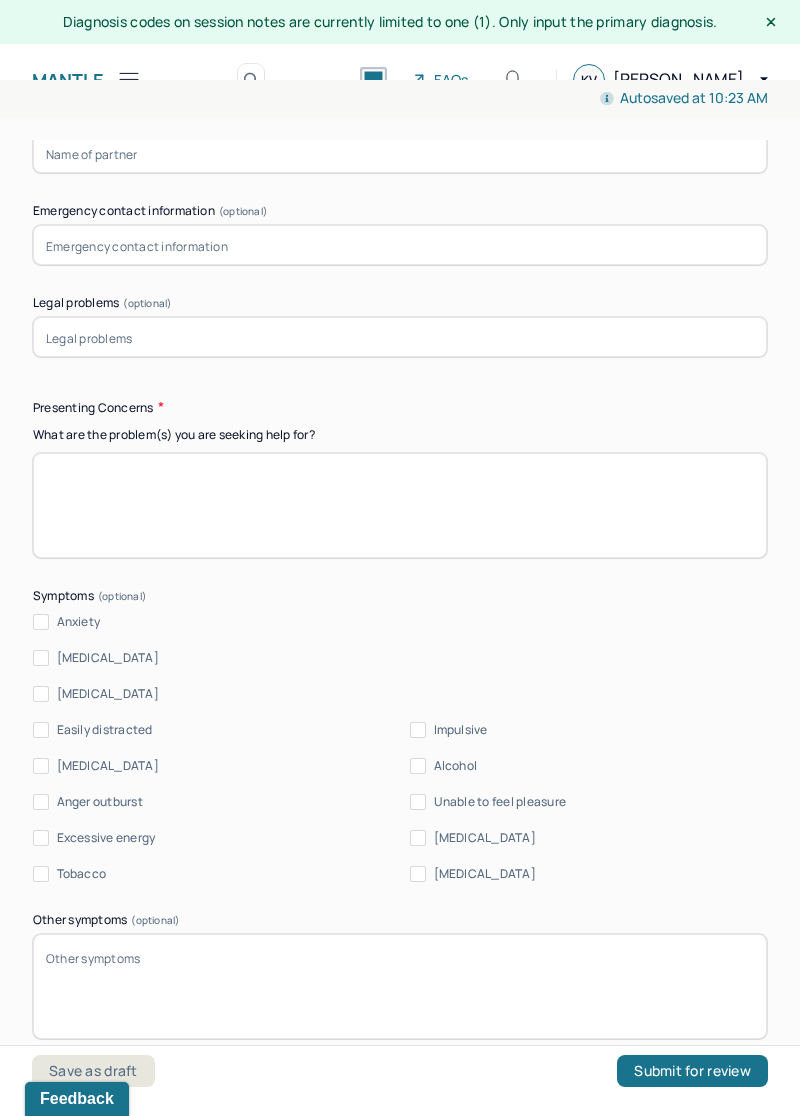 scroll, scrollTop: 1994, scrollLeft: 0, axis: vertical 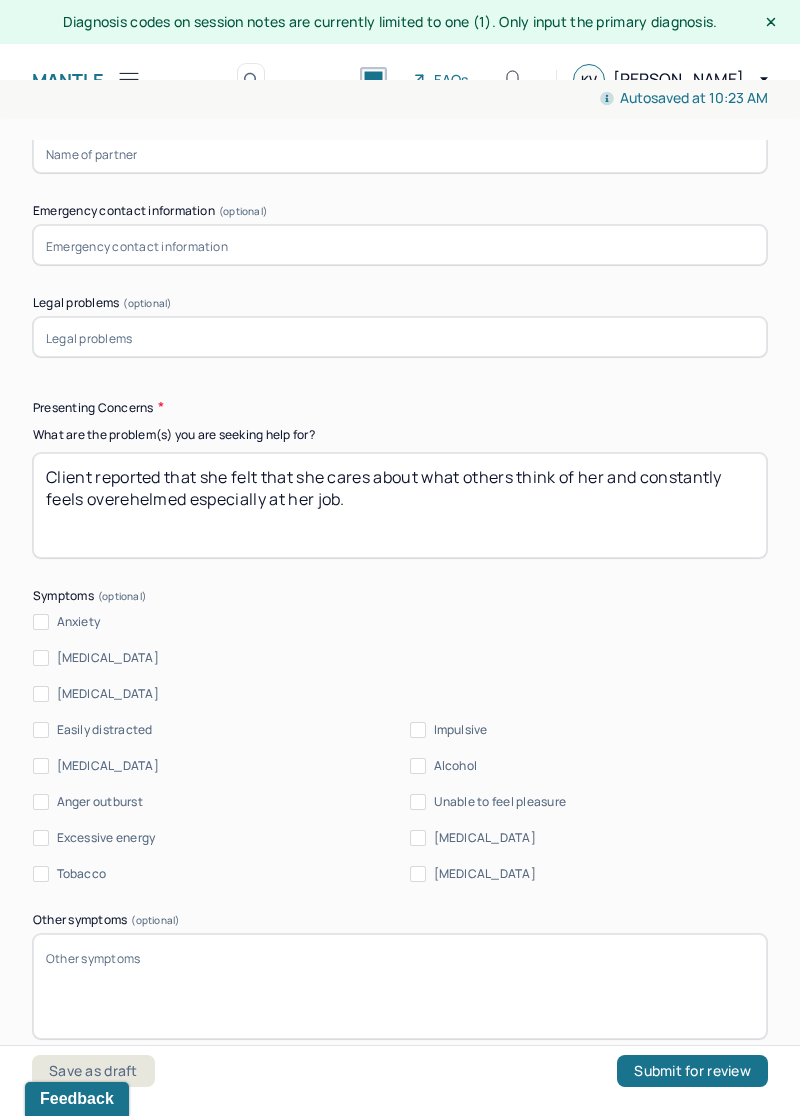 click on "Client reported that she felt that she cares about what others think of her and constantly feels overehelmed especially at her job." at bounding box center (400, 505) 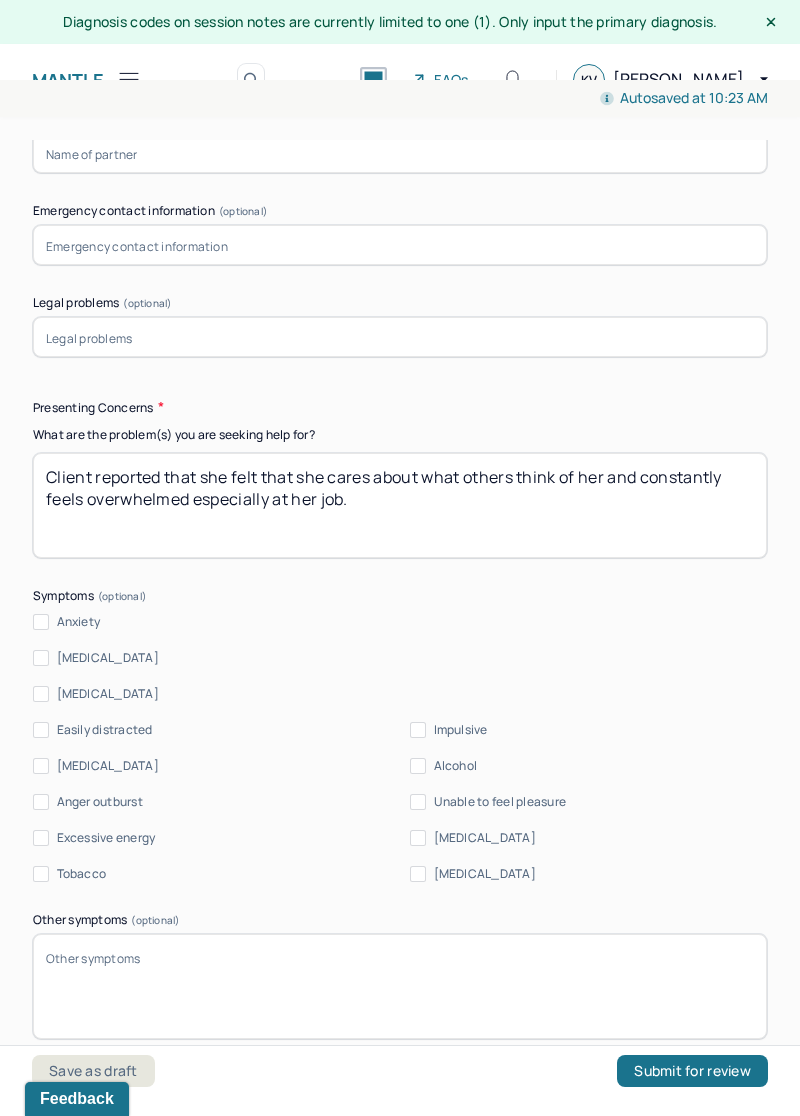 click on "Client reported that she felt that she cares about what others think of her and constantly feels overwhelmed especially at her job." at bounding box center [400, 505] 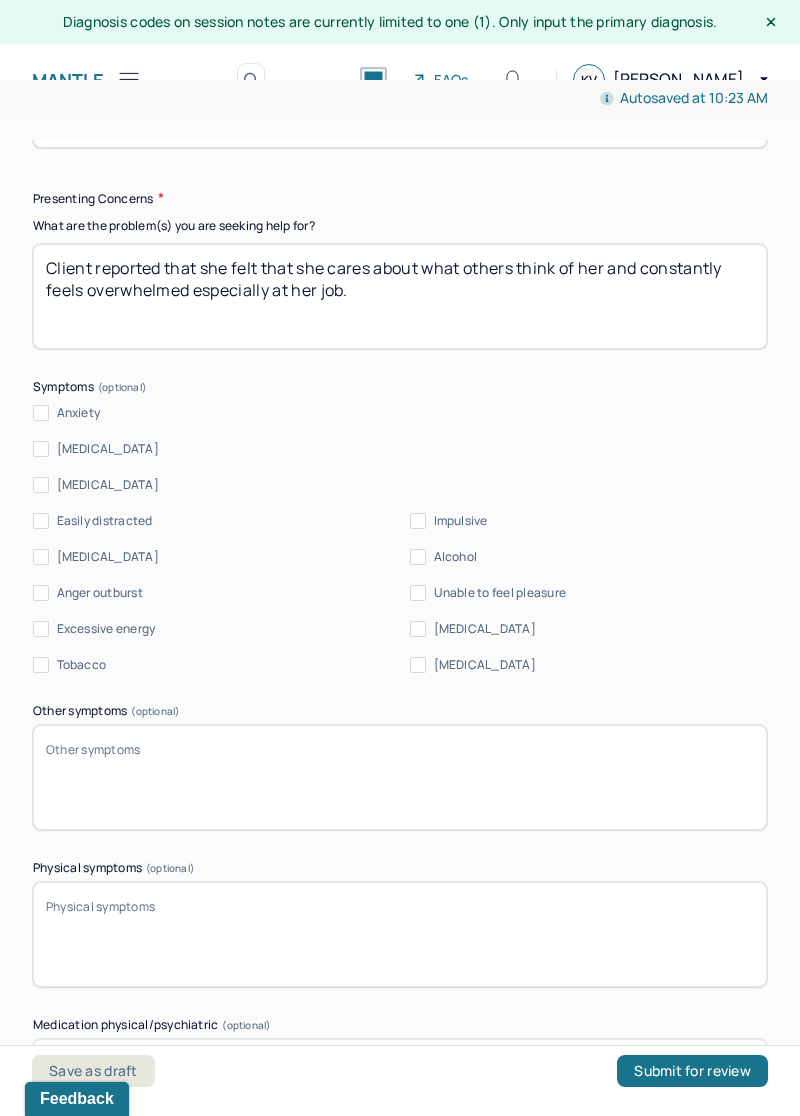 scroll, scrollTop: 2242, scrollLeft: 0, axis: vertical 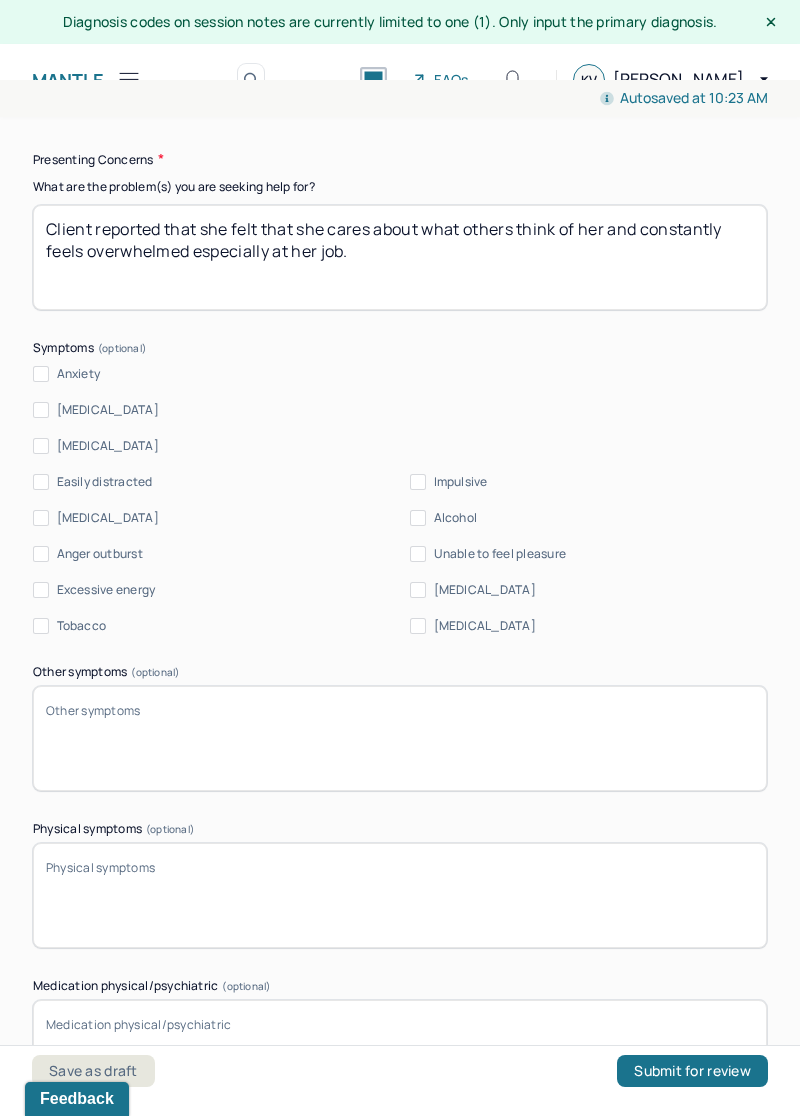 click on "Client reported that she felt that she cares about what others think of her and constantly feels overwhelmed especially at her job." at bounding box center (400, 257) 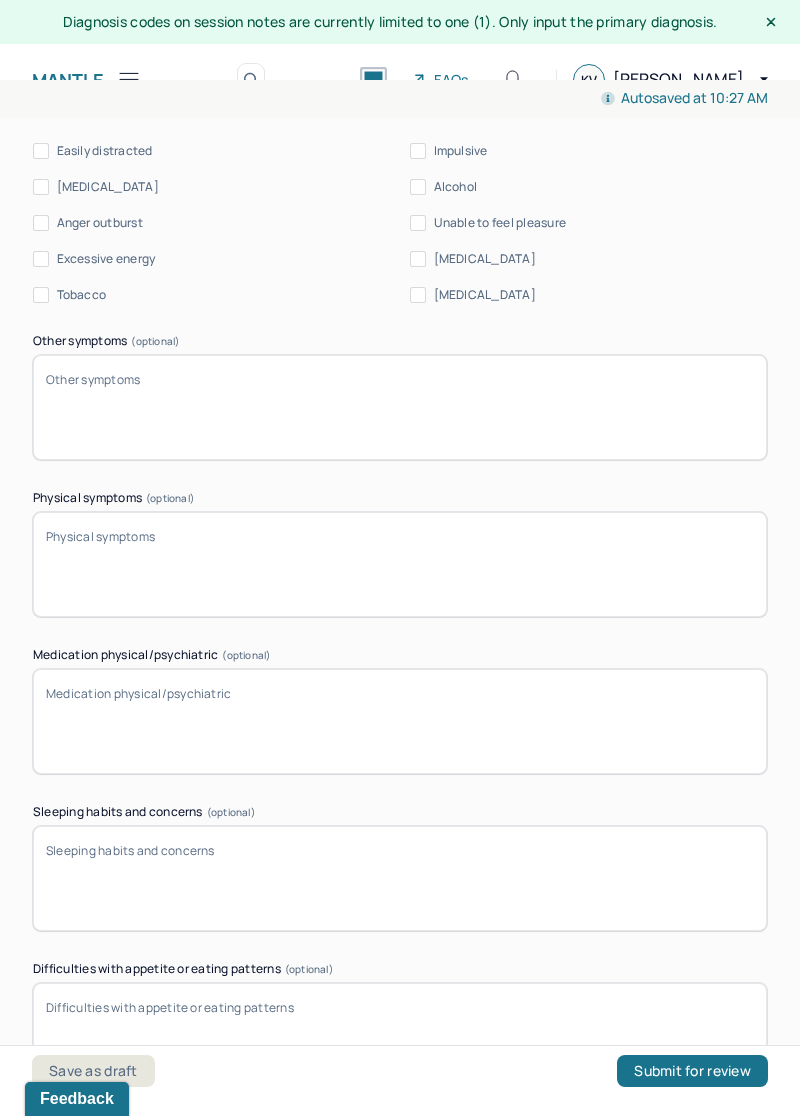 scroll, scrollTop: 2373, scrollLeft: 0, axis: vertical 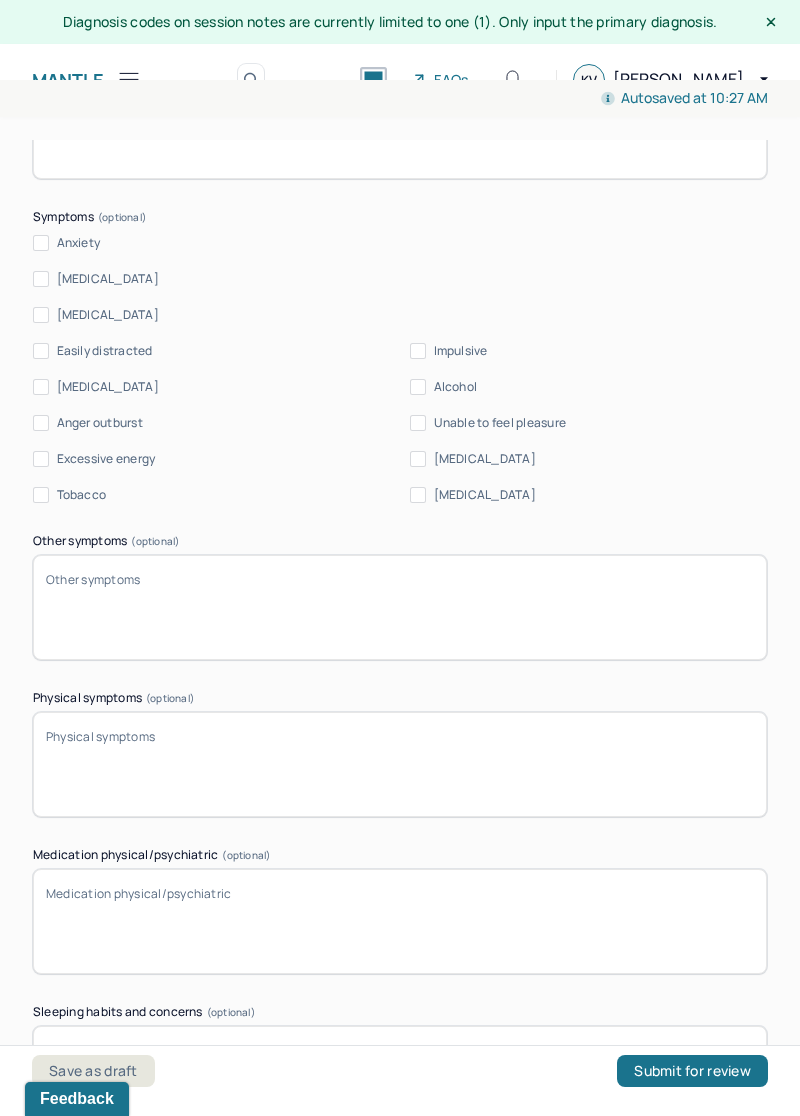 type on "Client reported that she felt that she cares about what others think of her and constantly feels overwhelmed, especially at her job." 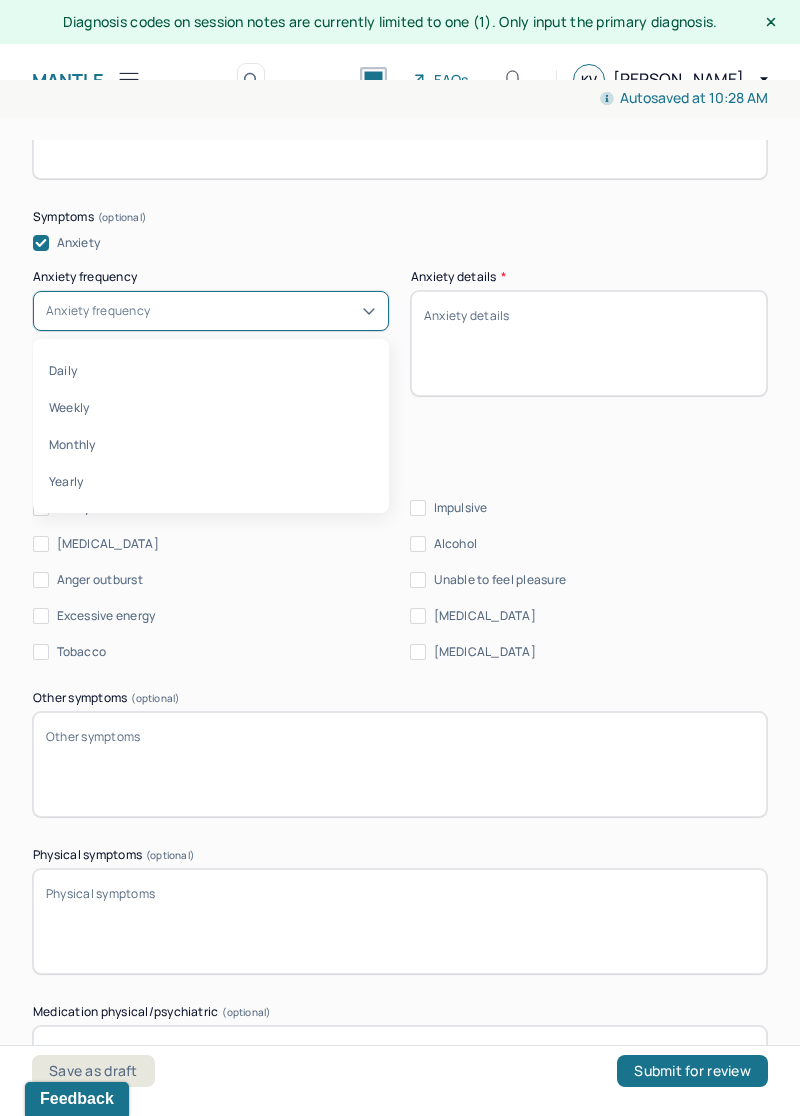 click on "Weekly" at bounding box center (211, 407) 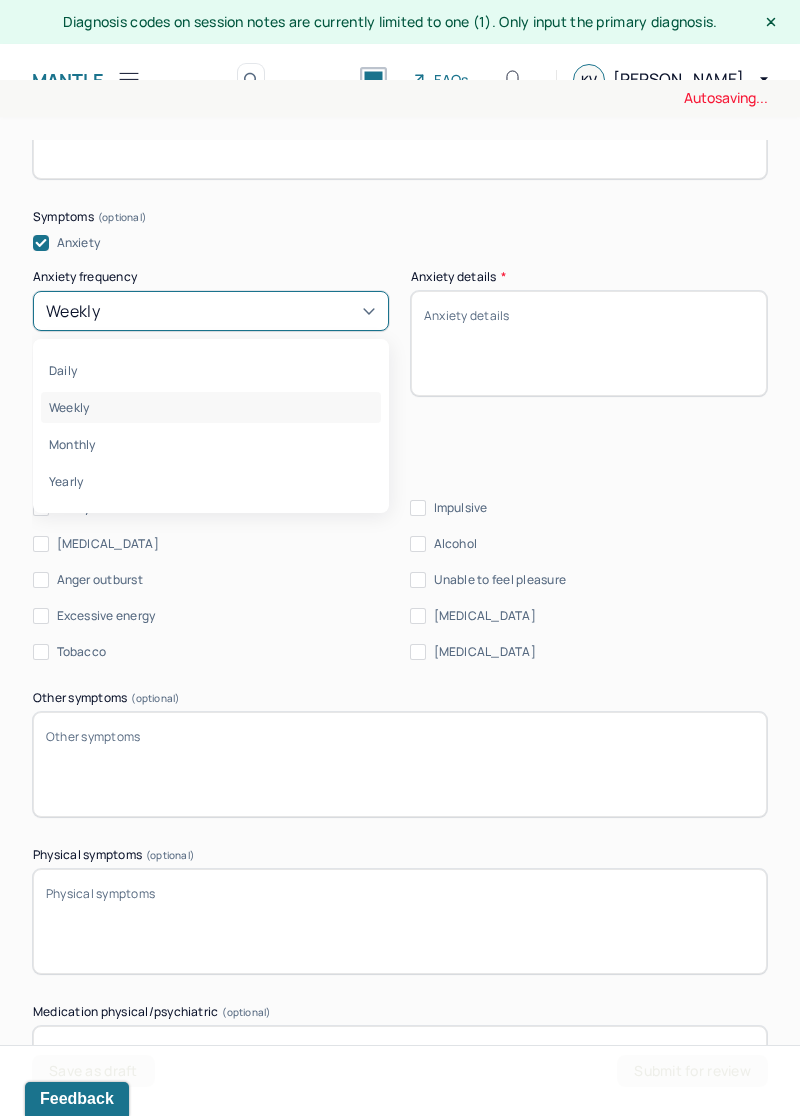 click on "Daily" at bounding box center (211, 370) 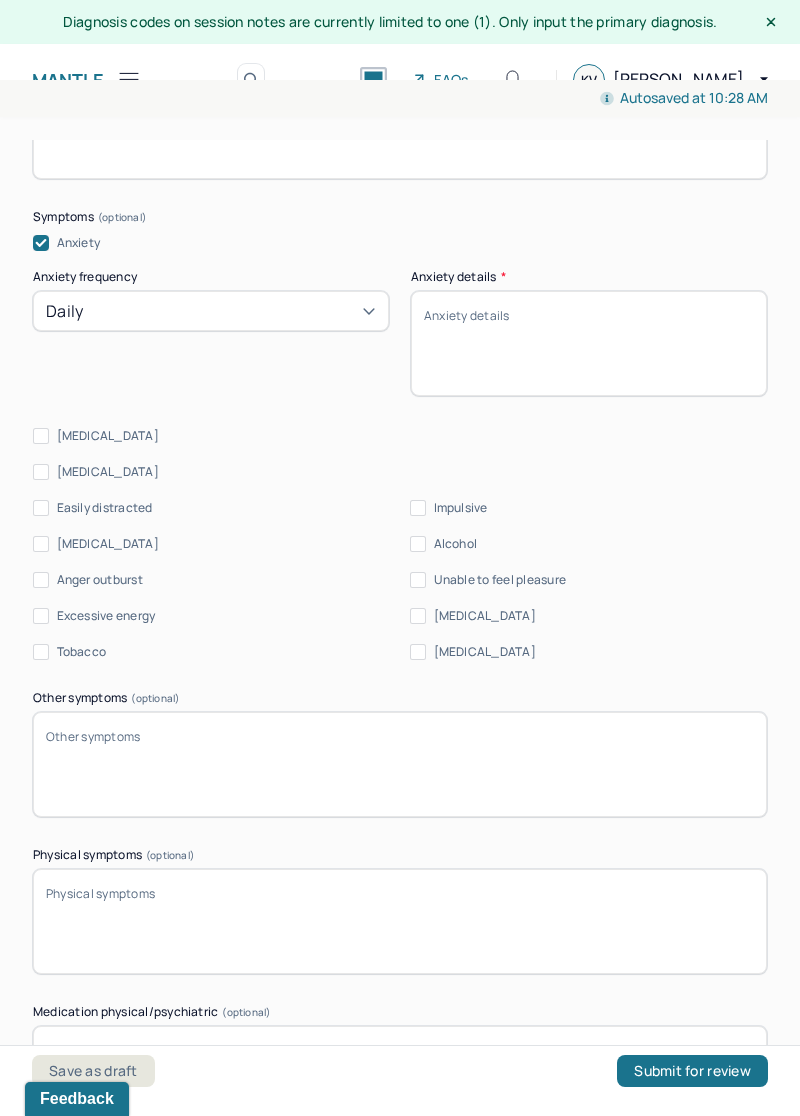 click on "Anxiety details *" at bounding box center [589, 343] 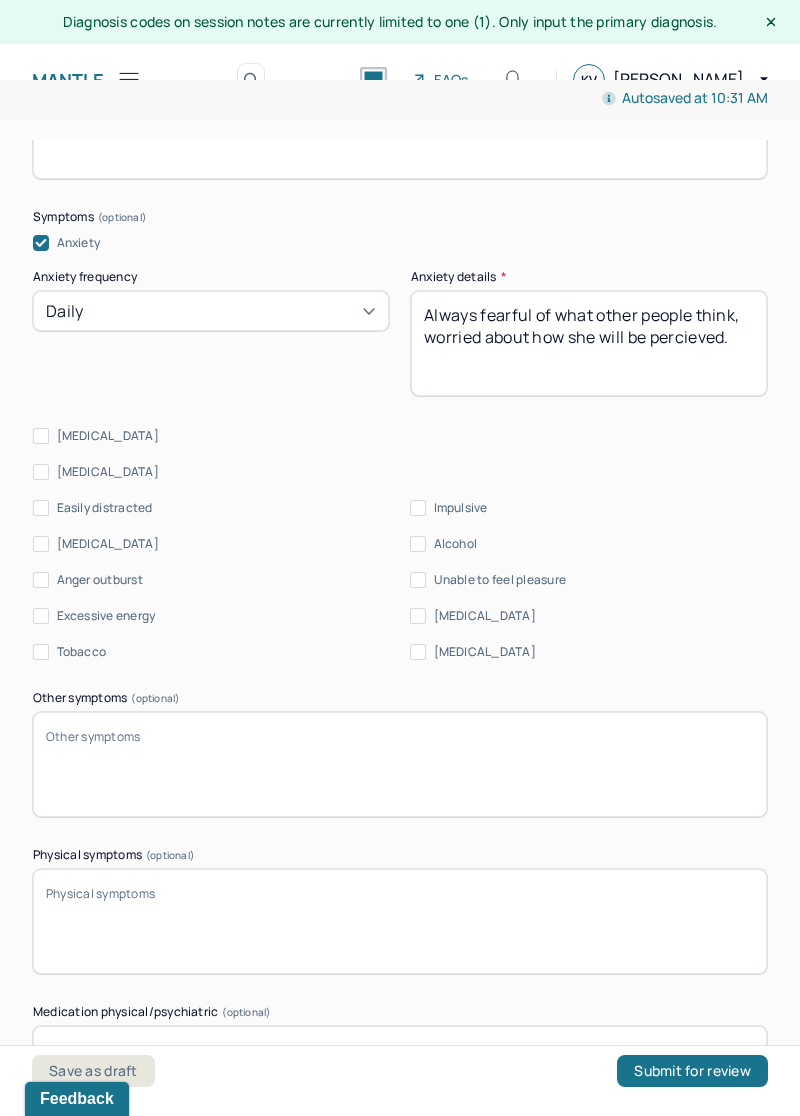 click on "Always fearful of what other people think, worried about how" at bounding box center [589, 343] 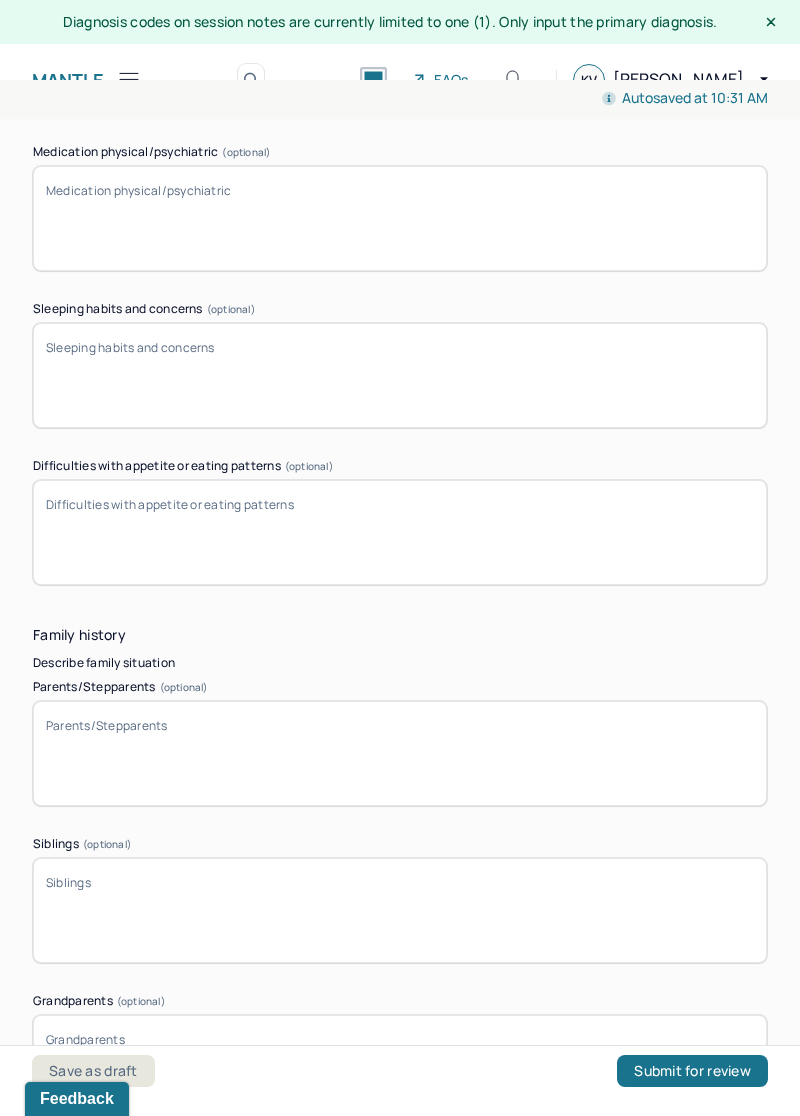 scroll, scrollTop: 3267, scrollLeft: 0, axis: vertical 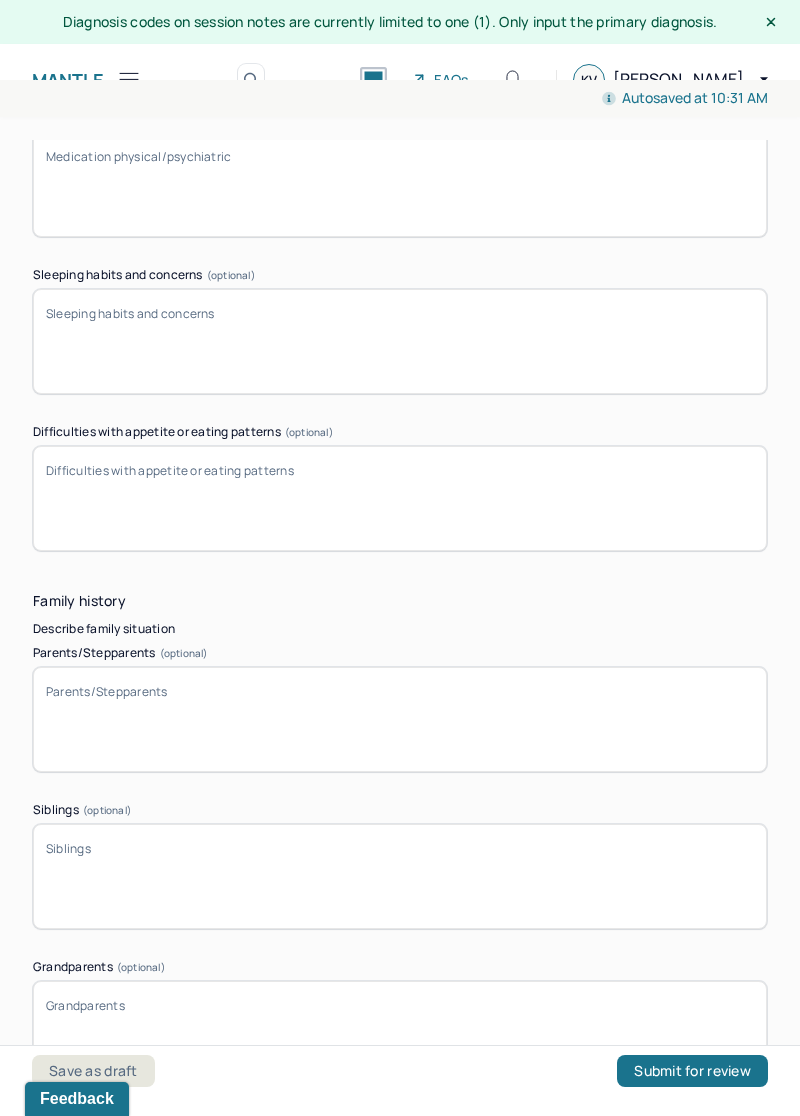type on "Always fearful of what other people think, worried about how she will be perceived." 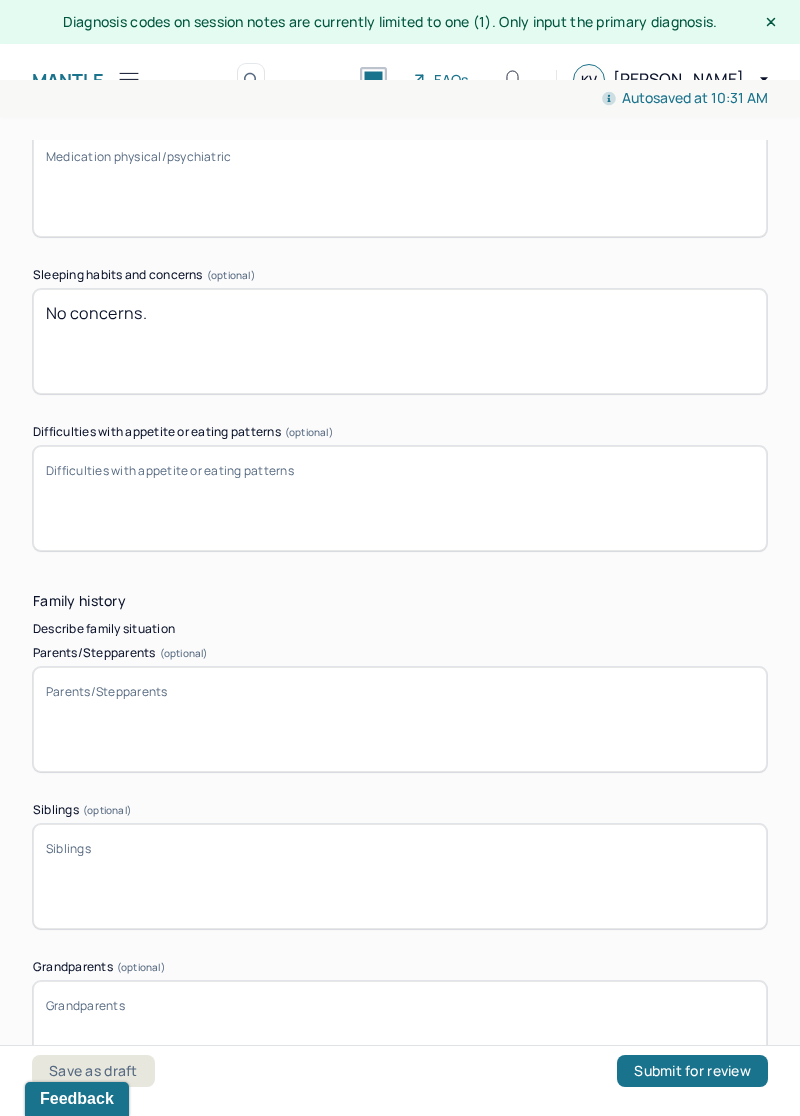 type on "No concerns." 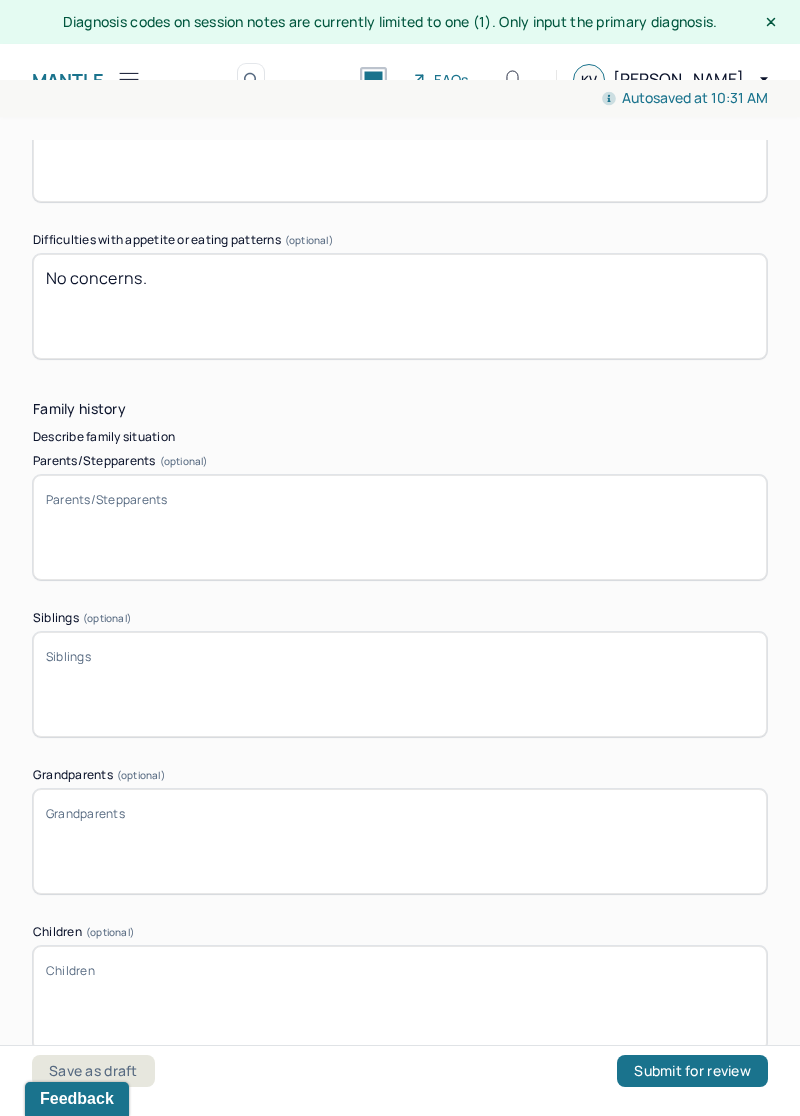 scroll, scrollTop: 3474, scrollLeft: 0, axis: vertical 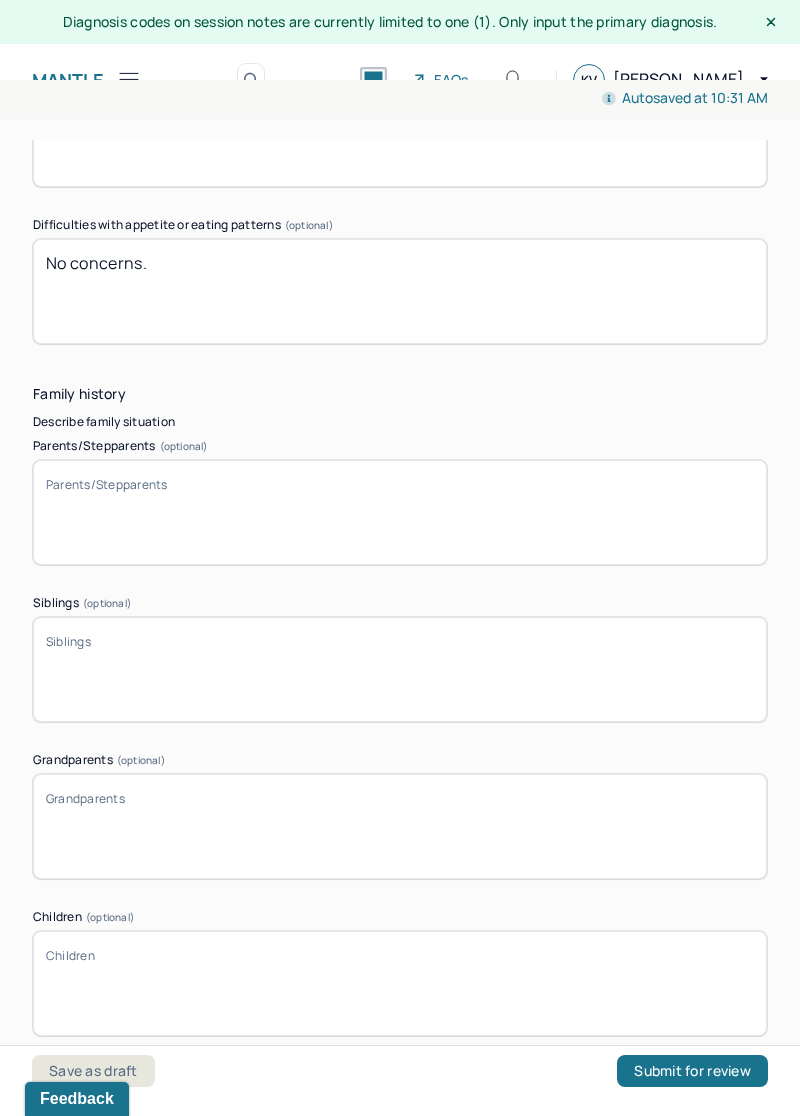 type on "No concerns." 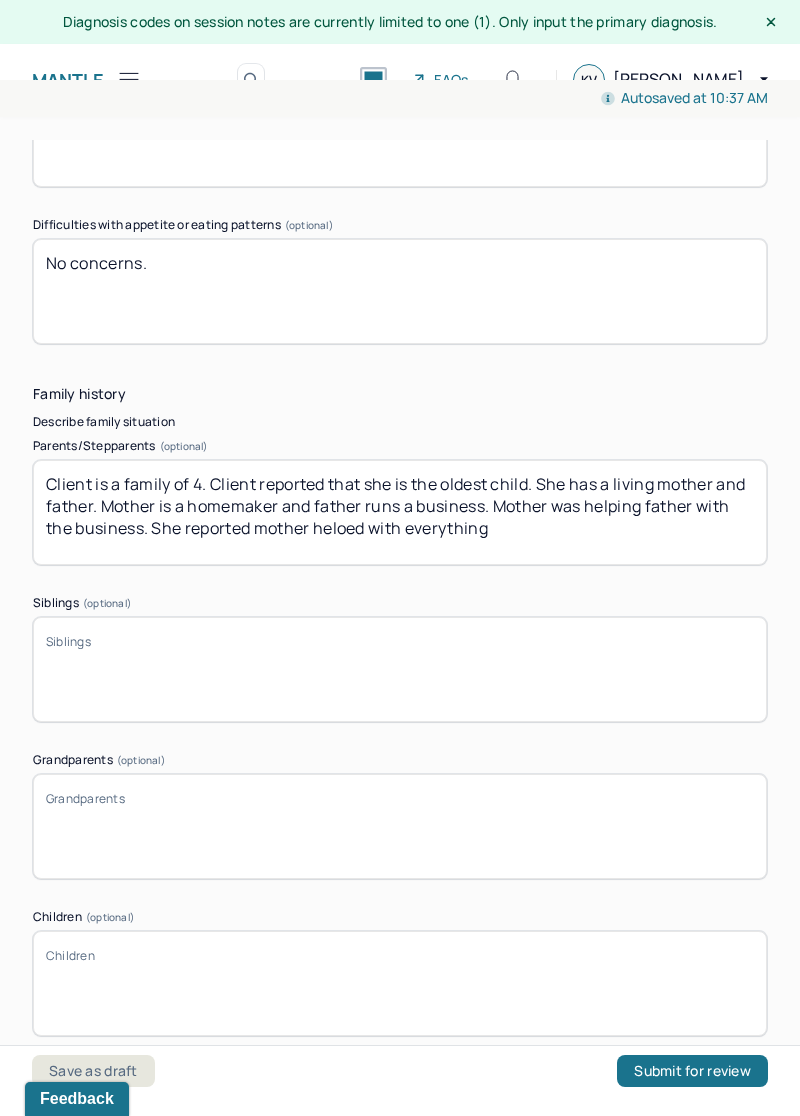scroll, scrollTop: 8, scrollLeft: 0, axis: vertical 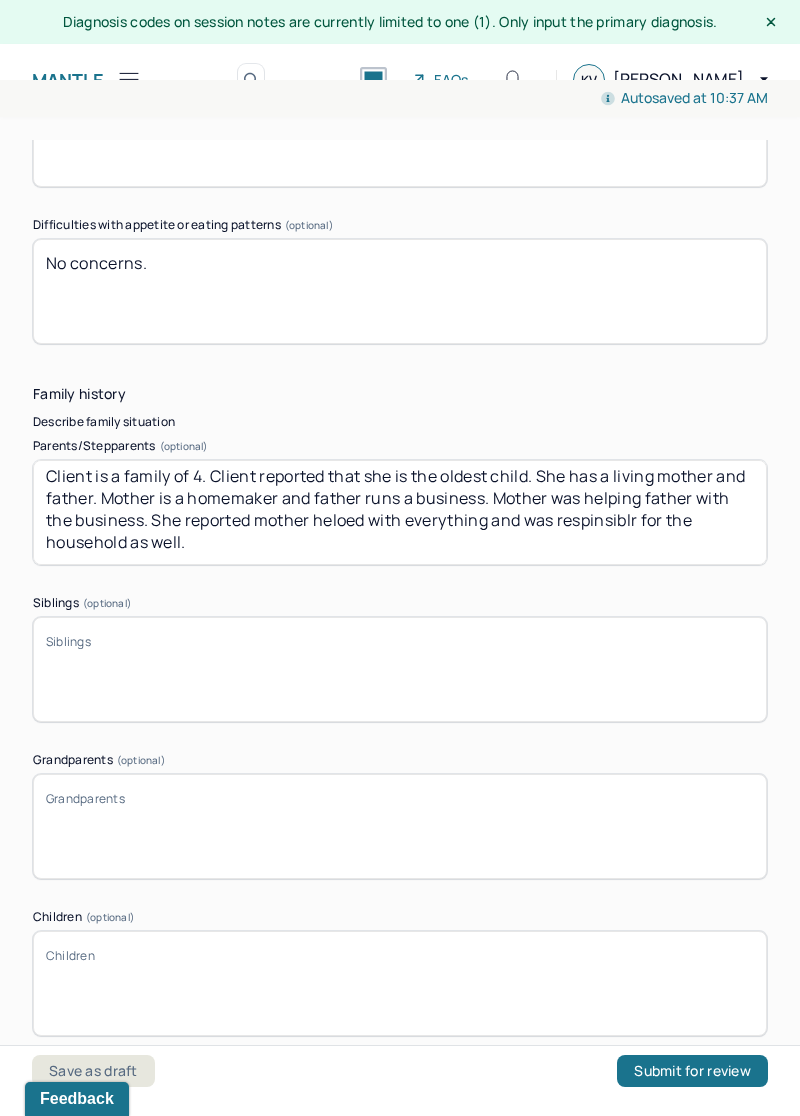 click on "Client is a family of 4. Client reported that she is the oldest child. She has a living mother and father. Mother is a homemaker and father runs a business. Mother was helping father with the" at bounding box center (400, 512) 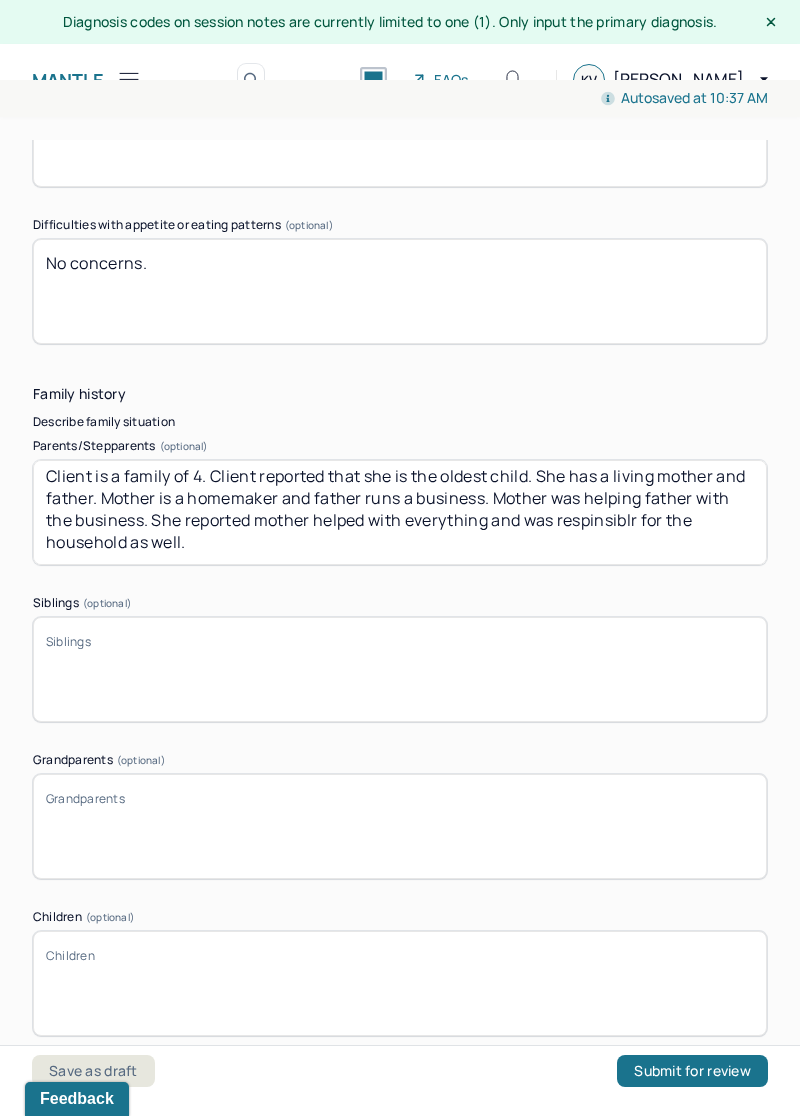 click on "Client is a family of 4. Client reported that she is the oldest child. She has a living mother and father. Mother is a homemaker and father runs a business. Mother was helping father with the" at bounding box center (400, 512) 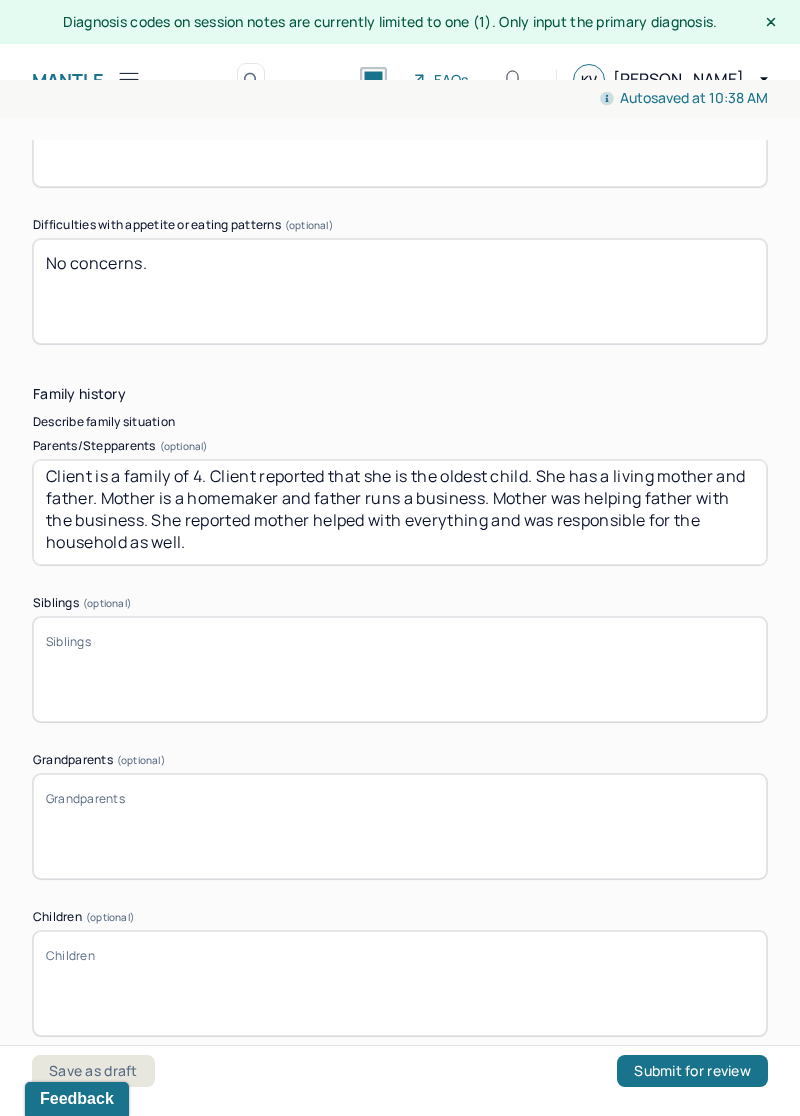 type on "Client is a family of 4. Client reported that she is the oldest child. She has a living mother and father. Mother is a homemaker and father runs a business. Mother was helping father with the business. She reported mother helped with everything and was responsible for the household as well." 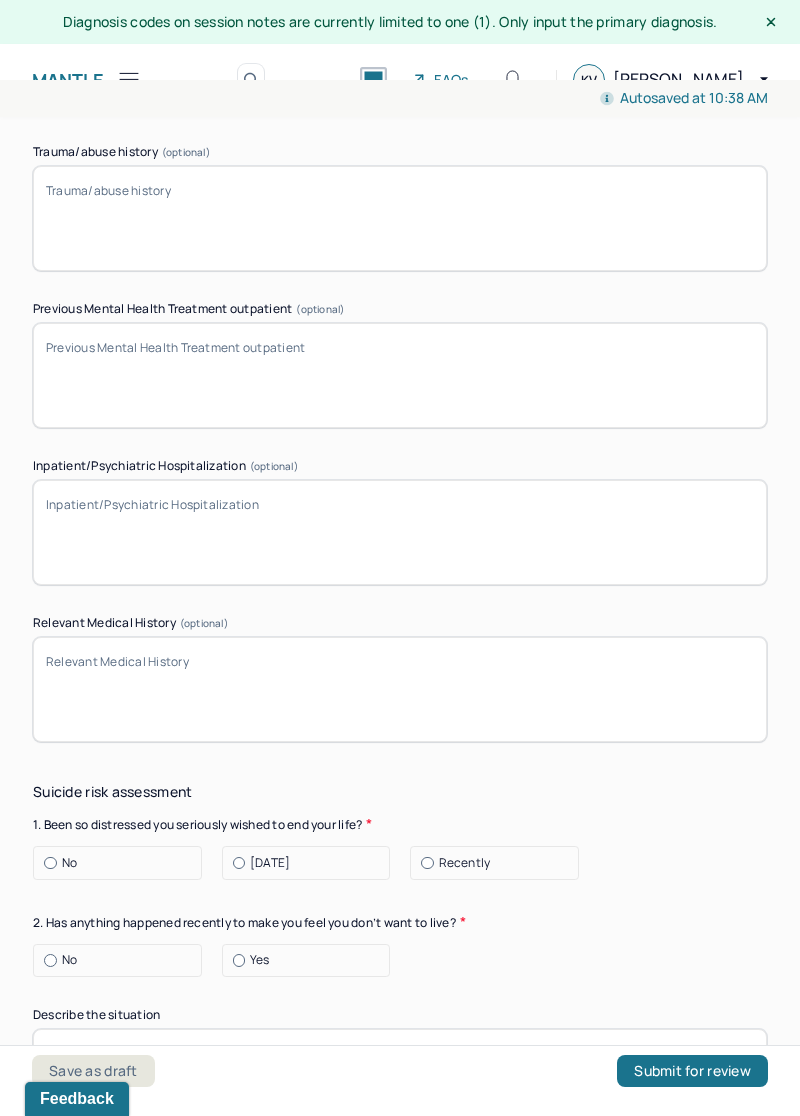 scroll, scrollTop: 5984, scrollLeft: 0, axis: vertical 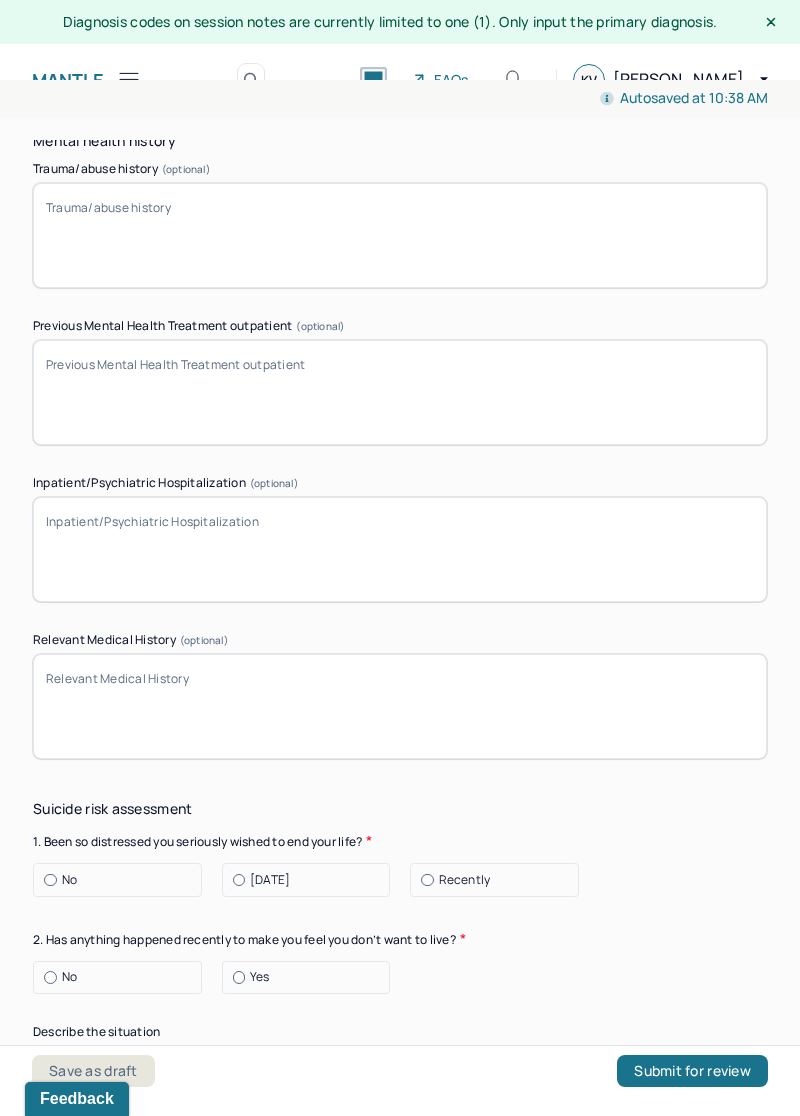 type on "Client has one brother." 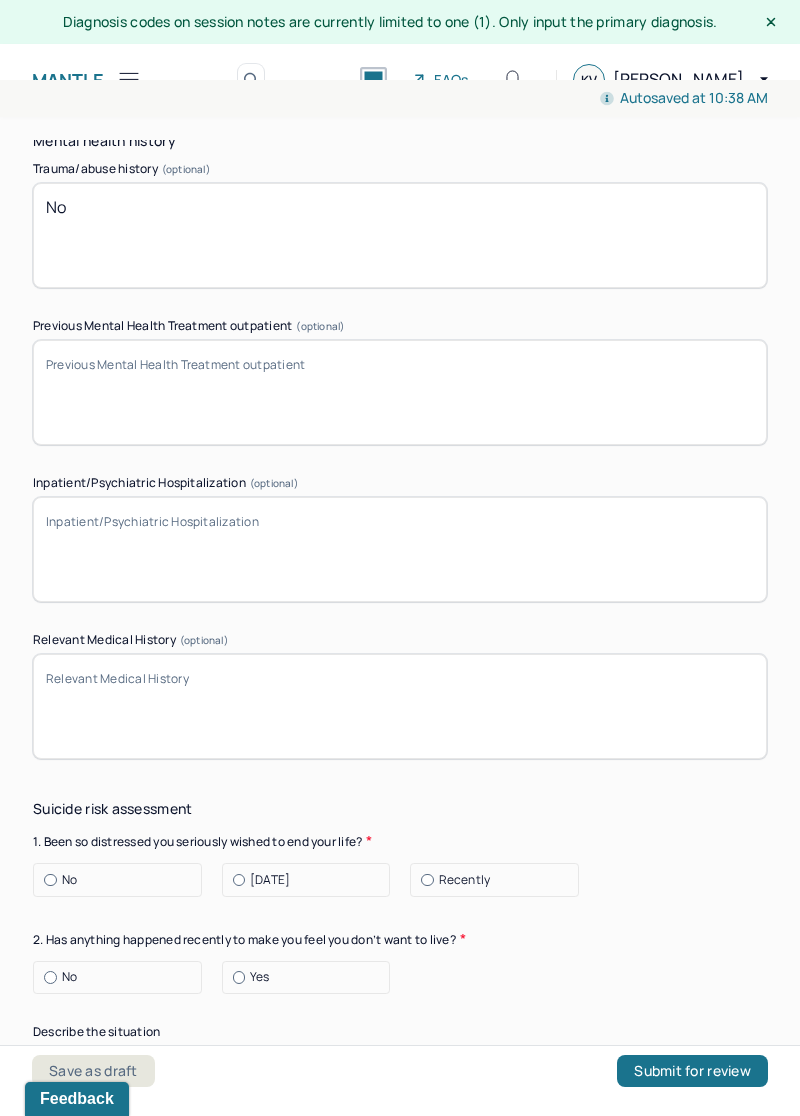 type on "N" 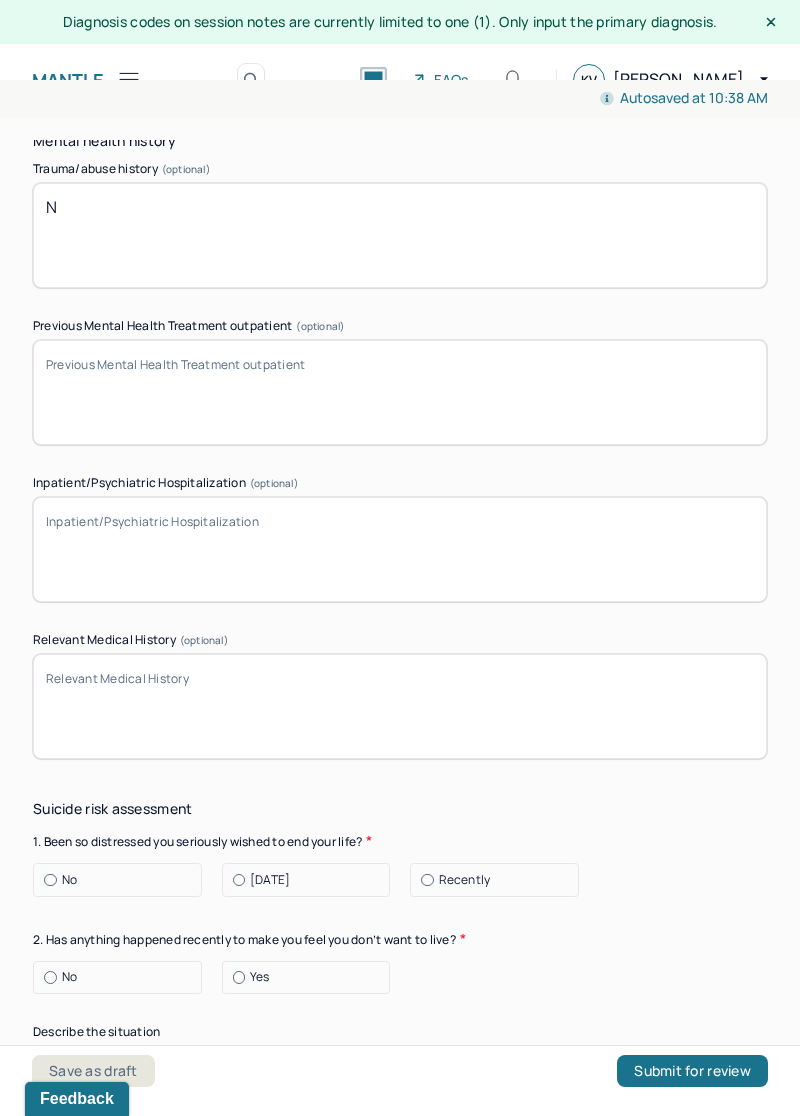 type 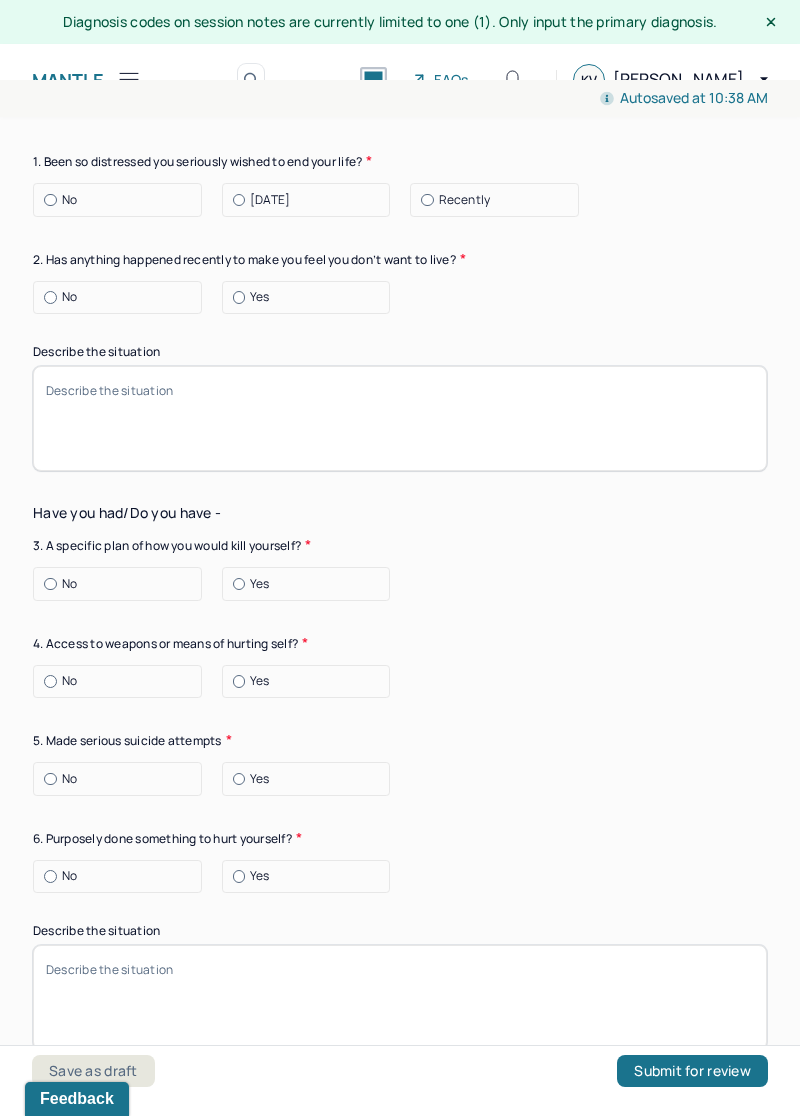 scroll, scrollTop: 6665, scrollLeft: 0, axis: vertical 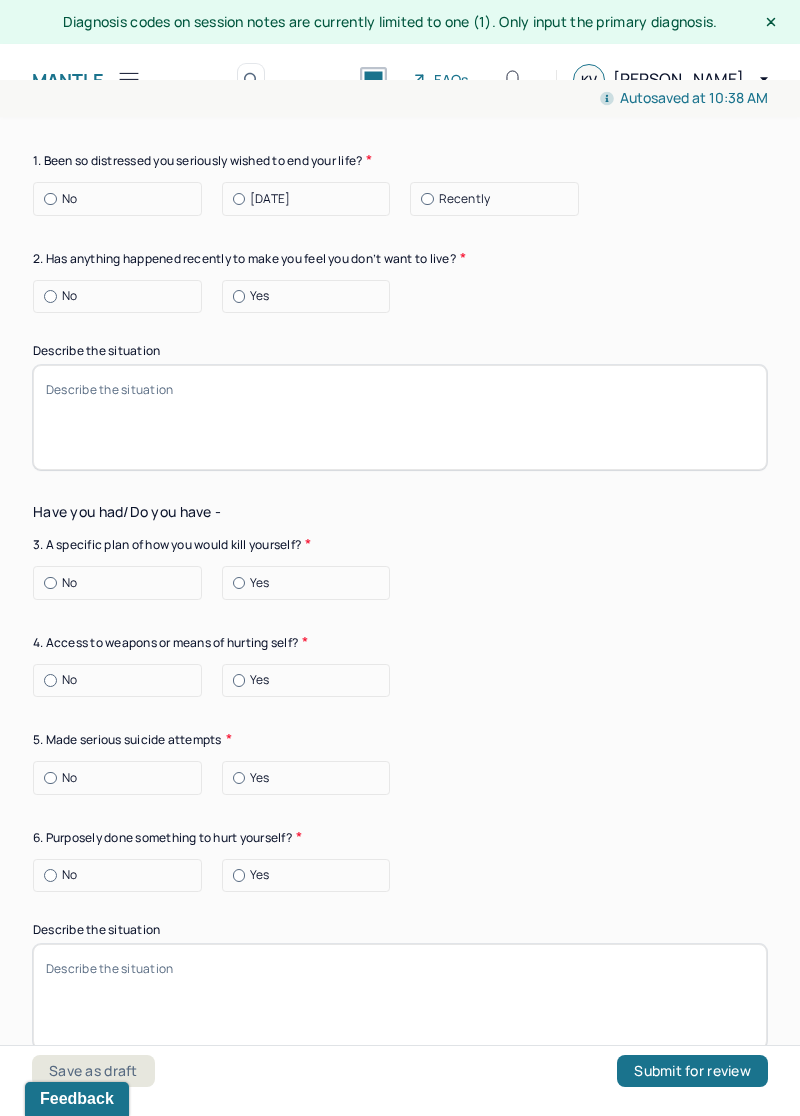 click on "No" at bounding box center [122, 199] 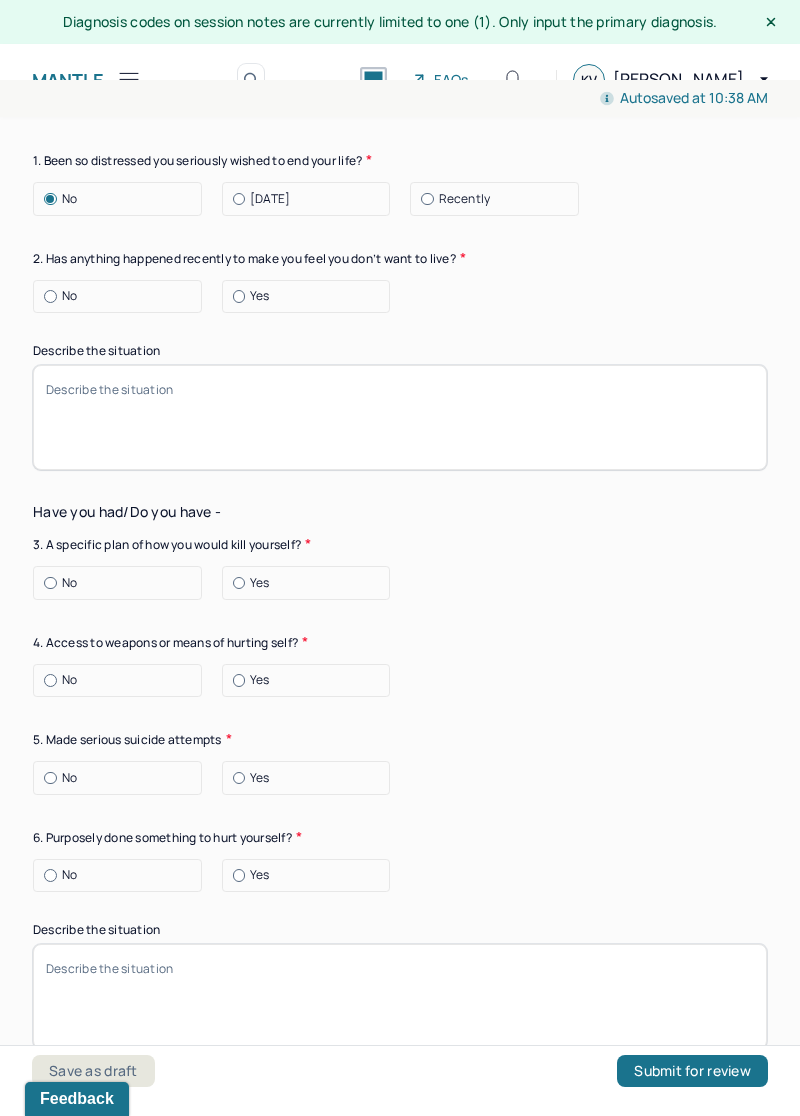 click on "No" at bounding box center (122, 296) 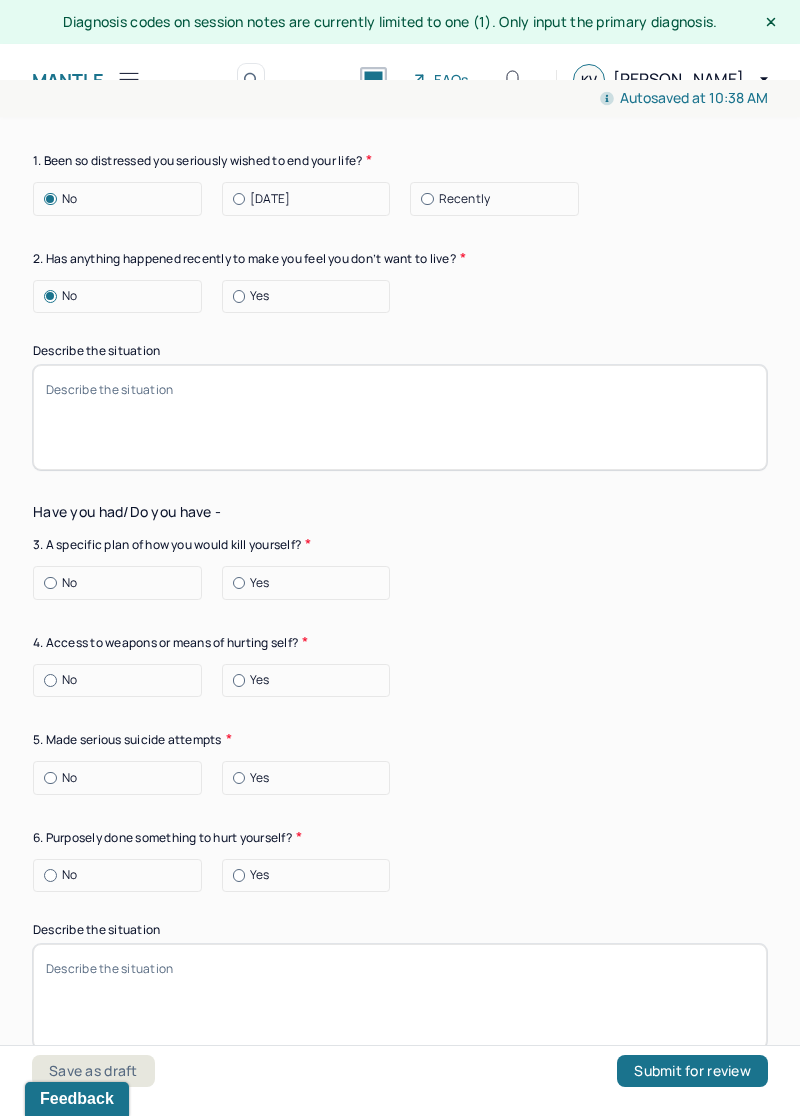 click on "No" at bounding box center (122, 583) 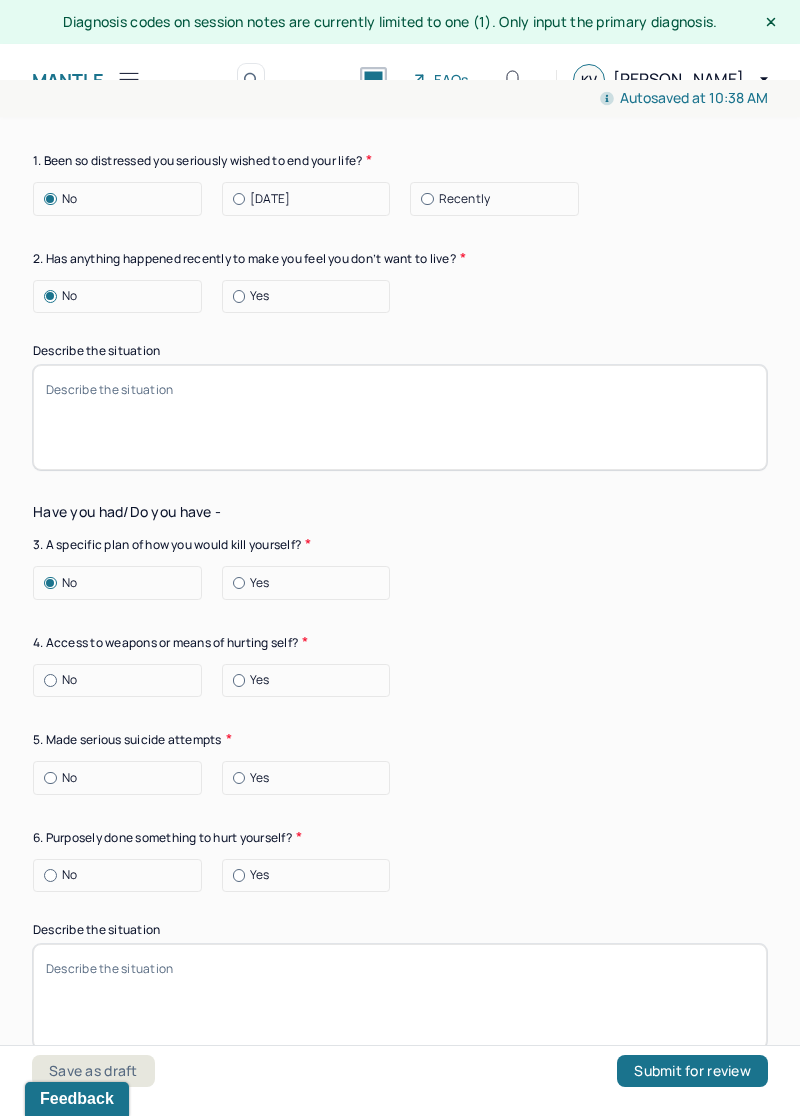 click on "No" at bounding box center (122, 680) 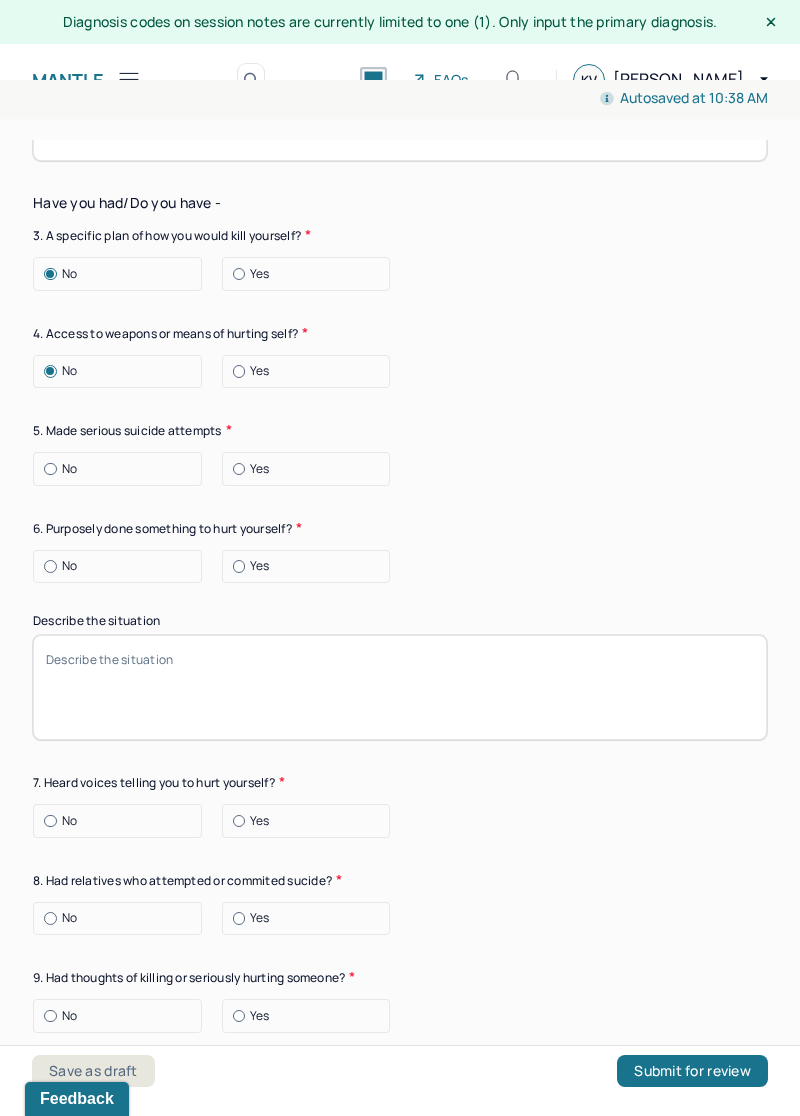 scroll, scrollTop: 6977, scrollLeft: 0, axis: vertical 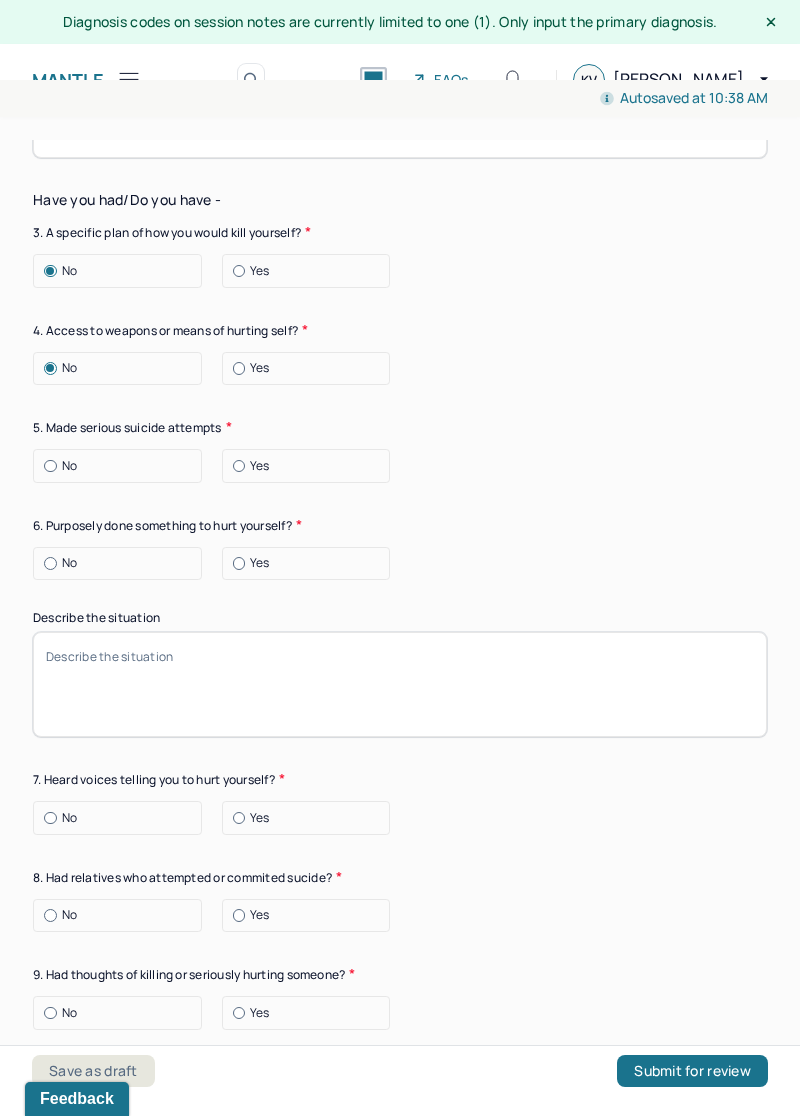 click on "No" at bounding box center [122, 466] 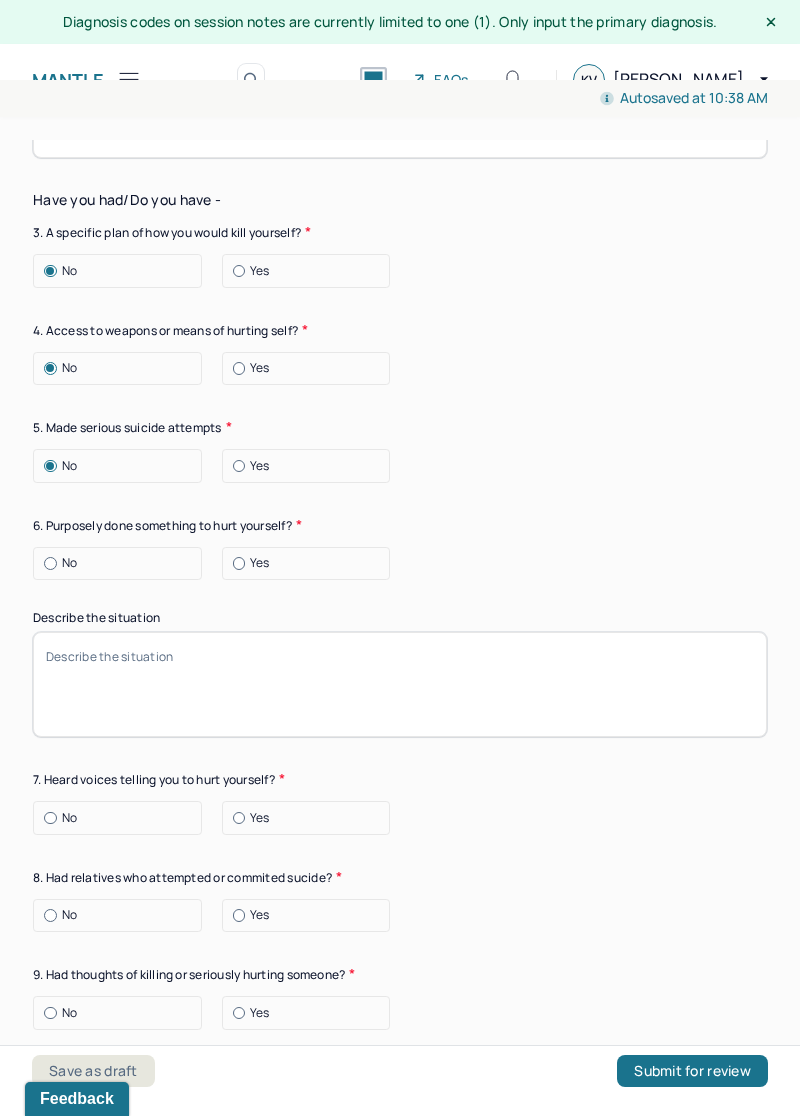 click on "No" at bounding box center (122, 563) 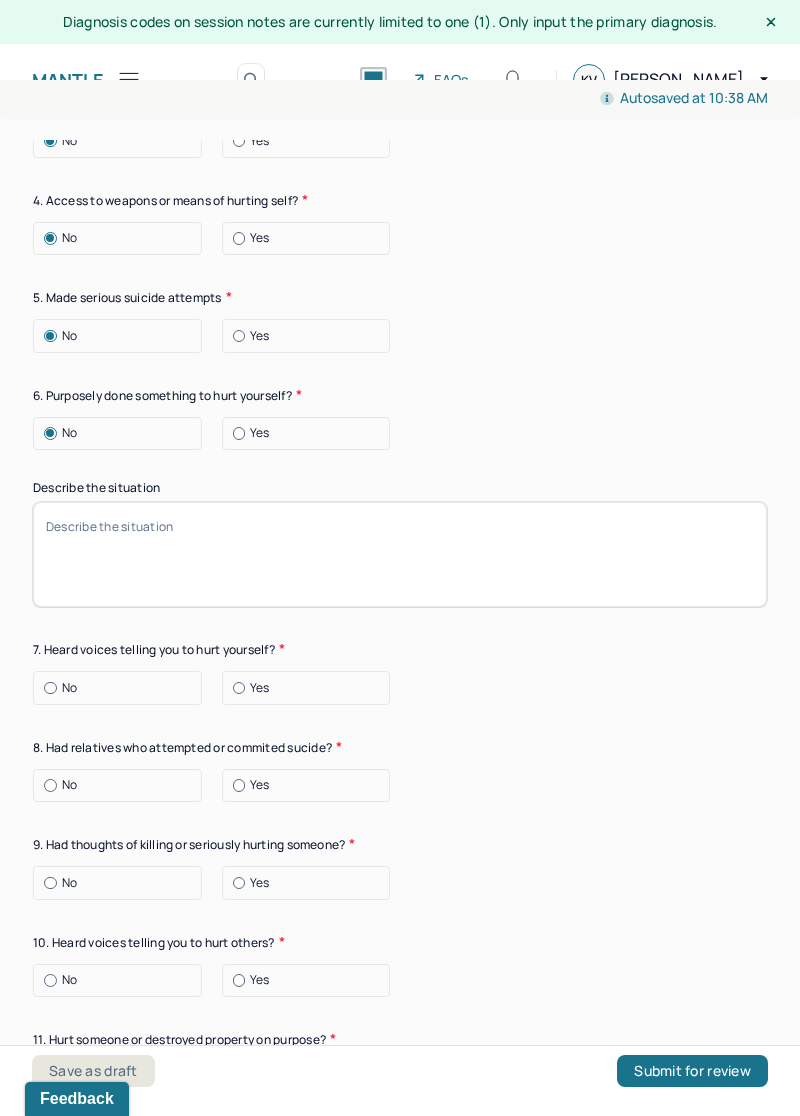 scroll, scrollTop: 7205, scrollLeft: 0, axis: vertical 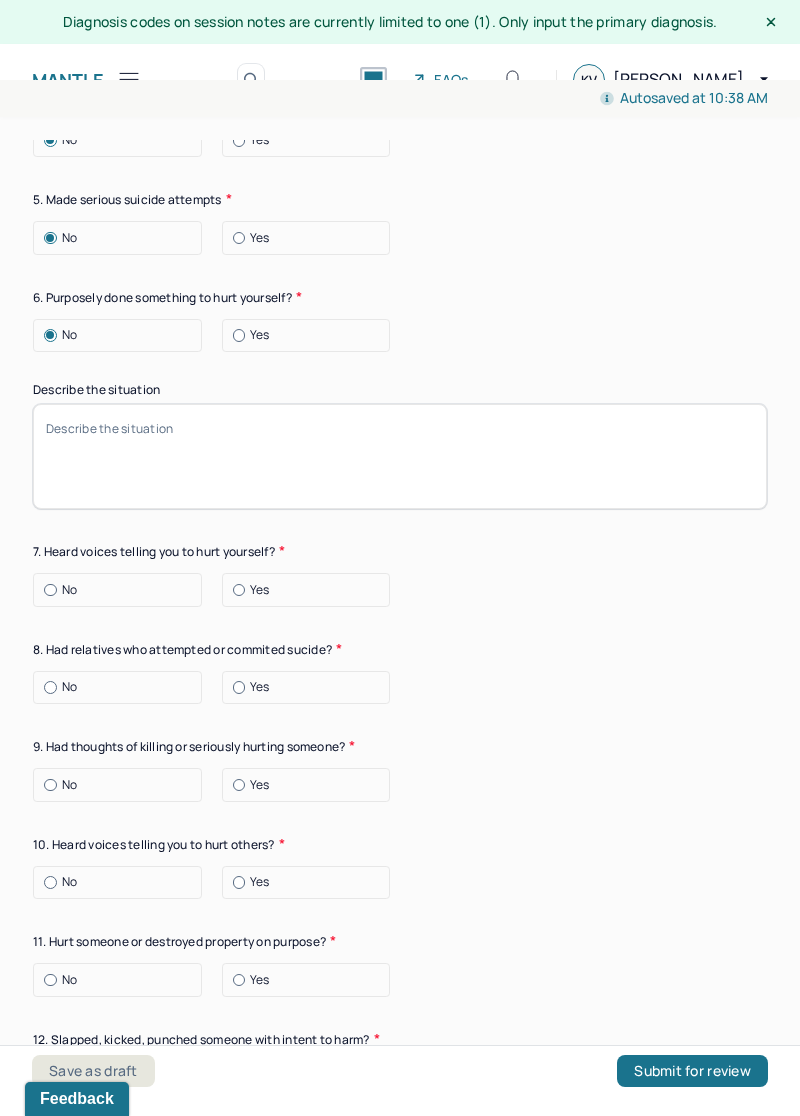 click on "No" at bounding box center (122, 590) 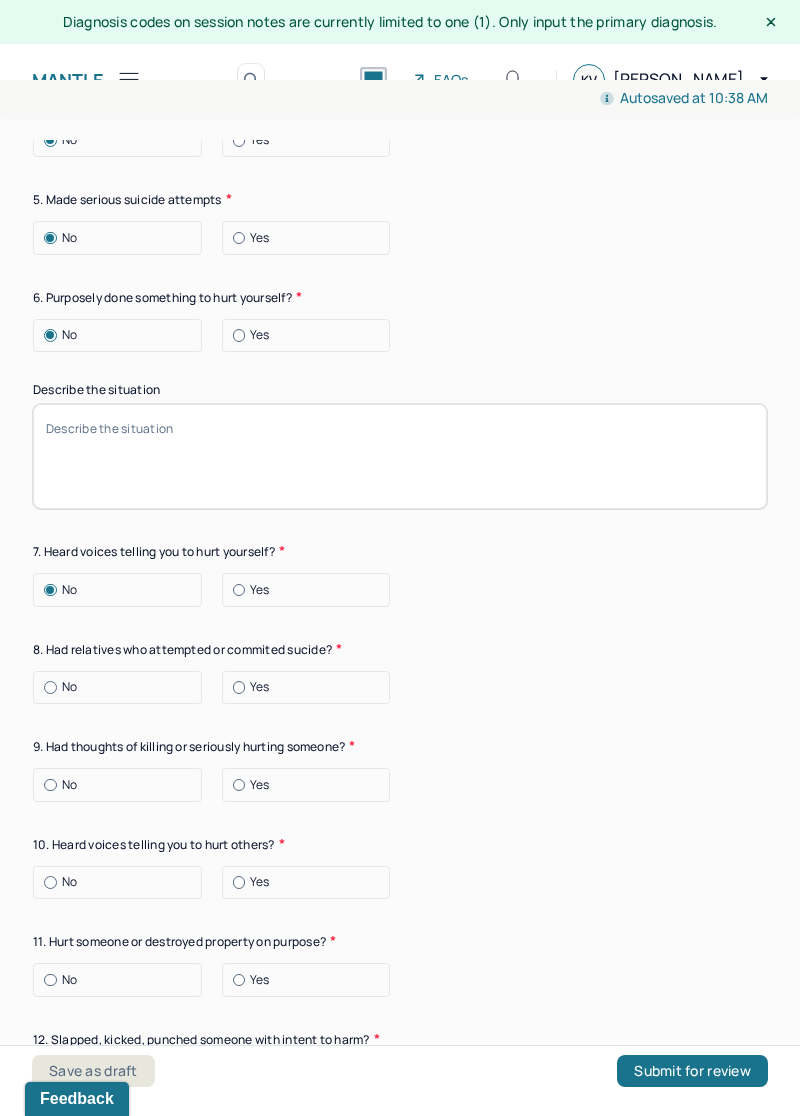 click on "No" at bounding box center (122, 687) 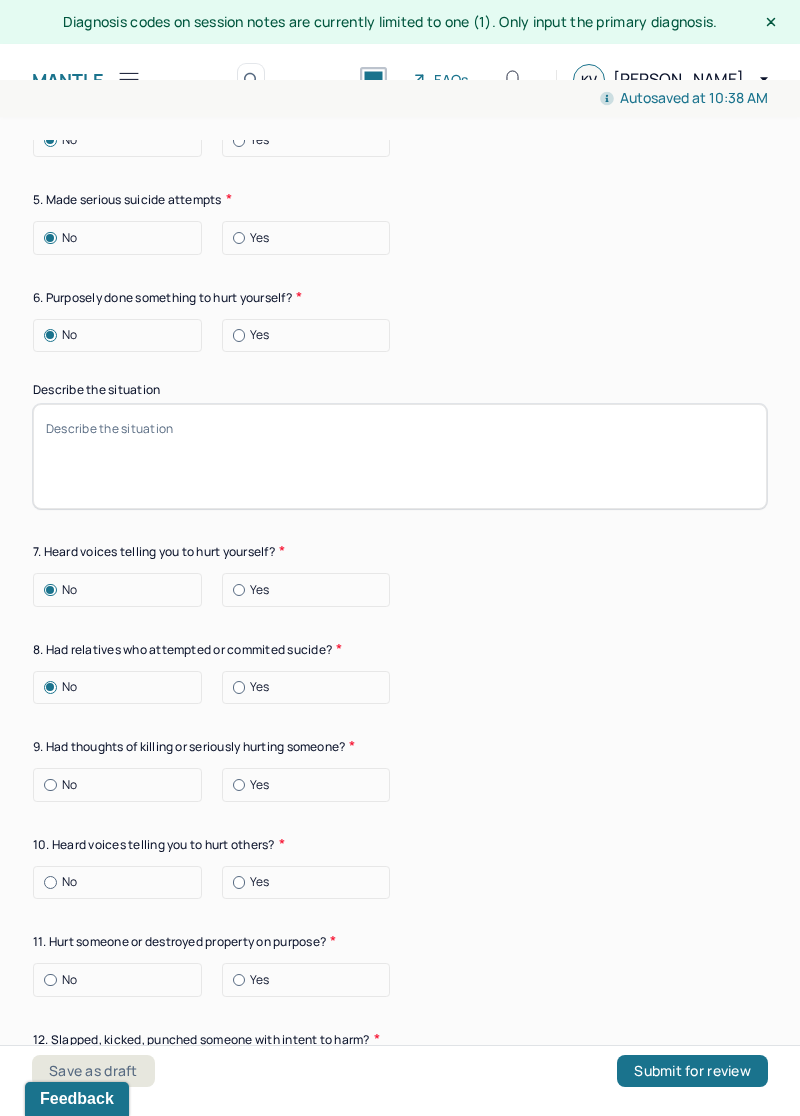 click on "No" at bounding box center (122, 785) 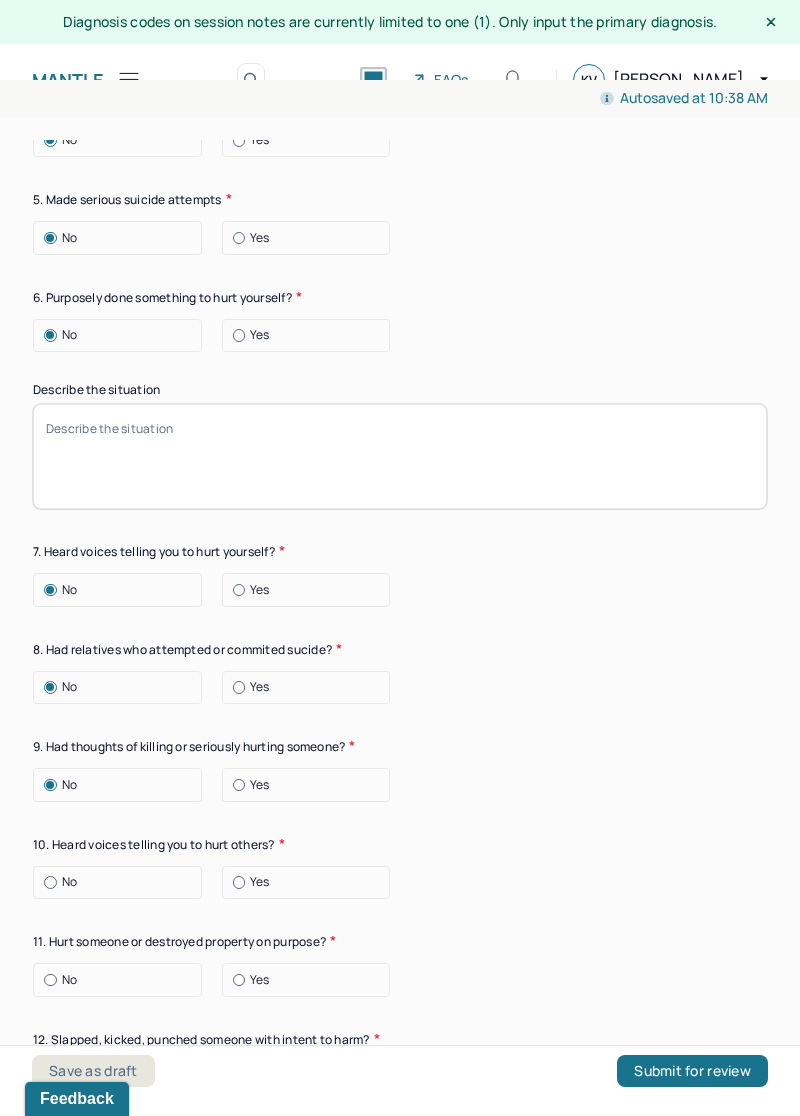 click on "No" at bounding box center [122, 882] 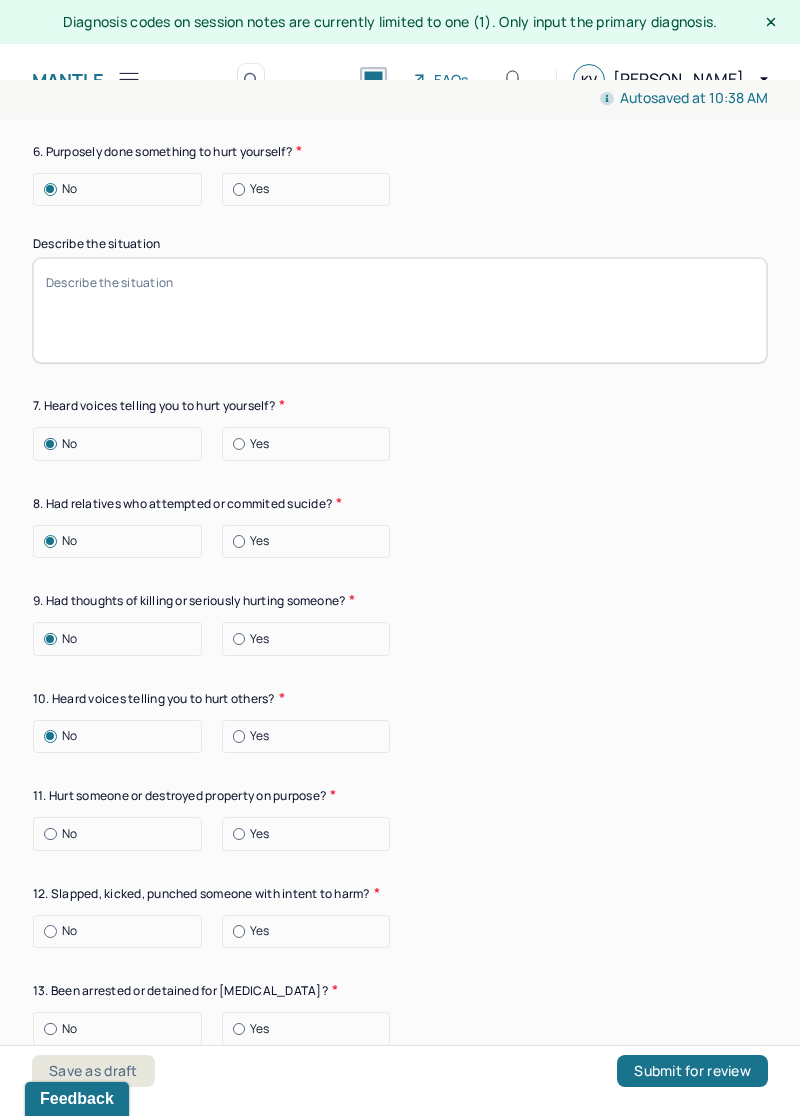 scroll, scrollTop: 7559, scrollLeft: 0, axis: vertical 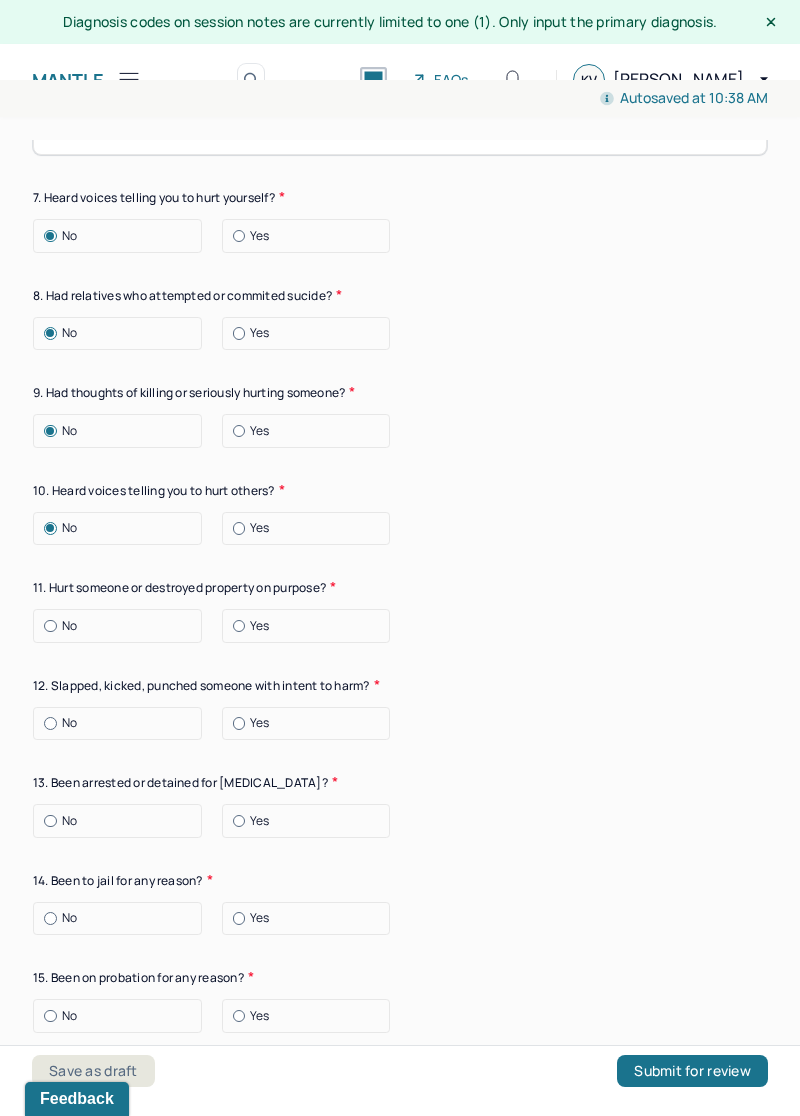 click on "No" at bounding box center (122, 626) 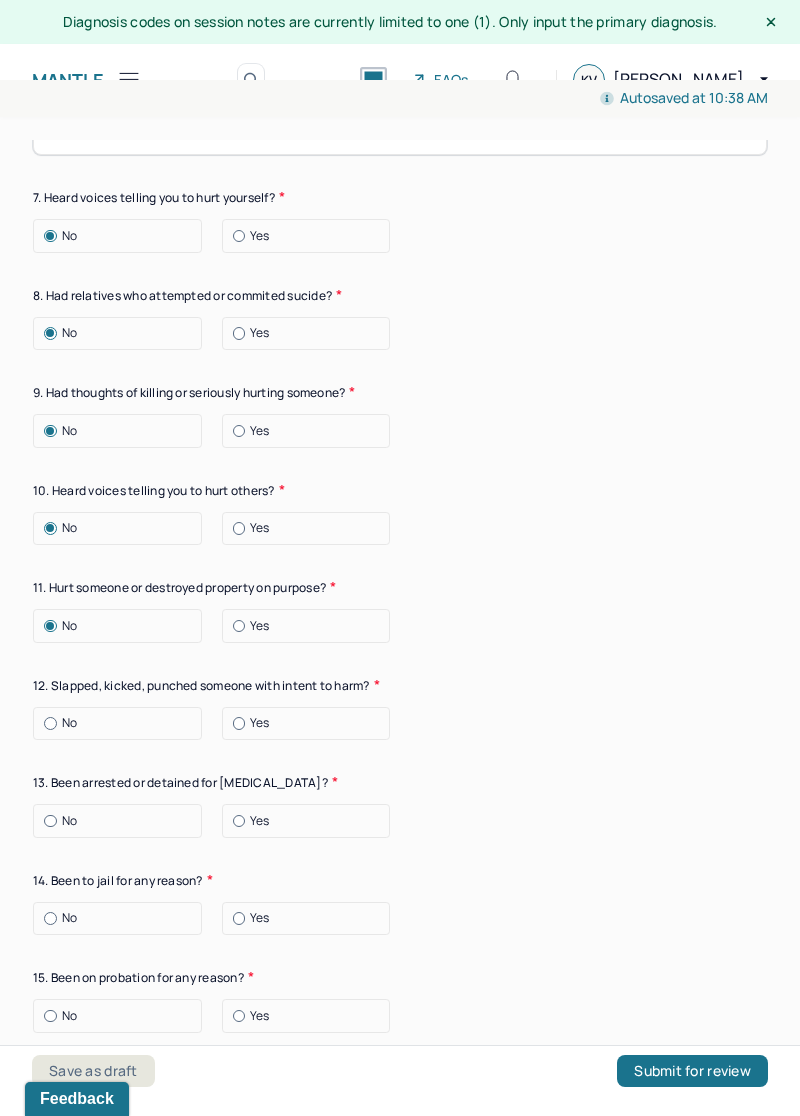 click on "No" at bounding box center [122, 723] 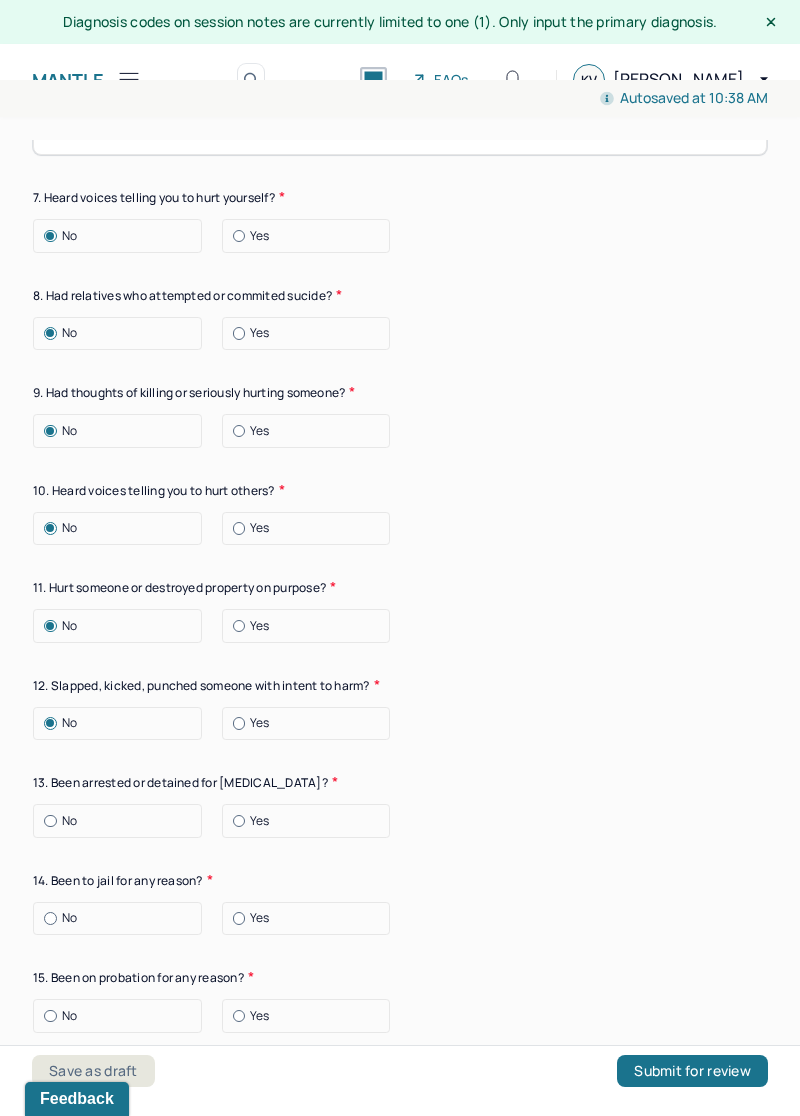 click on "No" at bounding box center [122, 821] 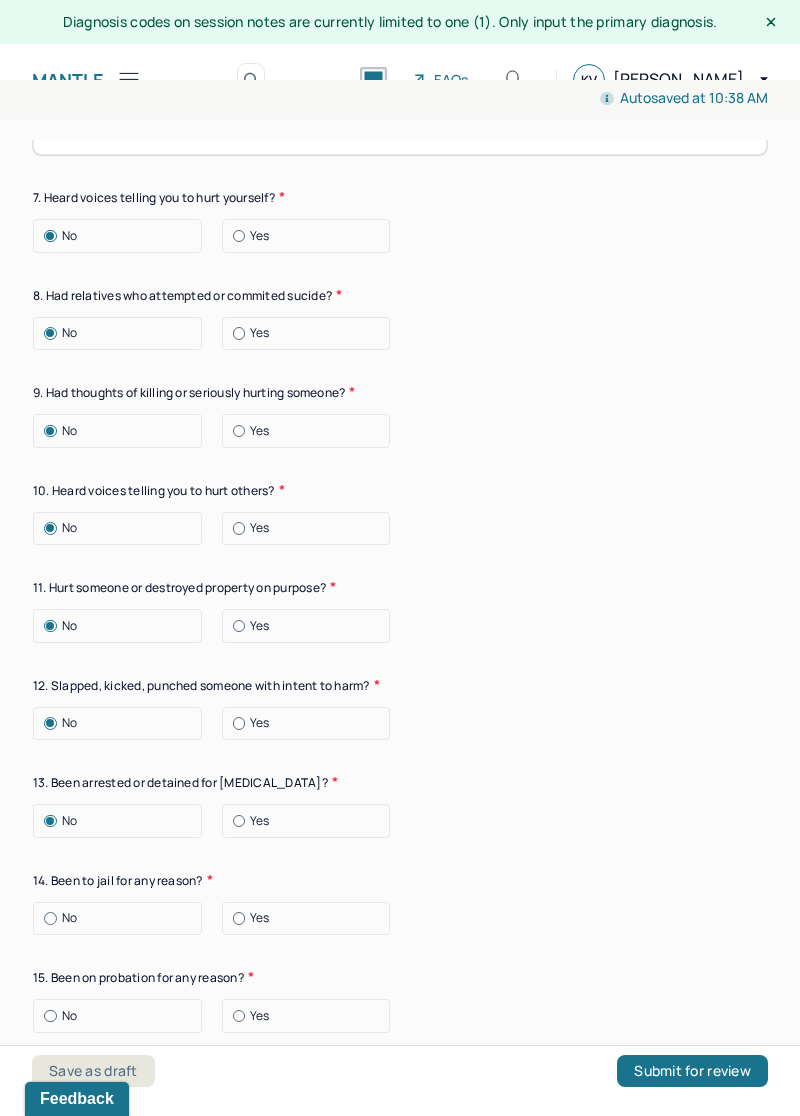 click on "No" at bounding box center (122, 918) 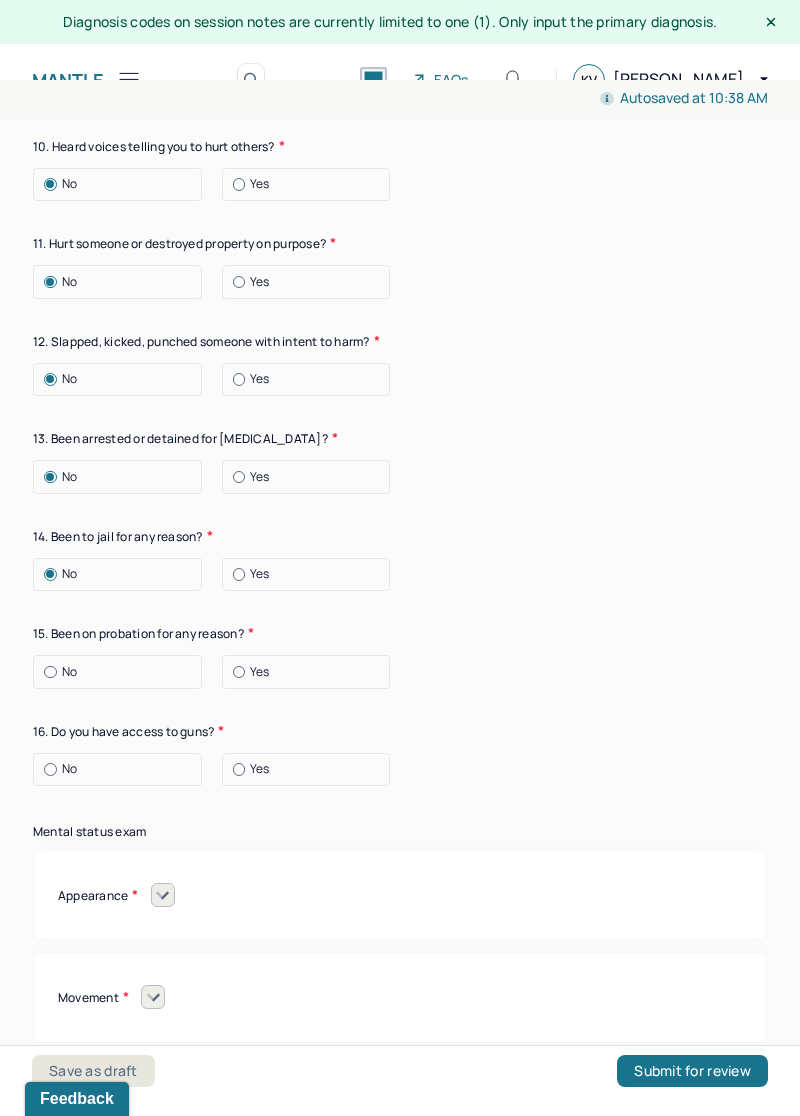 scroll, scrollTop: 7905, scrollLeft: 0, axis: vertical 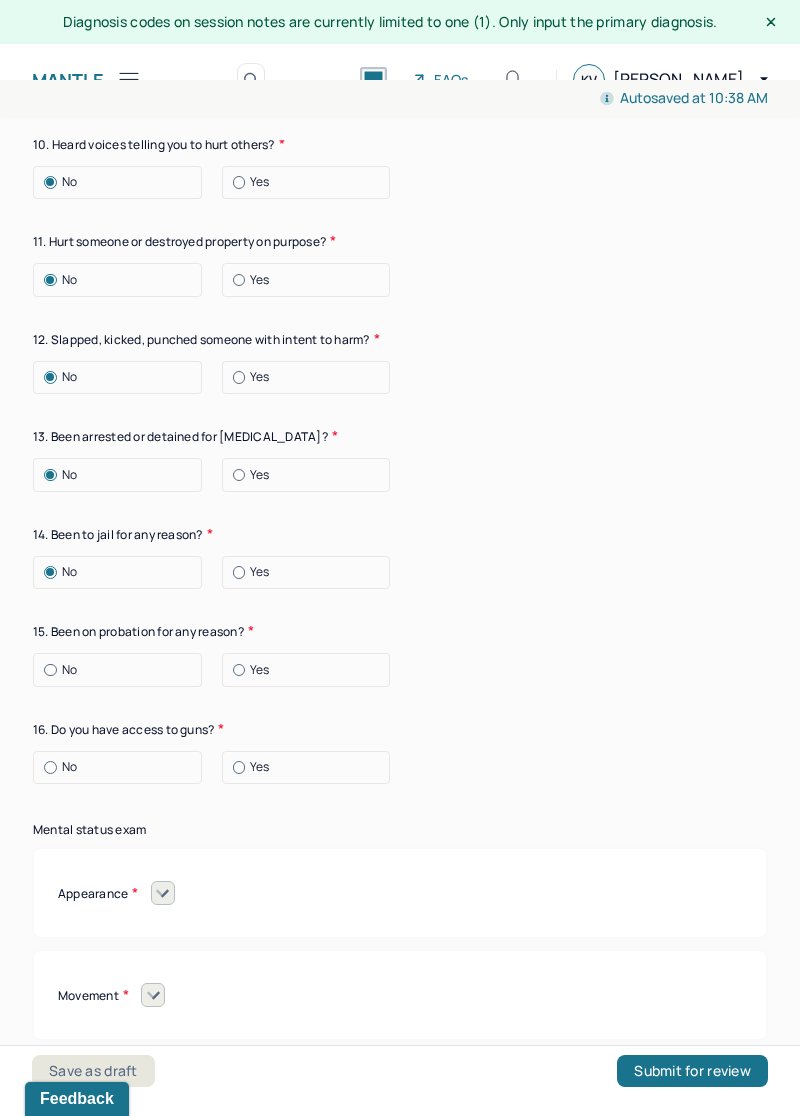 click on "No" at bounding box center (122, 670) 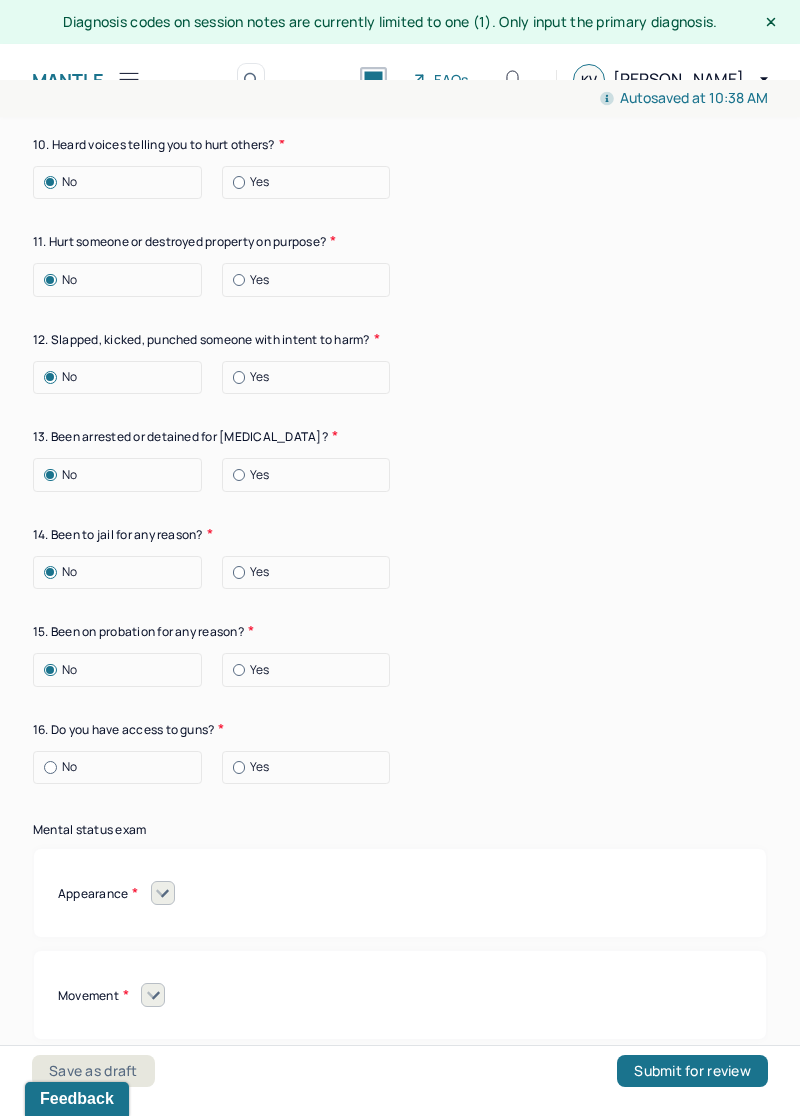 click on "No" at bounding box center (122, 767) 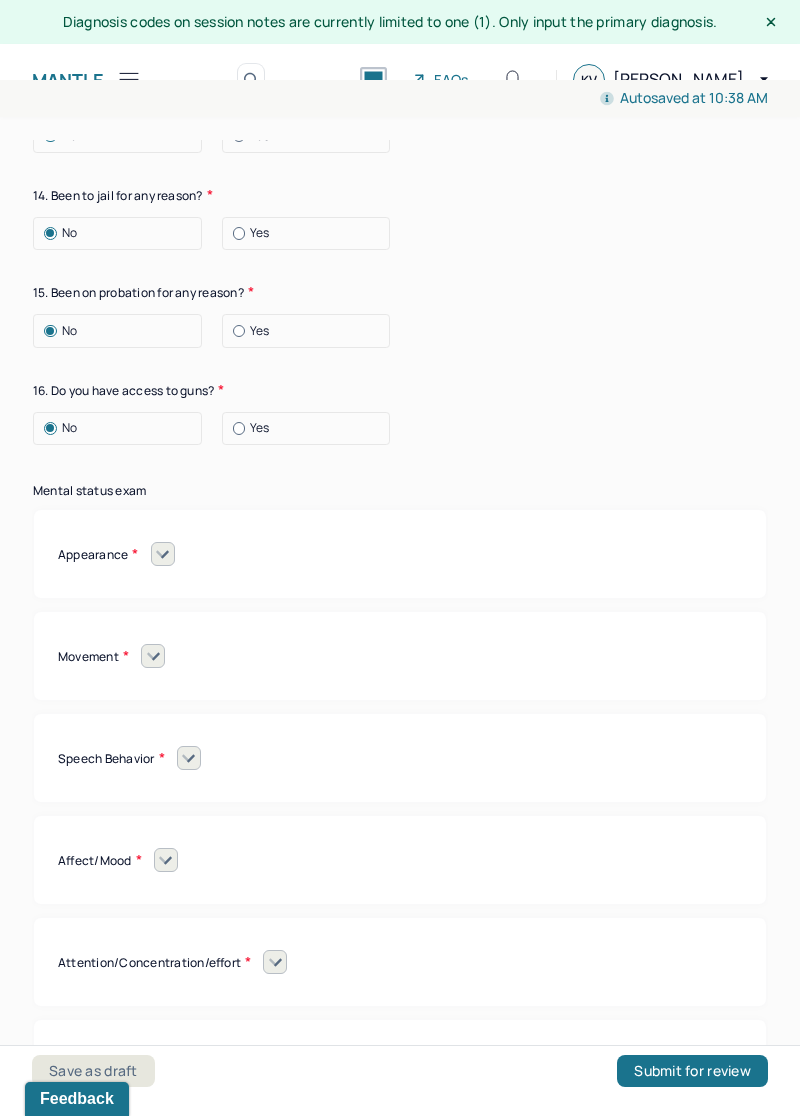 scroll, scrollTop: 8245, scrollLeft: 0, axis: vertical 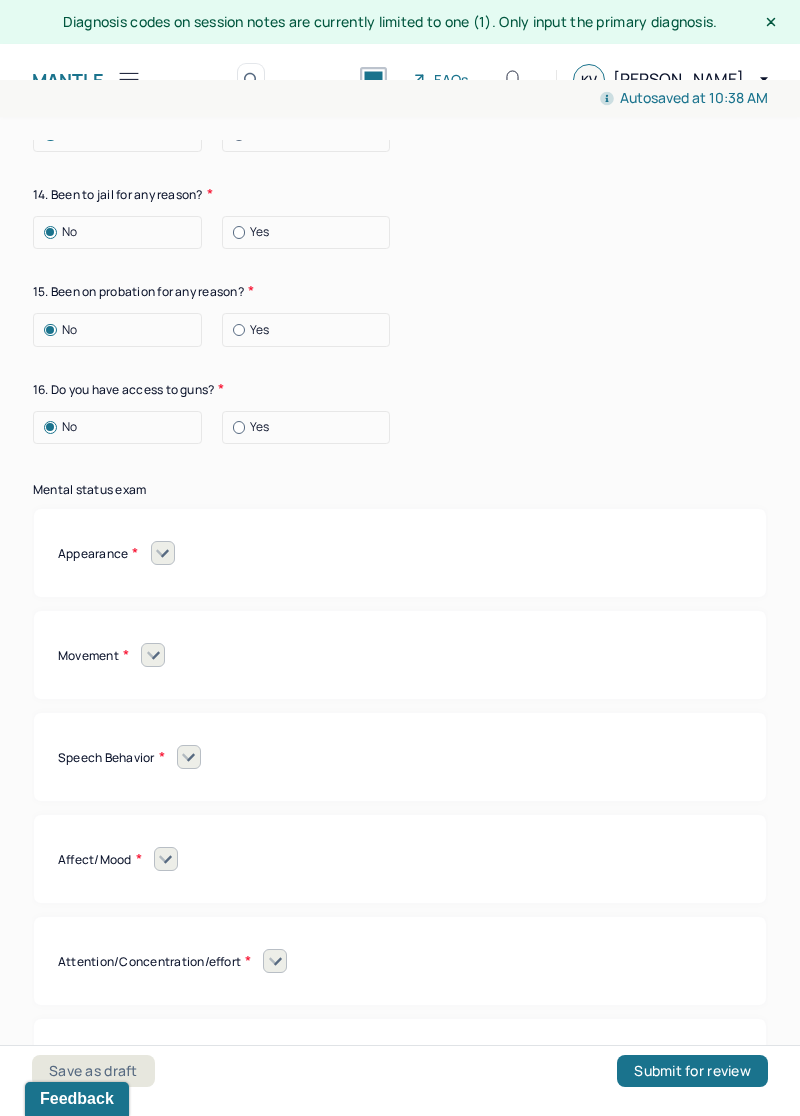 click 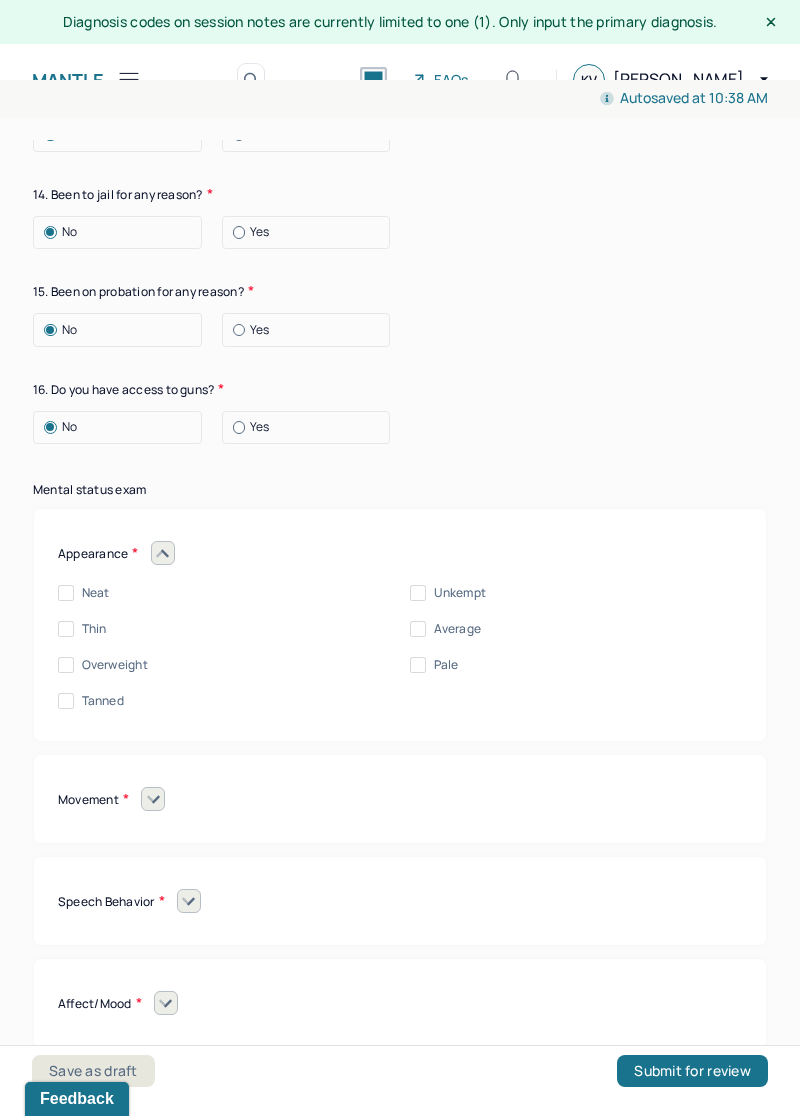 click on "Neat" at bounding box center (66, 593) 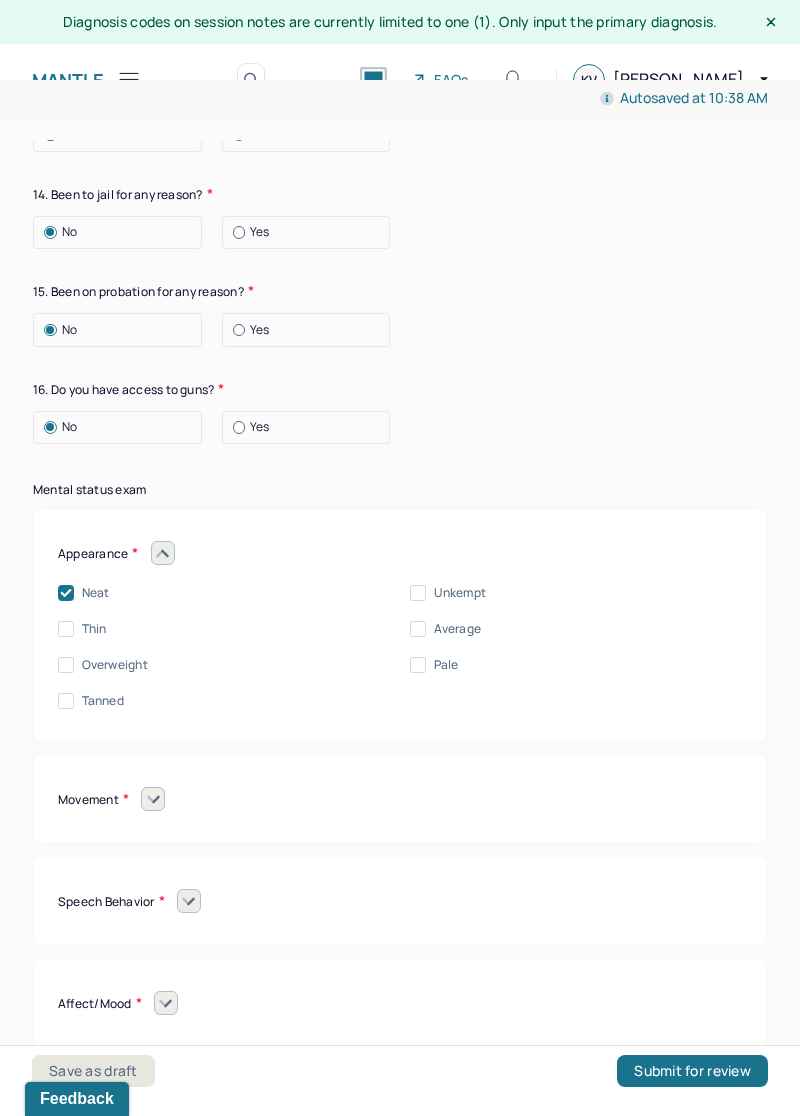 click on "Thin" at bounding box center [66, 629] 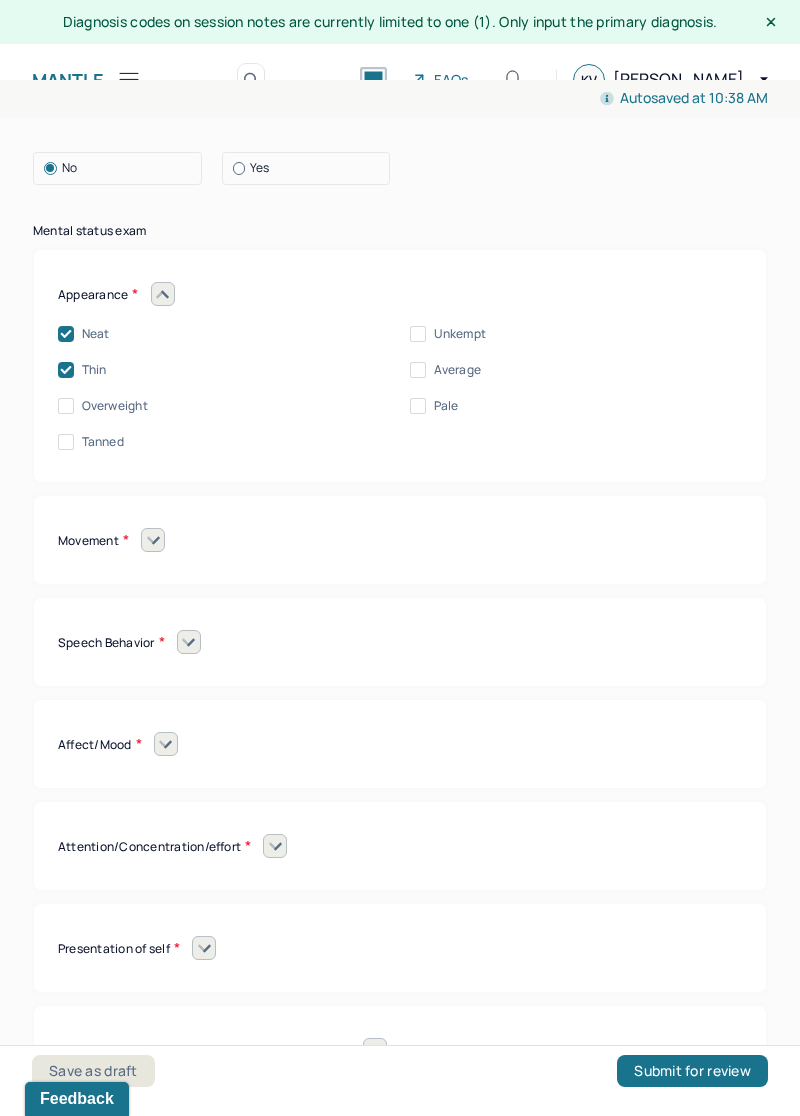 scroll, scrollTop: 8503, scrollLeft: 0, axis: vertical 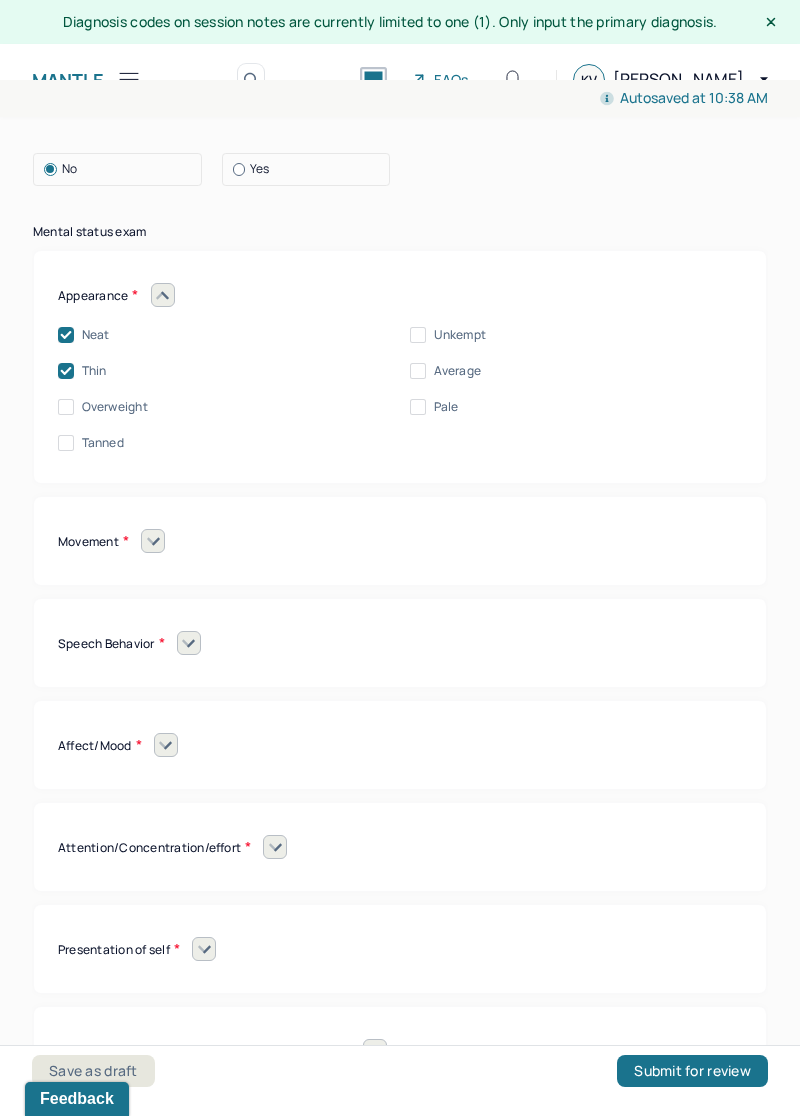 click 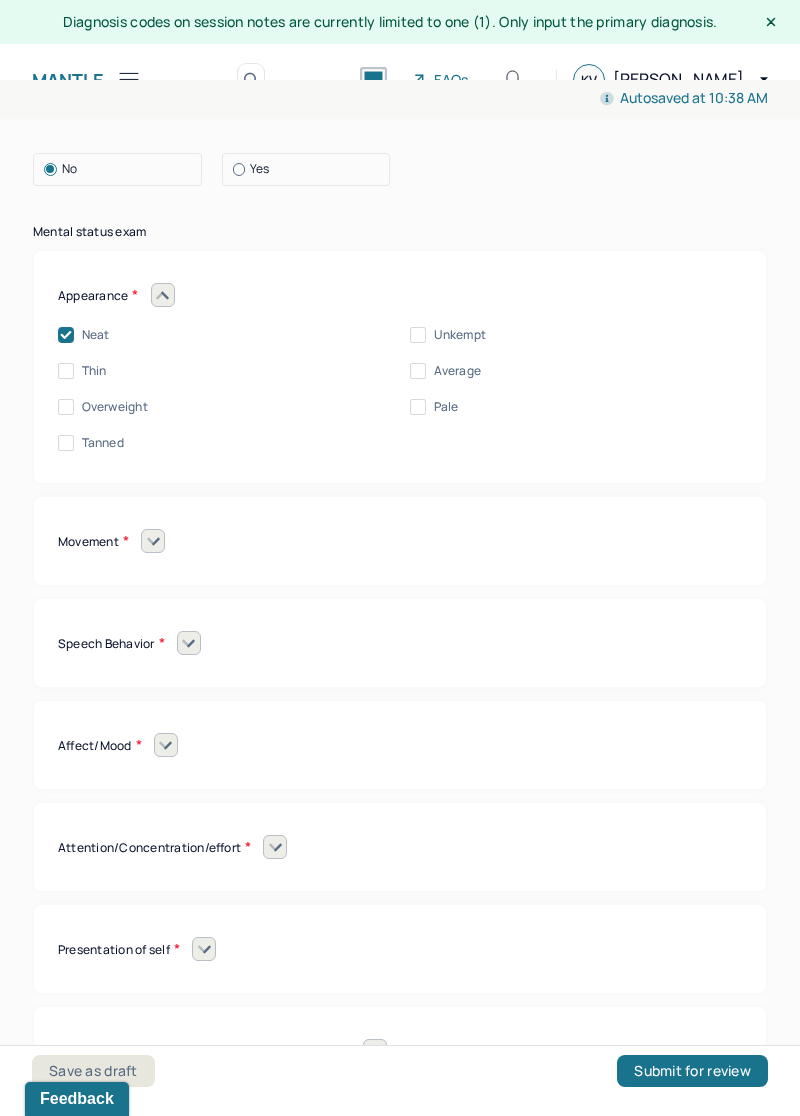 click on "Movement Coordinated Uncoordinated Mannerisms/oddities Good eye contact Kept eyes downcast Stared into space" at bounding box center (400, 541) 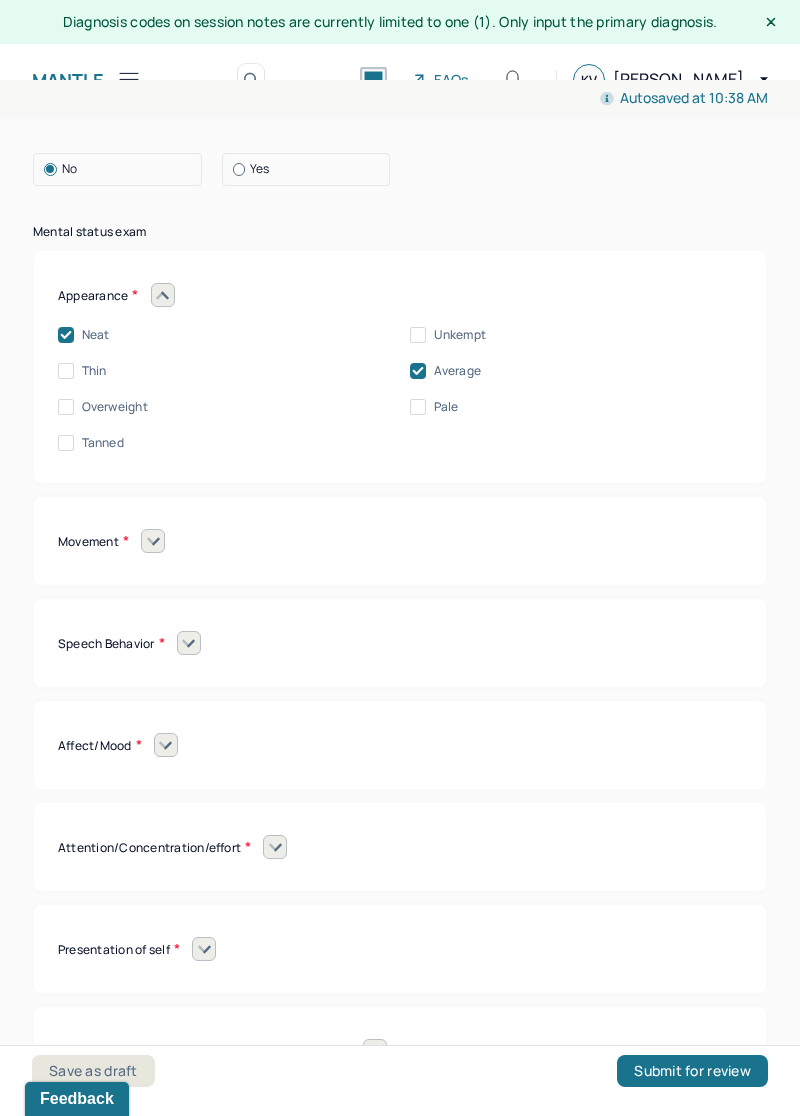 click 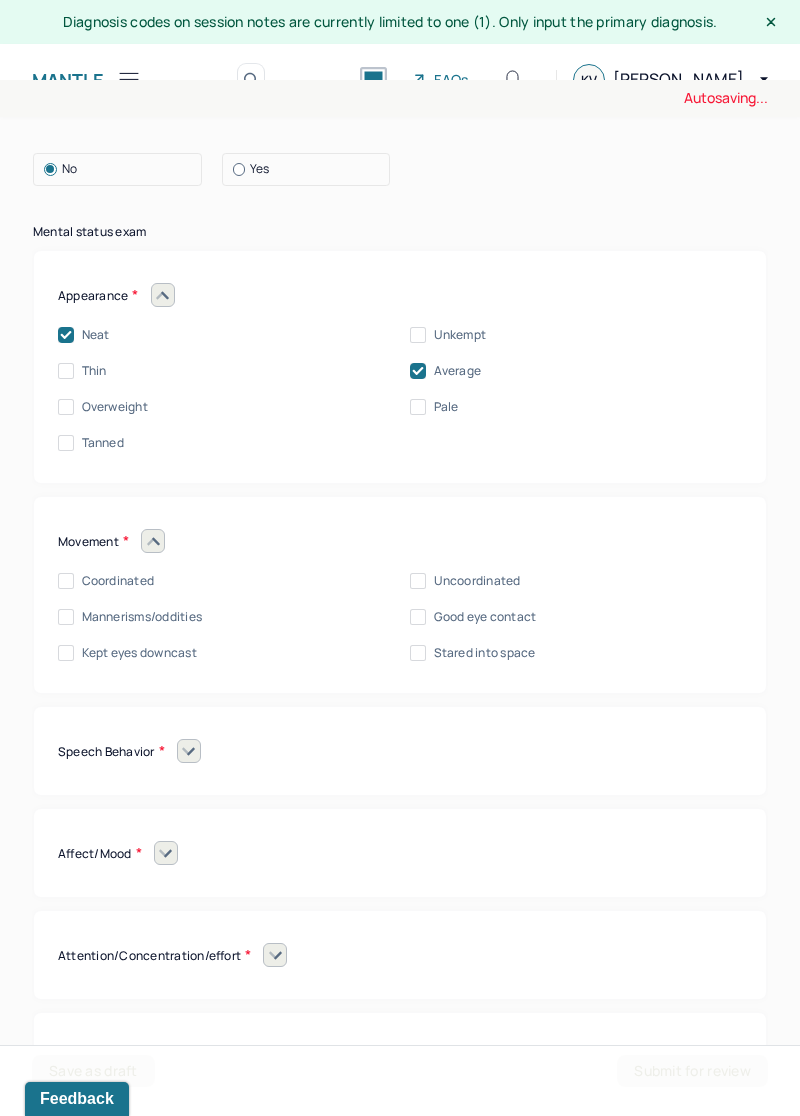 click on "Good eye contact" at bounding box center [418, 617] 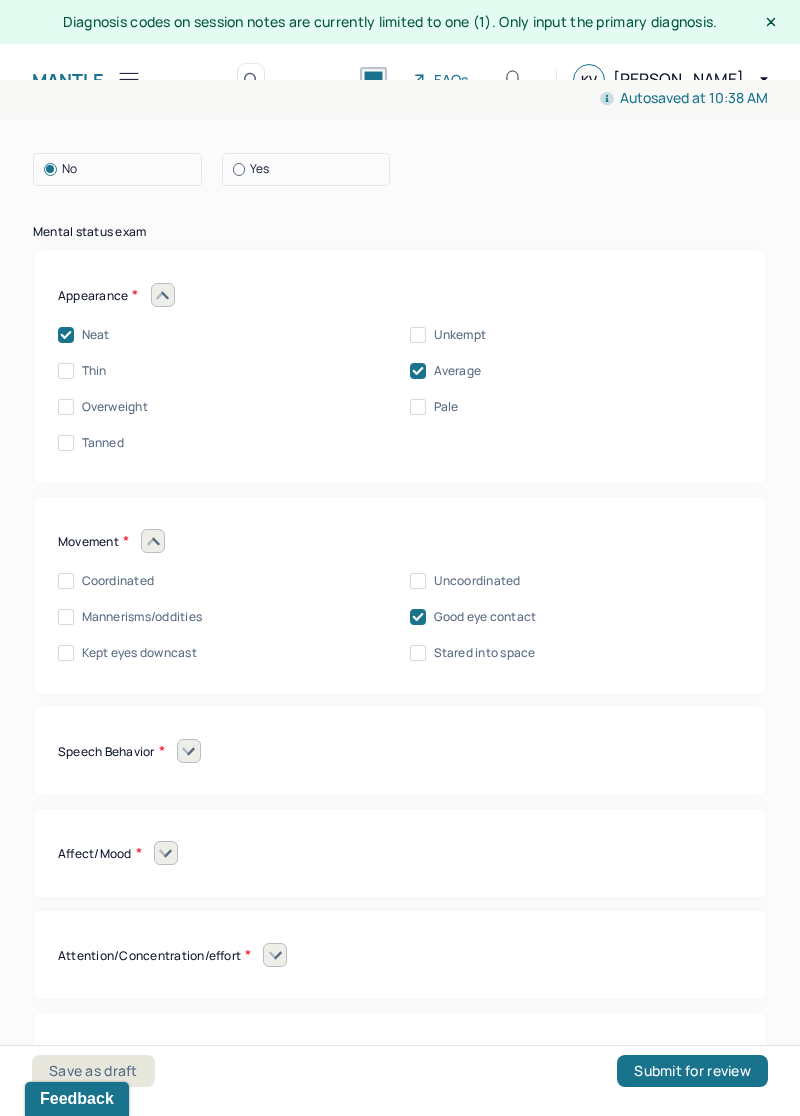 click on "Coordinated" at bounding box center [66, 581] 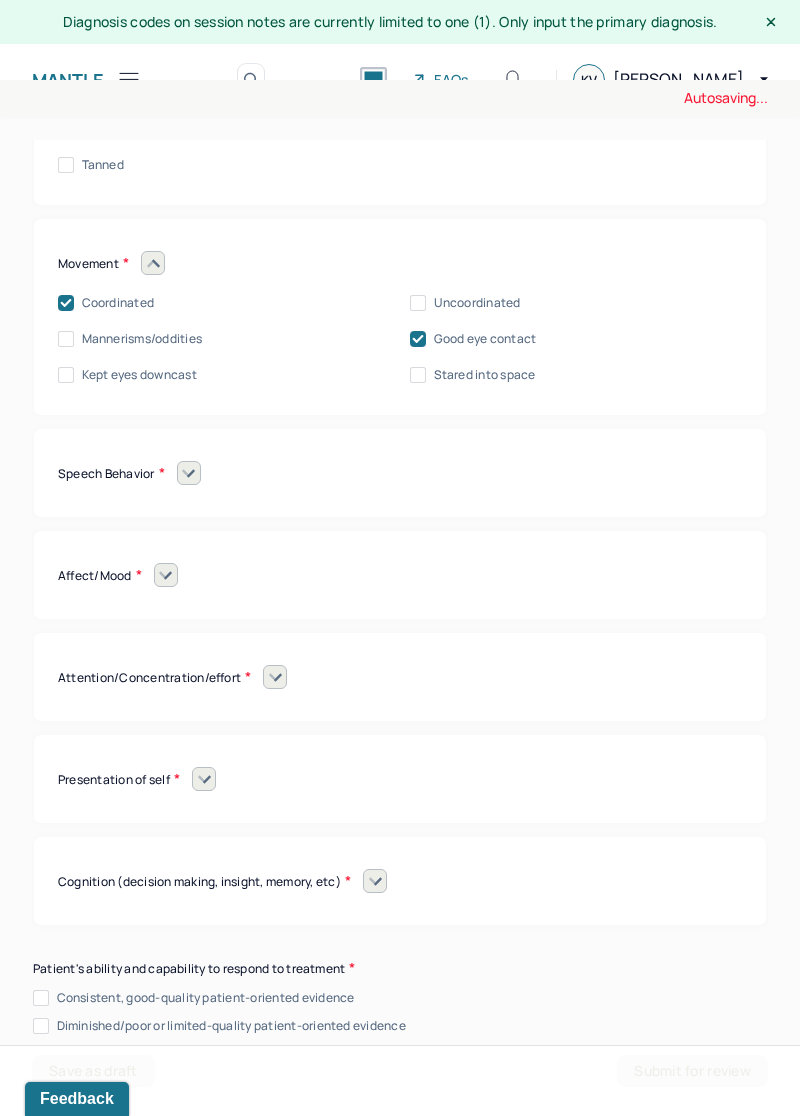 scroll, scrollTop: 8783, scrollLeft: 0, axis: vertical 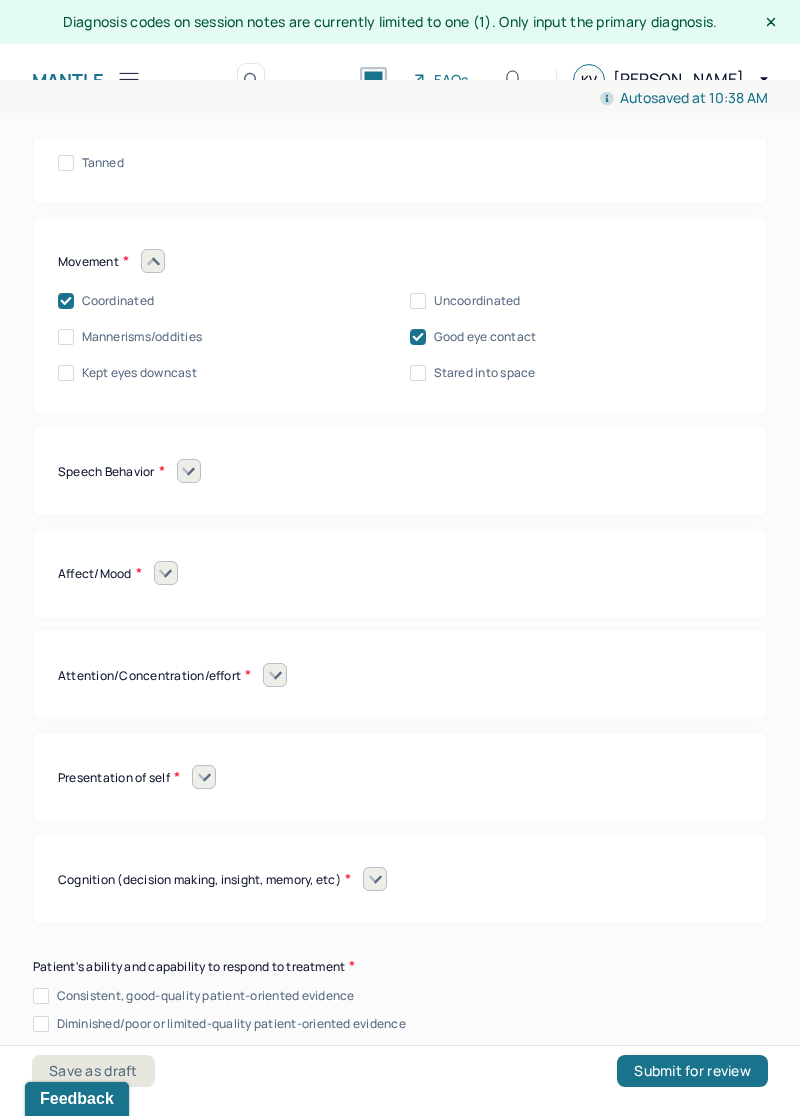 click 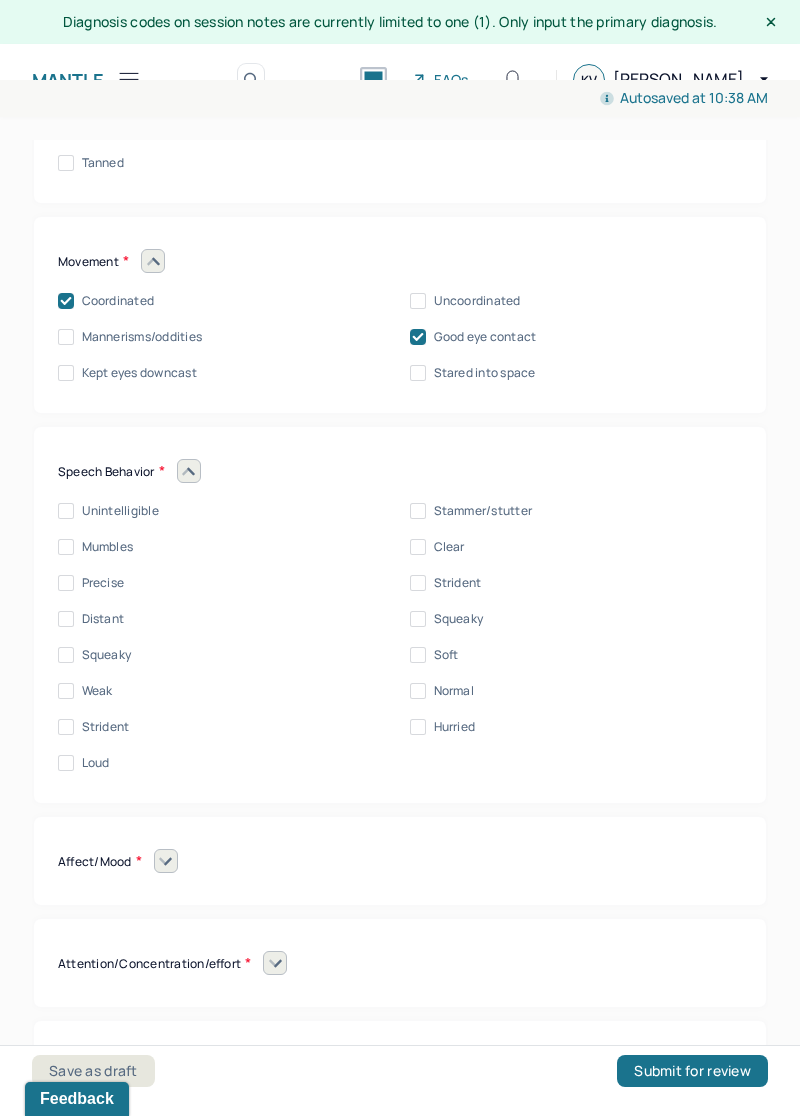 click on "Precise" at bounding box center (66, 583) 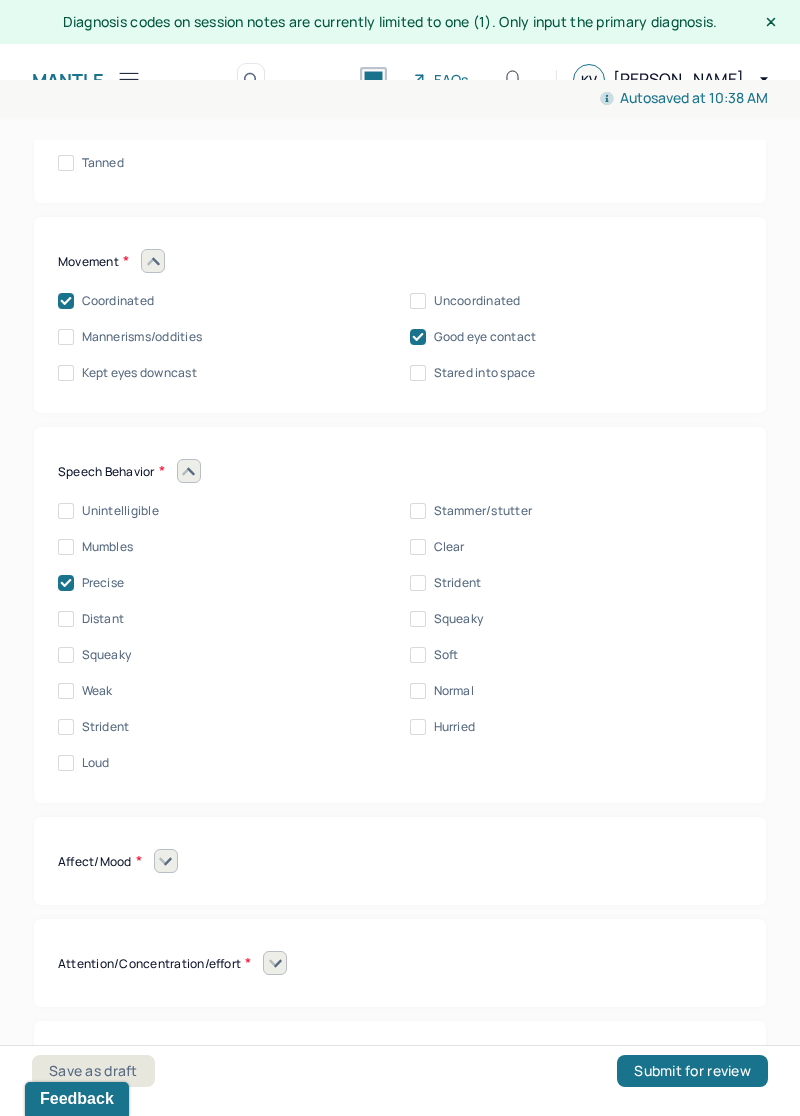 click on "Clear" at bounding box center [418, 547] 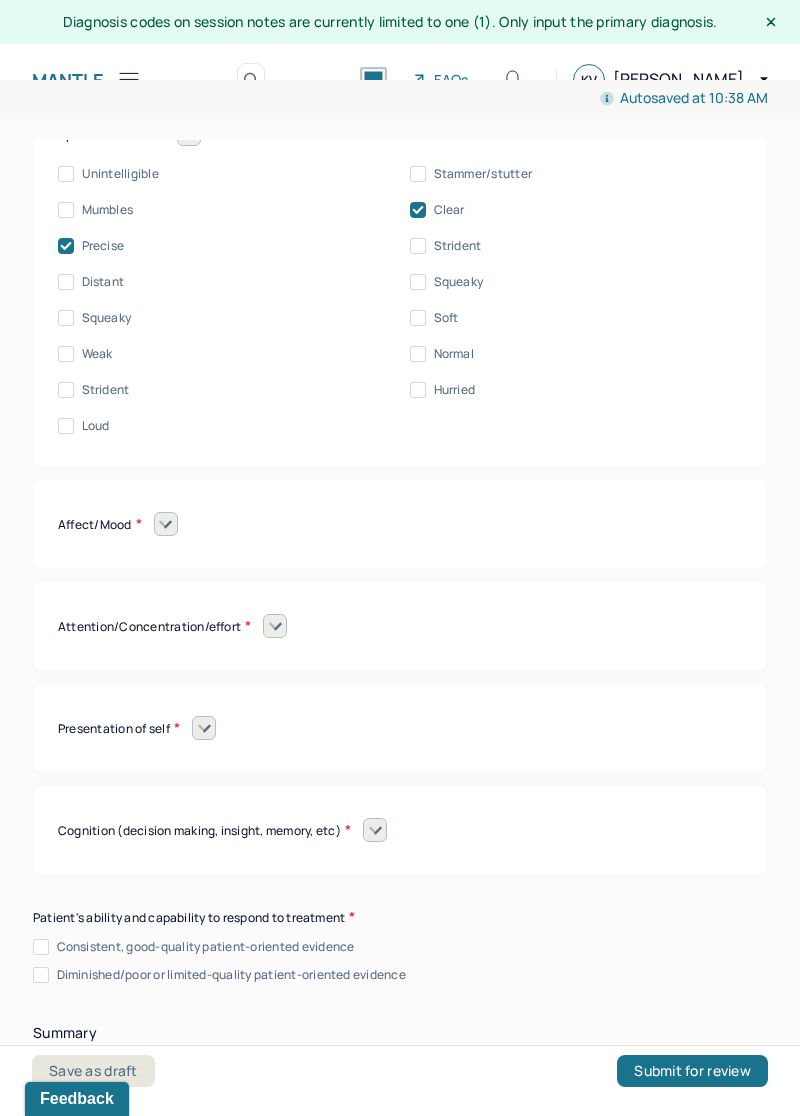 scroll, scrollTop: 9120, scrollLeft: 0, axis: vertical 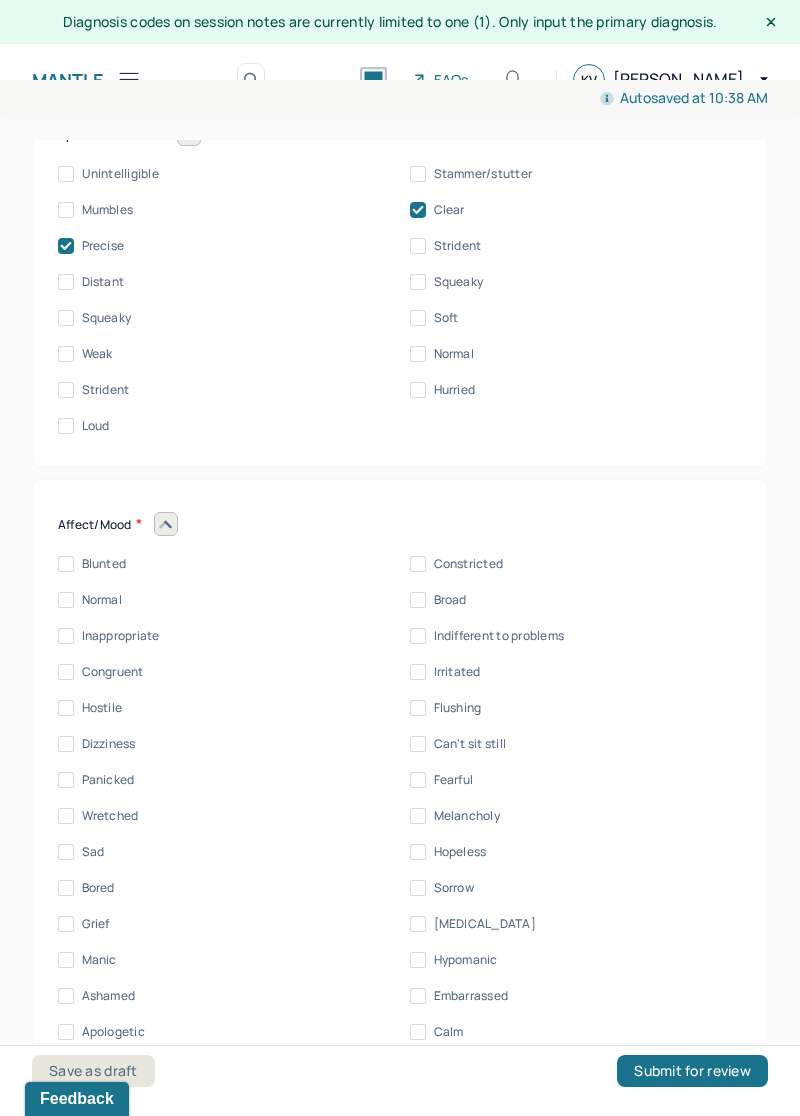 click on "Normal" at bounding box center [66, 600] 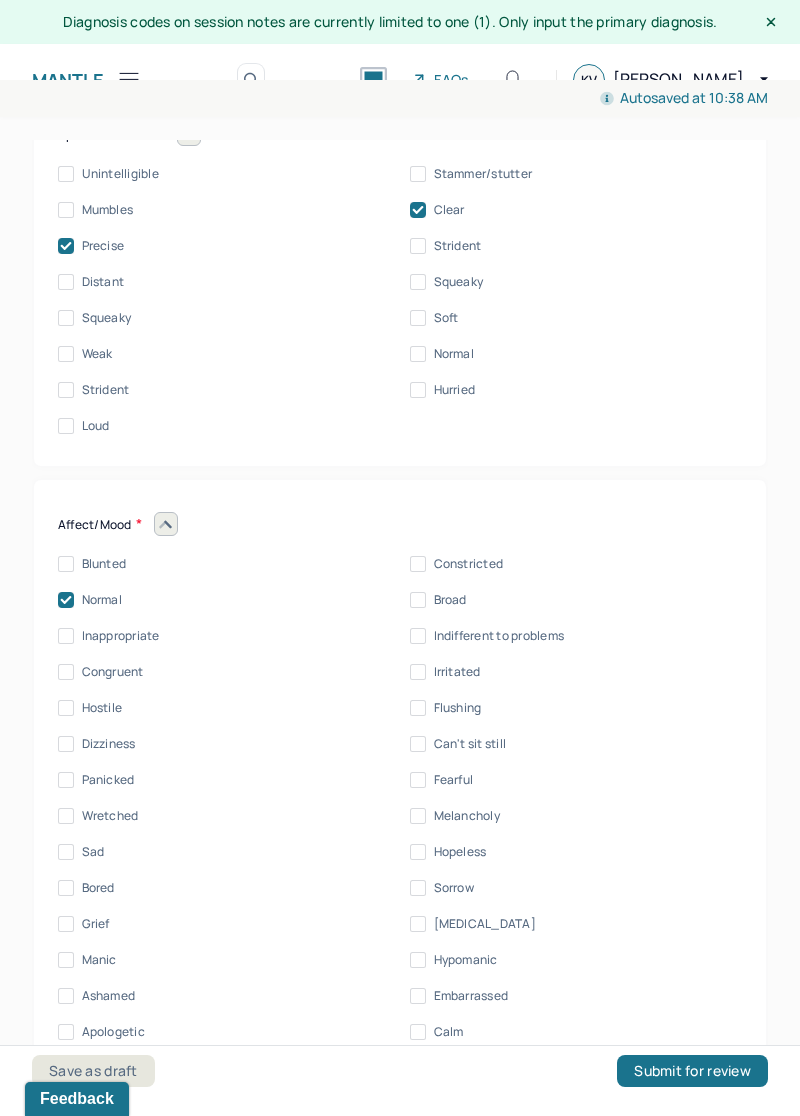 click on "Congruent" at bounding box center [66, 672] 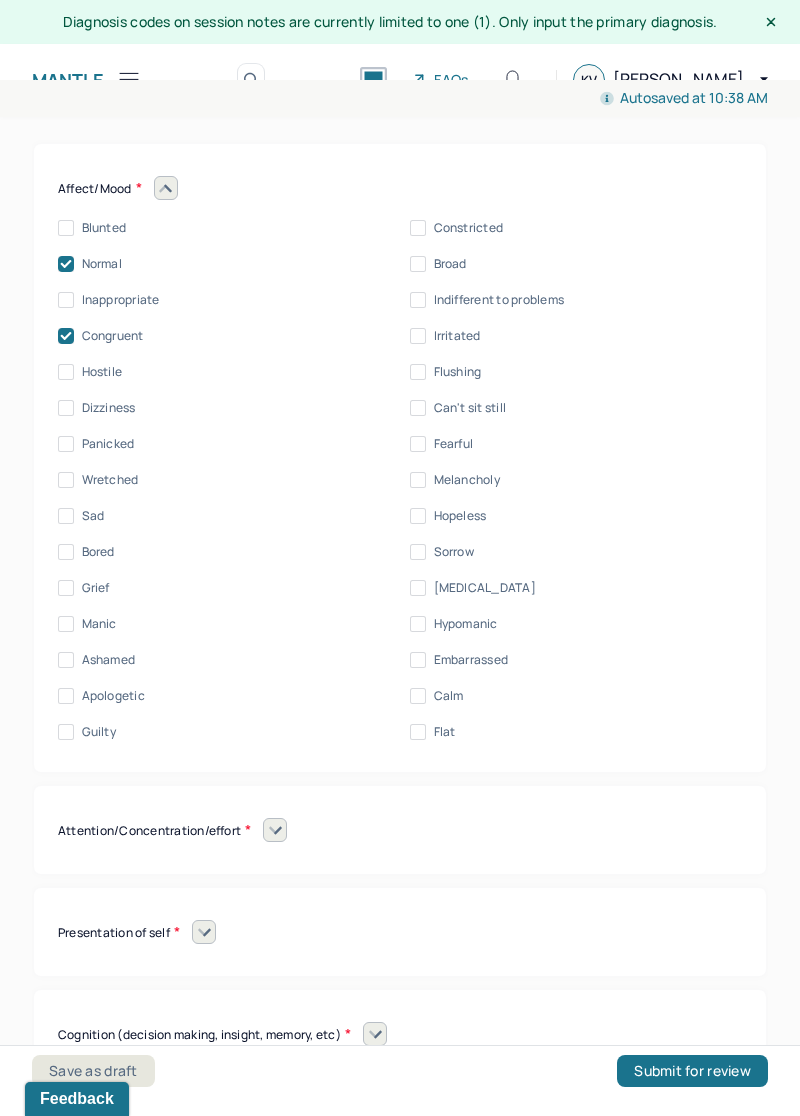 scroll, scrollTop: 9461, scrollLeft: 0, axis: vertical 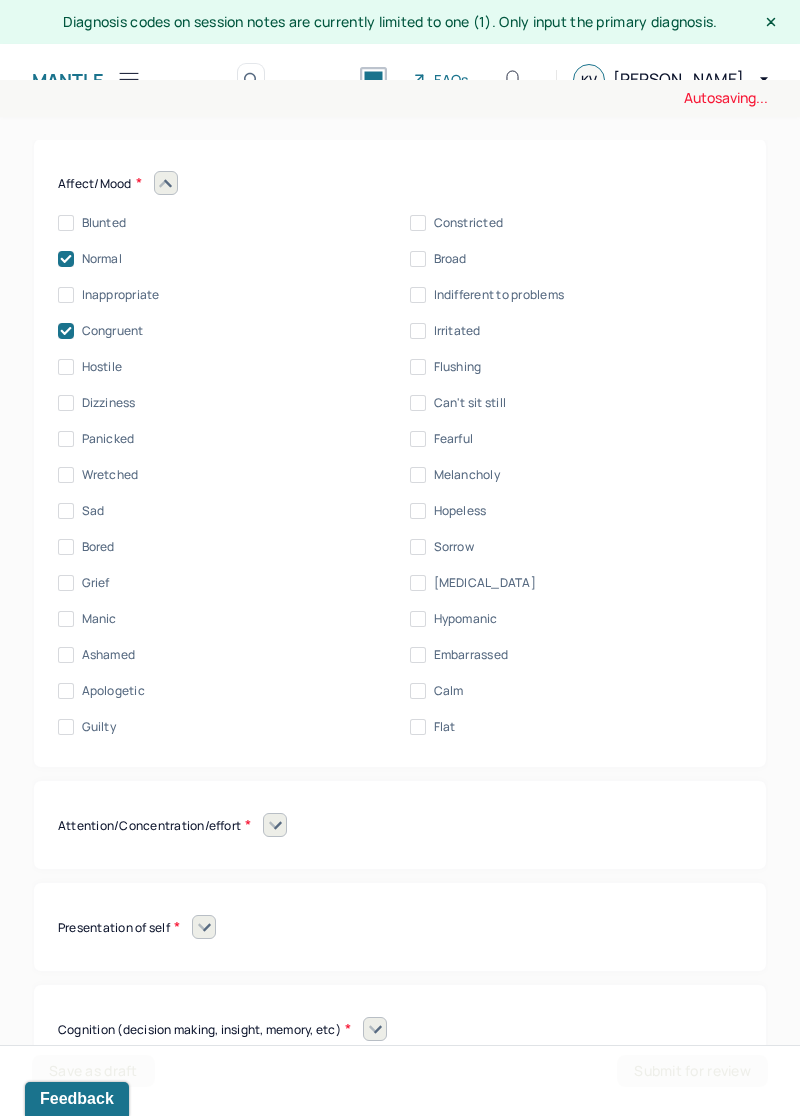 click on "Calm" at bounding box center (418, 691) 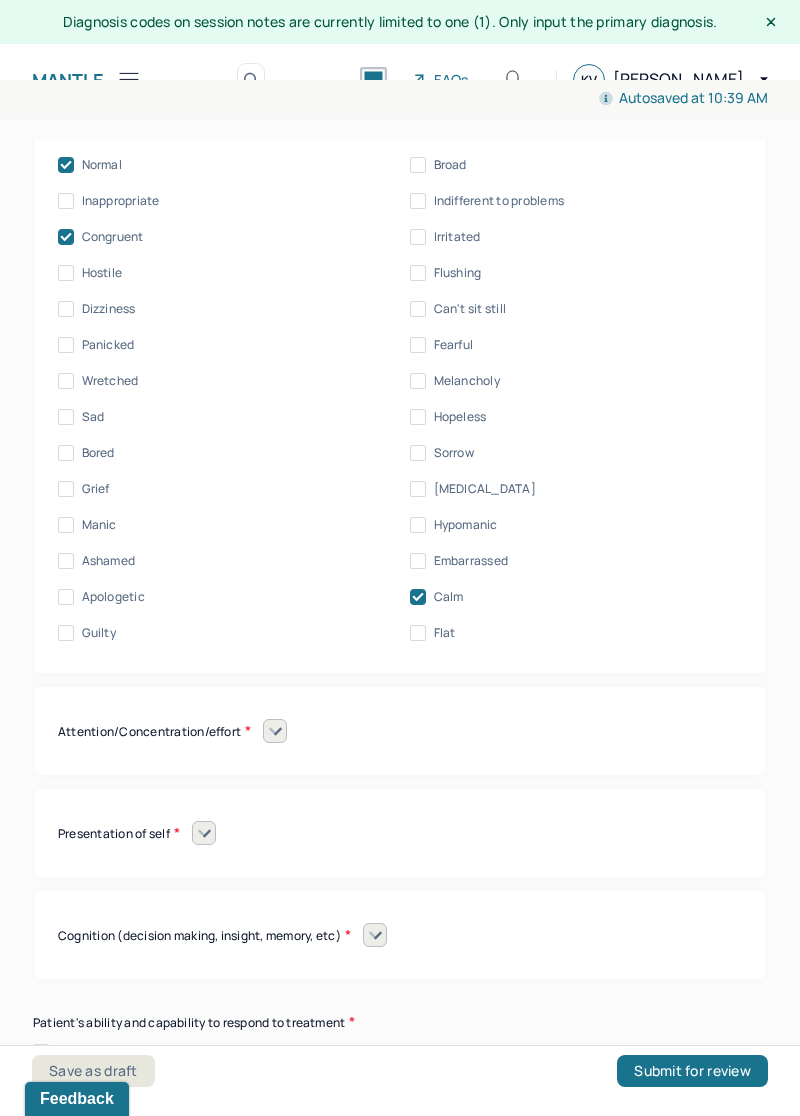 scroll, scrollTop: 9557, scrollLeft: 0, axis: vertical 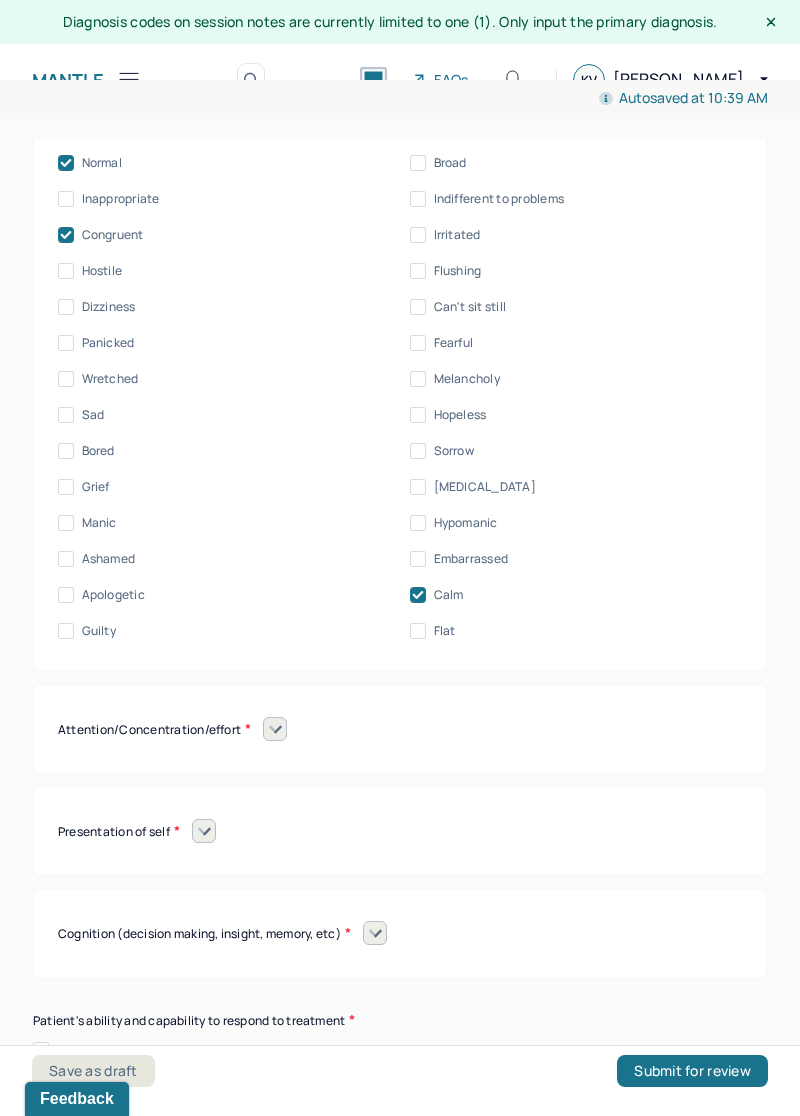 click 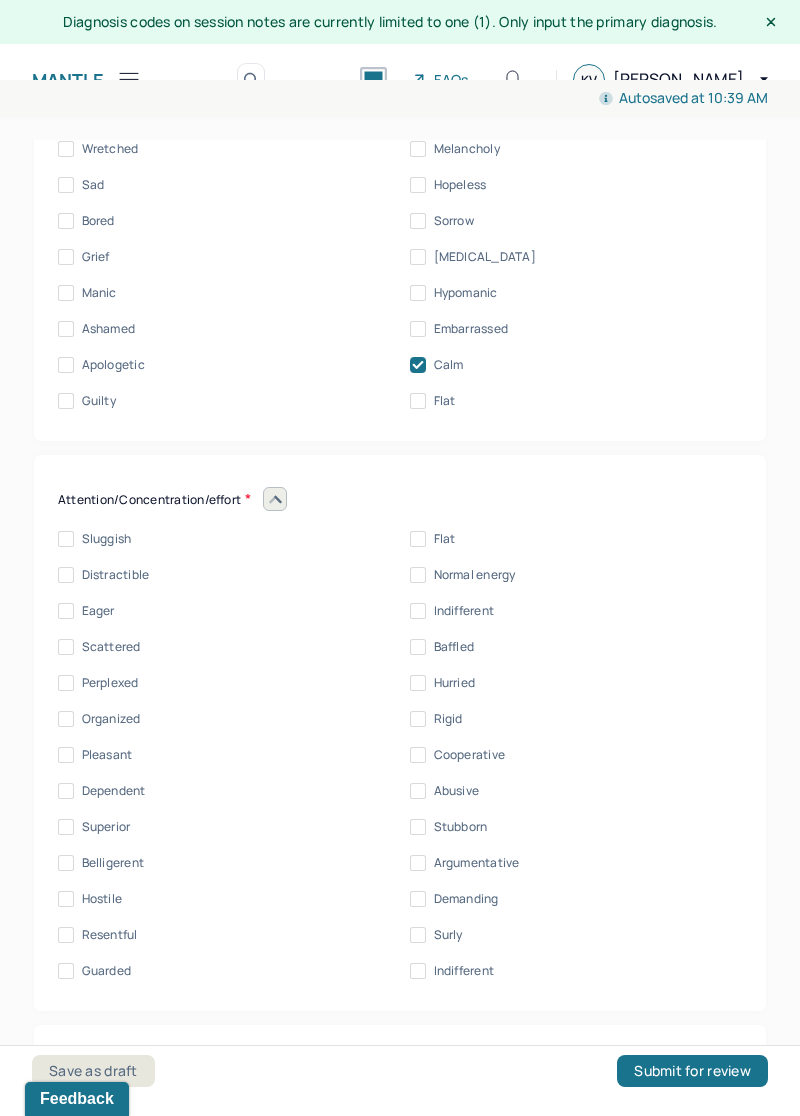 scroll, scrollTop: 9795, scrollLeft: 0, axis: vertical 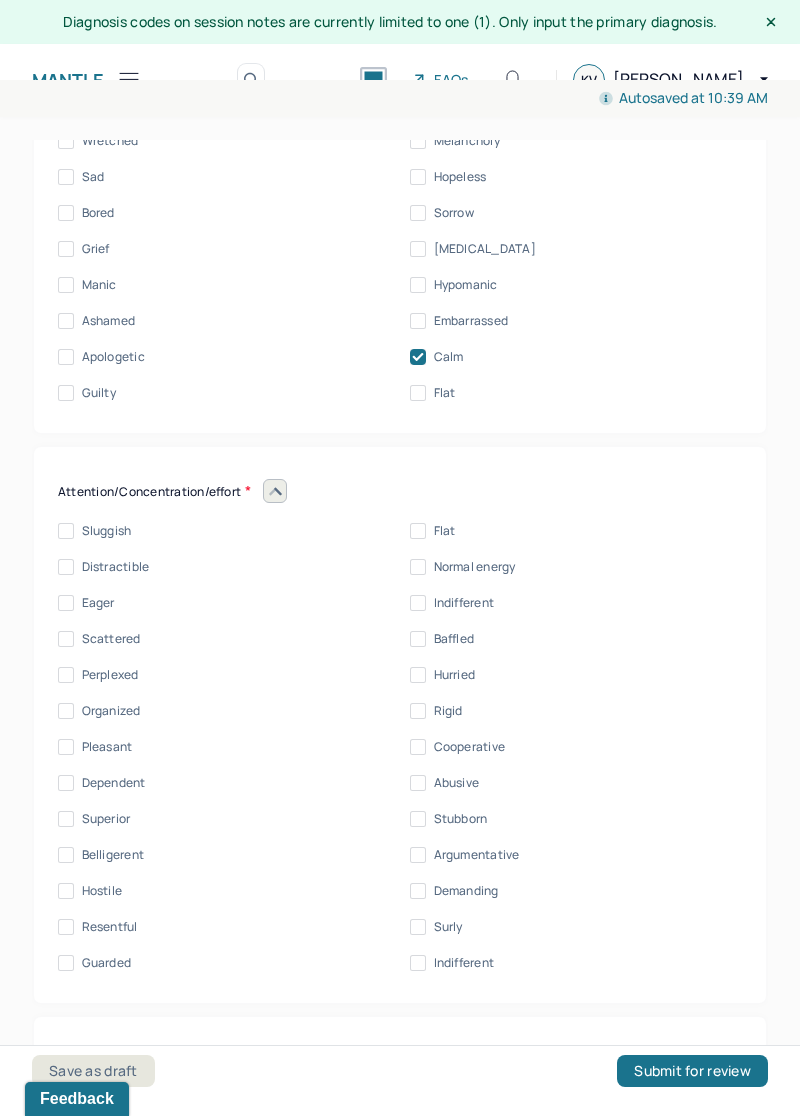 click on "Eager" at bounding box center (66, 603) 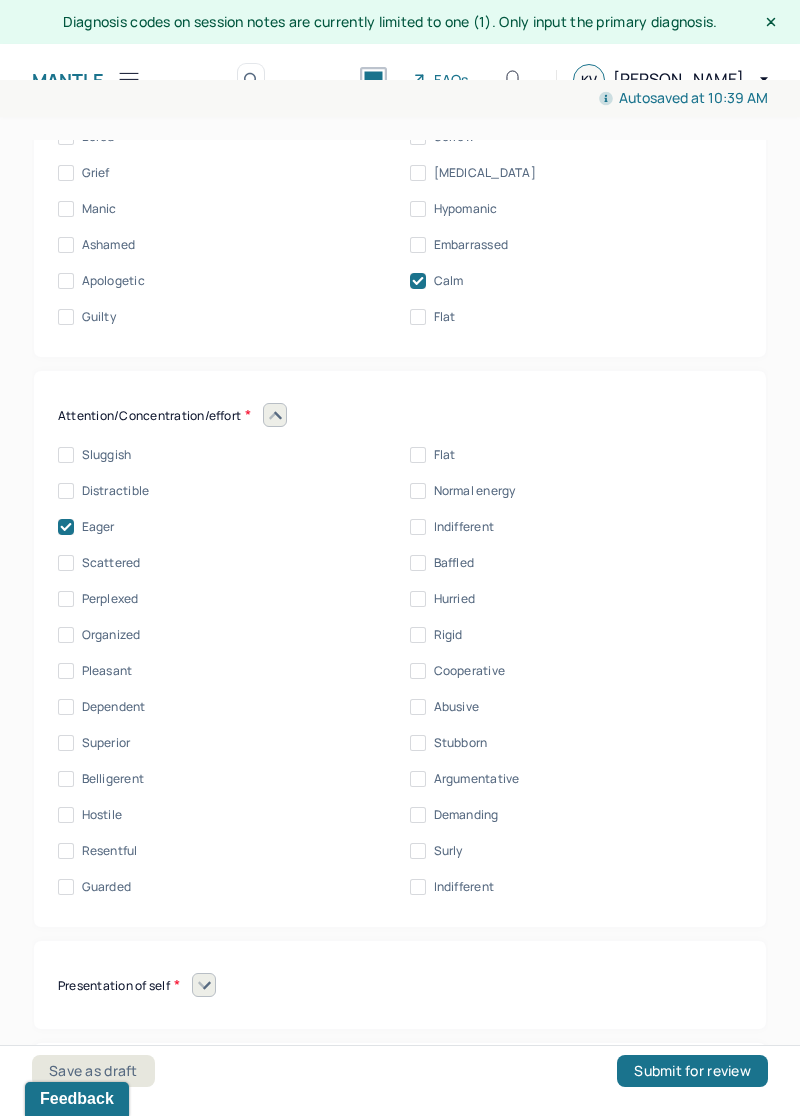 scroll, scrollTop: 9920, scrollLeft: 0, axis: vertical 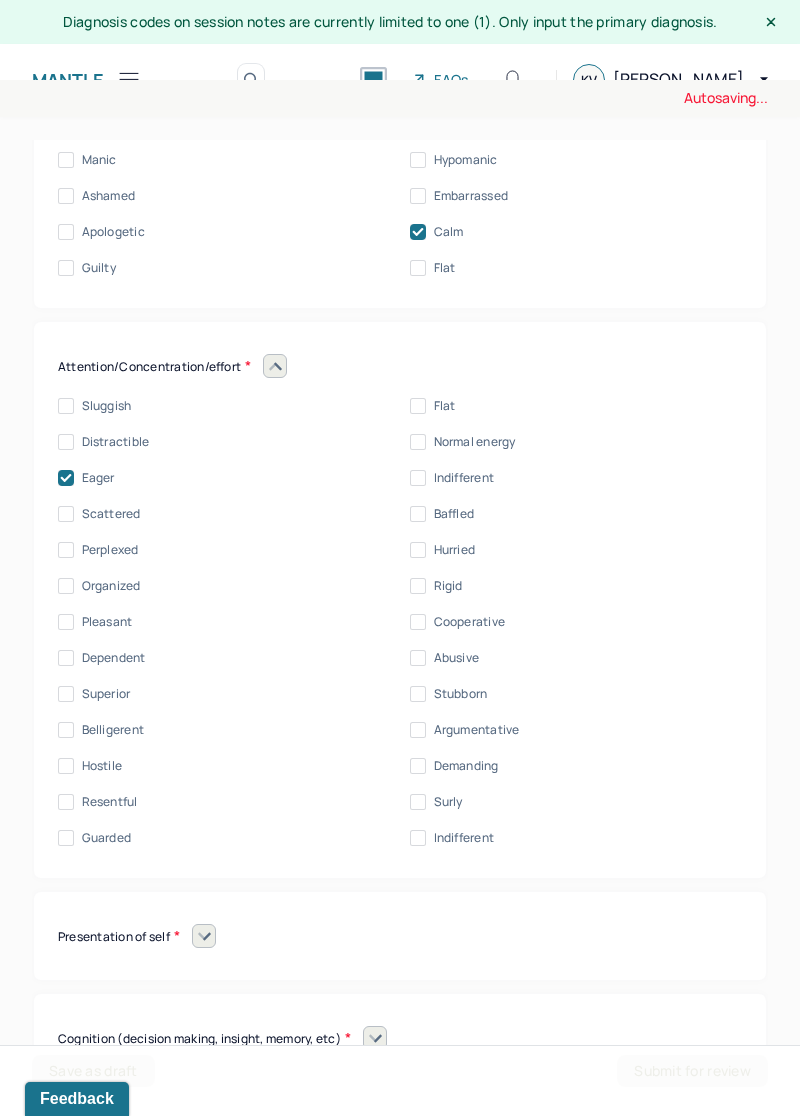 click on "Pleasant" at bounding box center [66, 622] 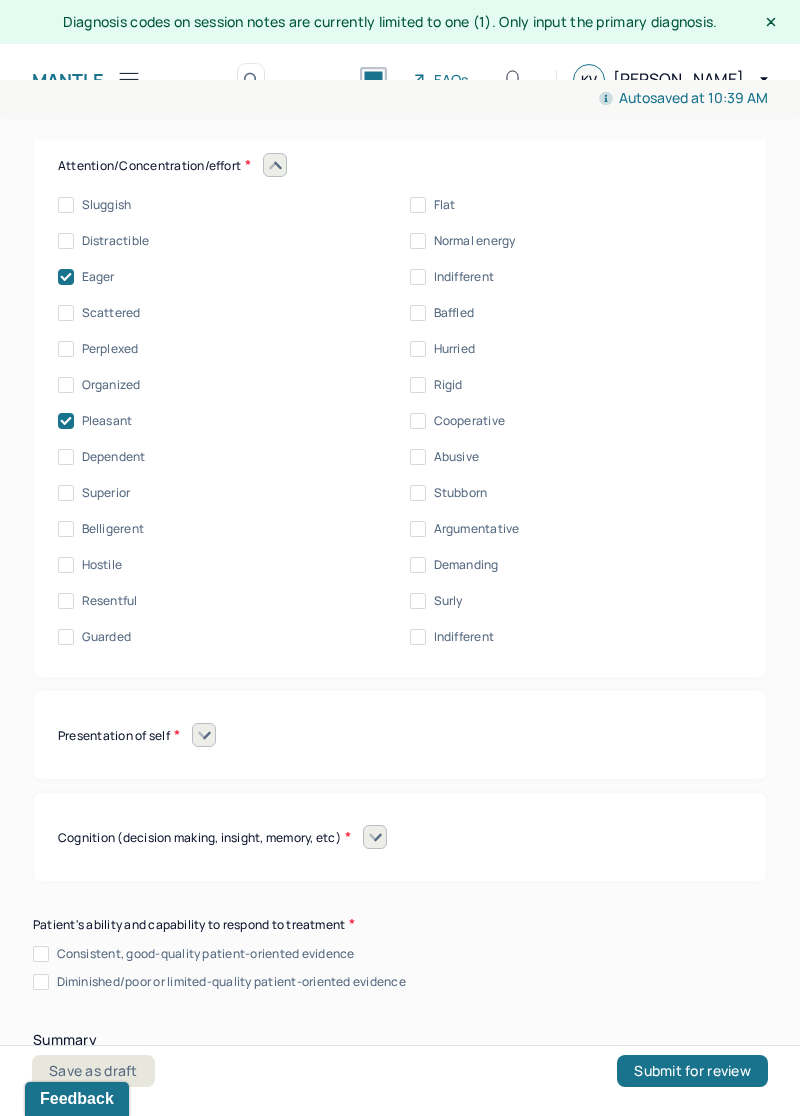 click 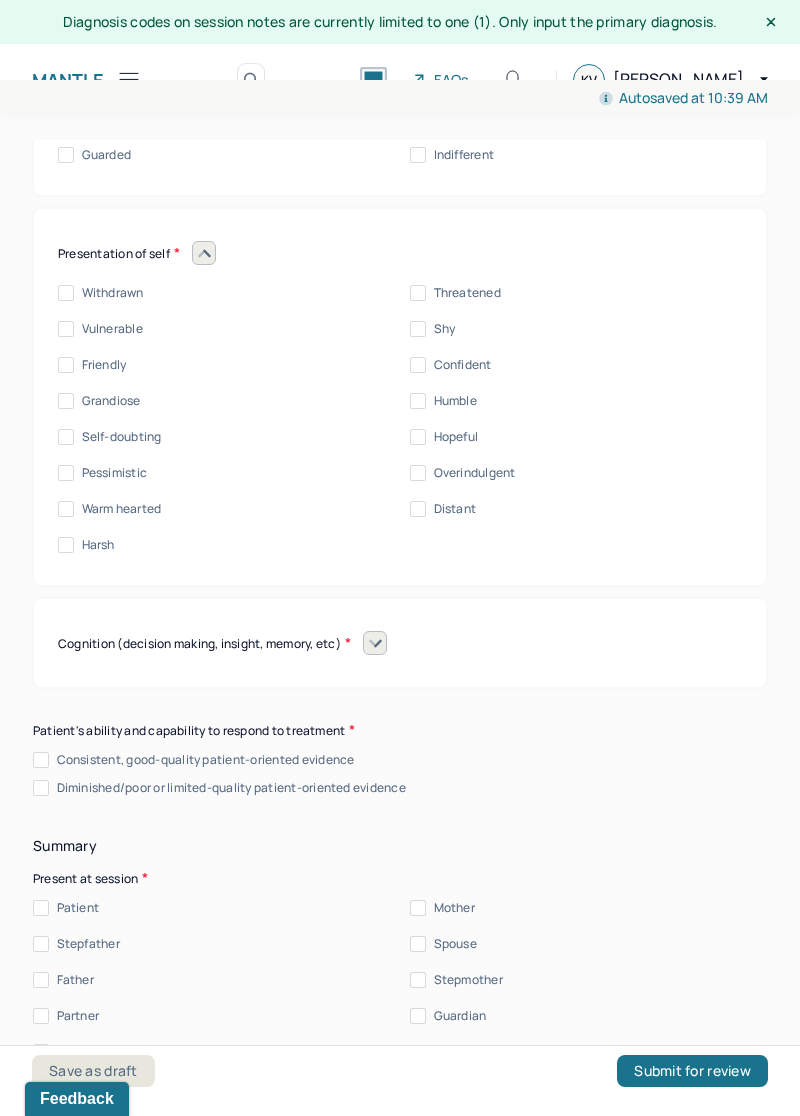 scroll, scrollTop: 10610, scrollLeft: 0, axis: vertical 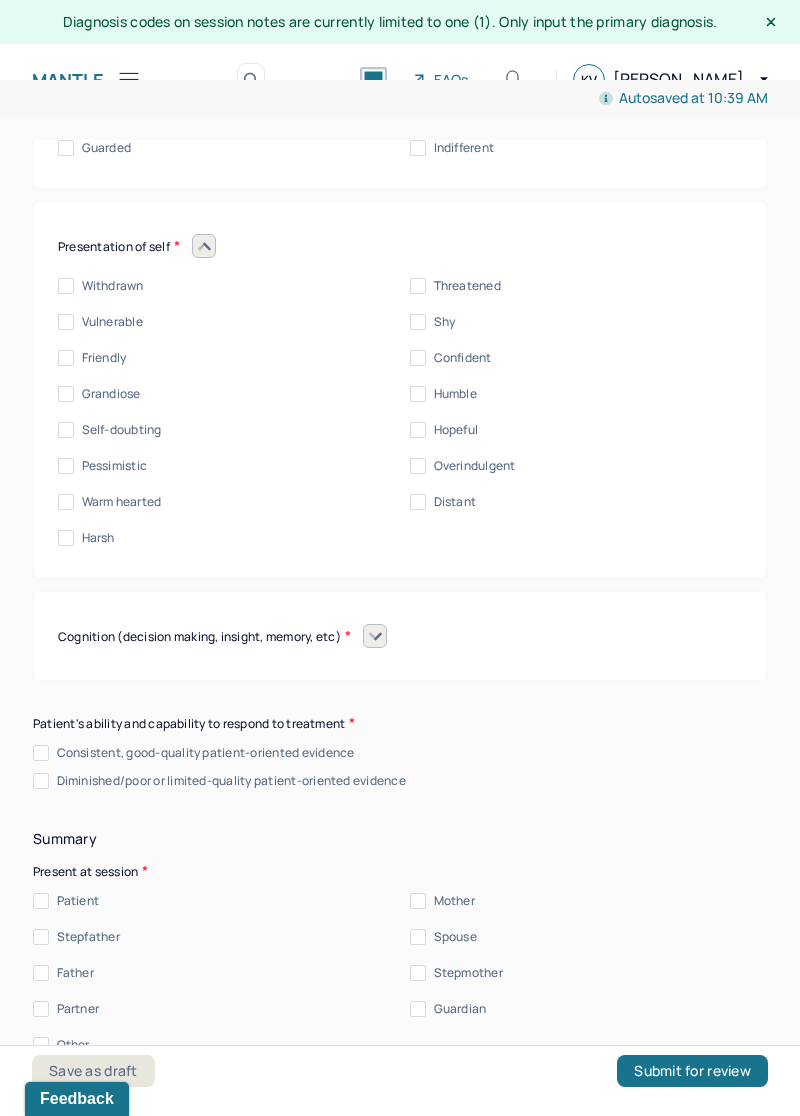 click on "Friendly" at bounding box center (66, 358) 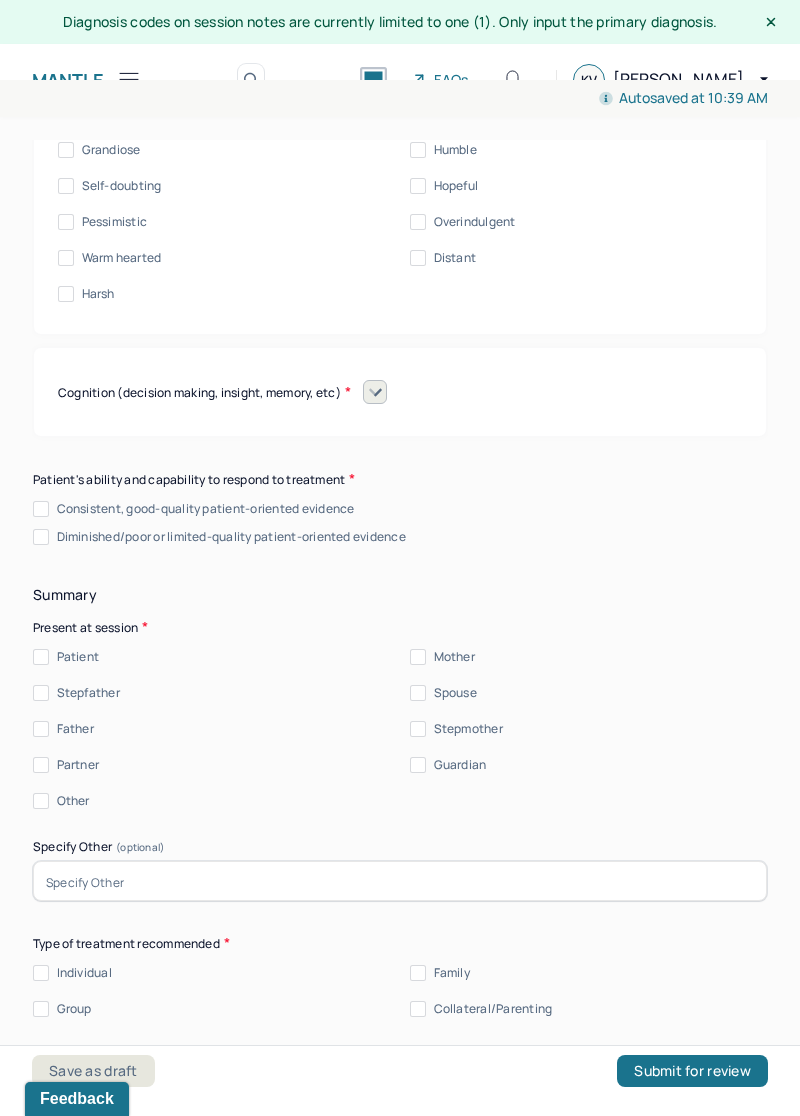 scroll, scrollTop: 10854, scrollLeft: 0, axis: vertical 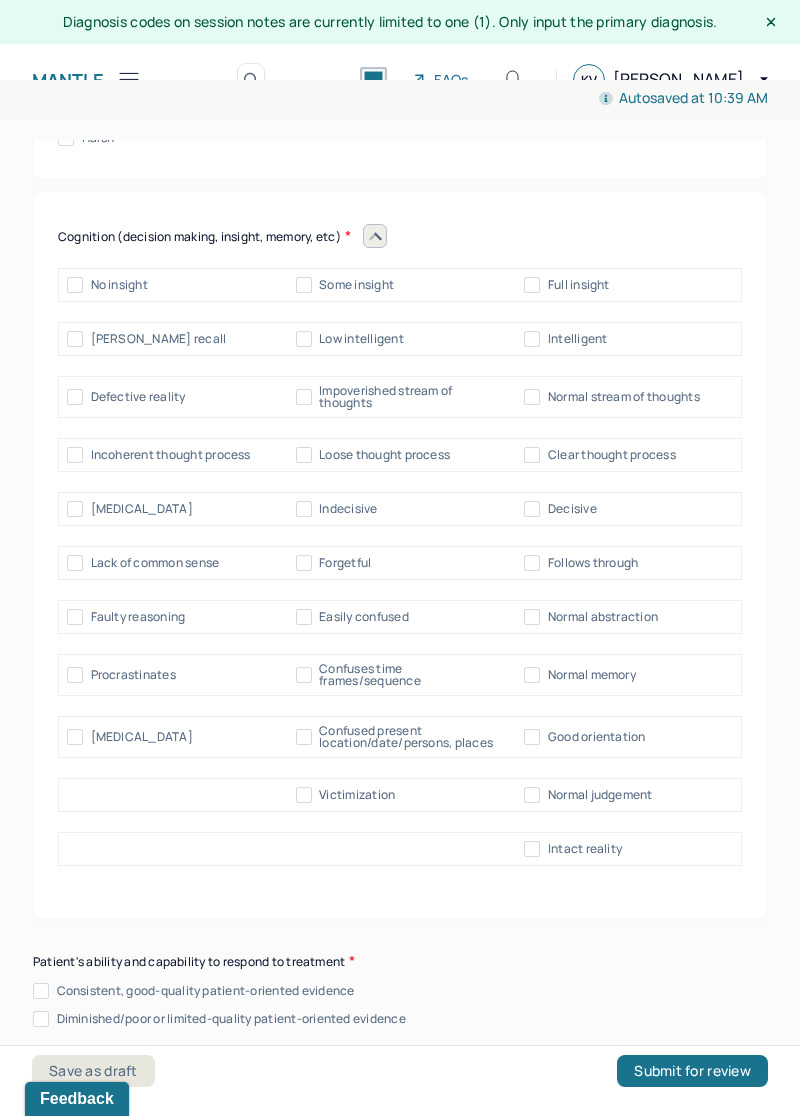 click on "Follows through" at bounding box center (532, 563) 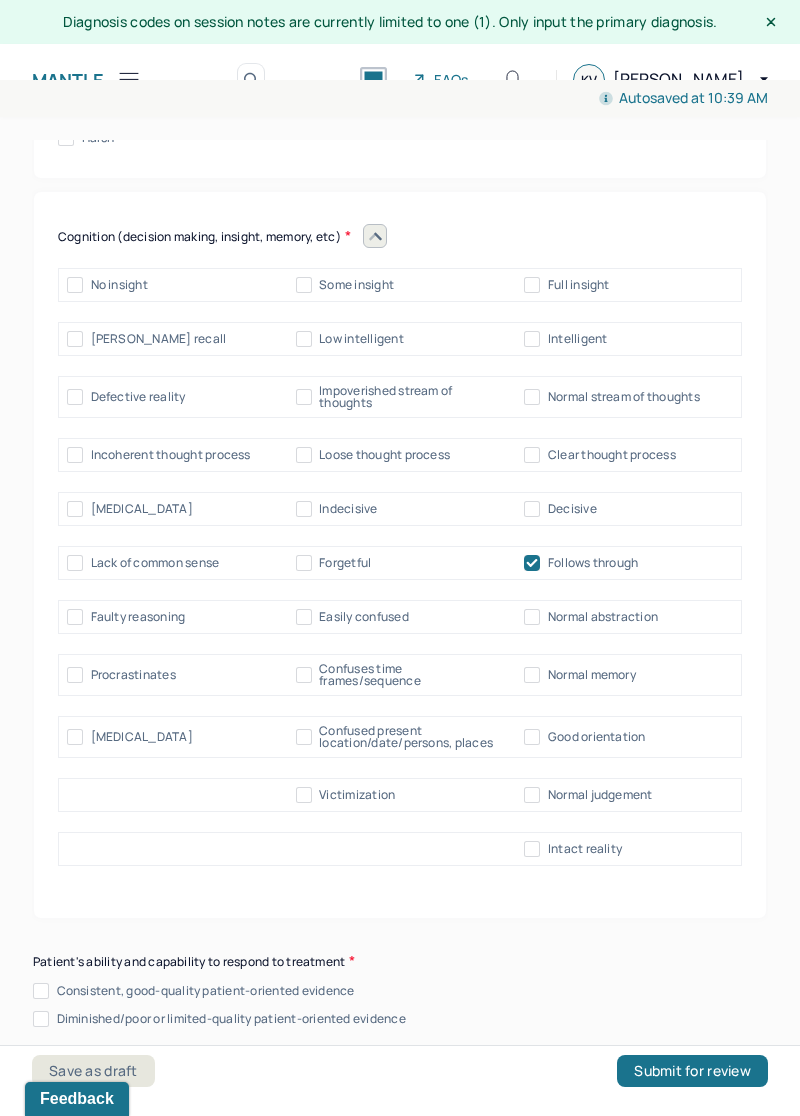 click on "Normal abstraction" at bounding box center (532, 617) 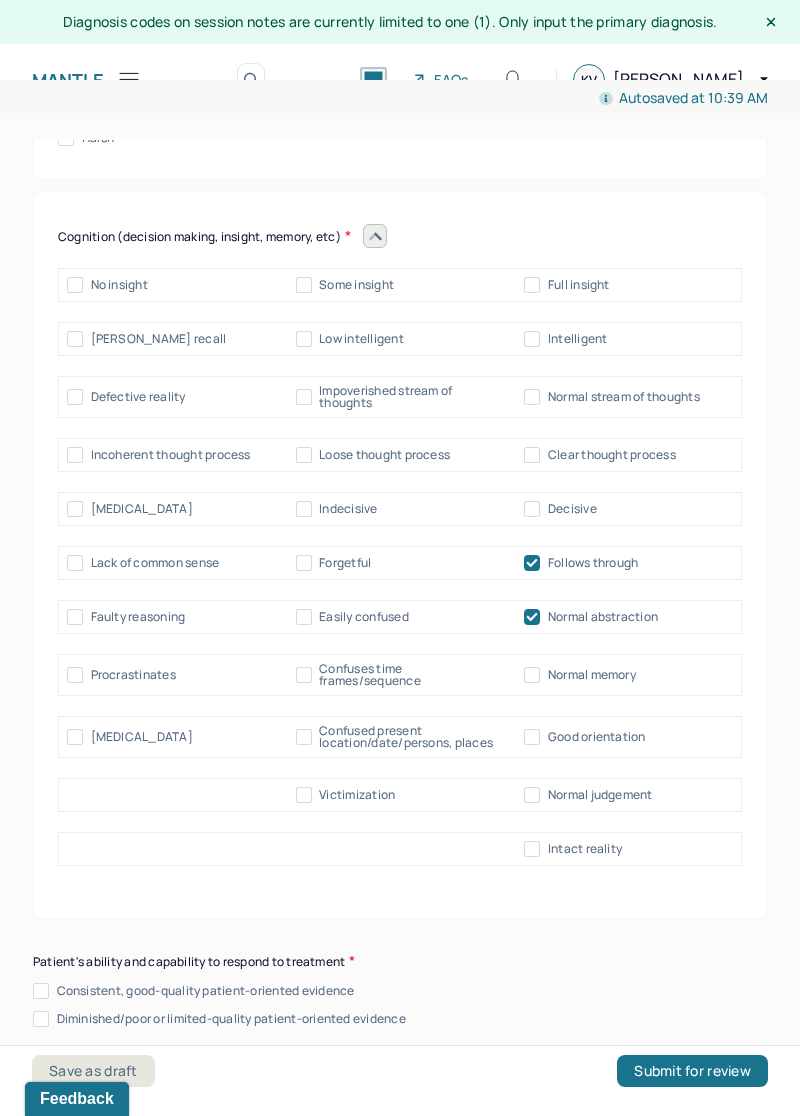 click on "Normal memory" at bounding box center (580, 675) 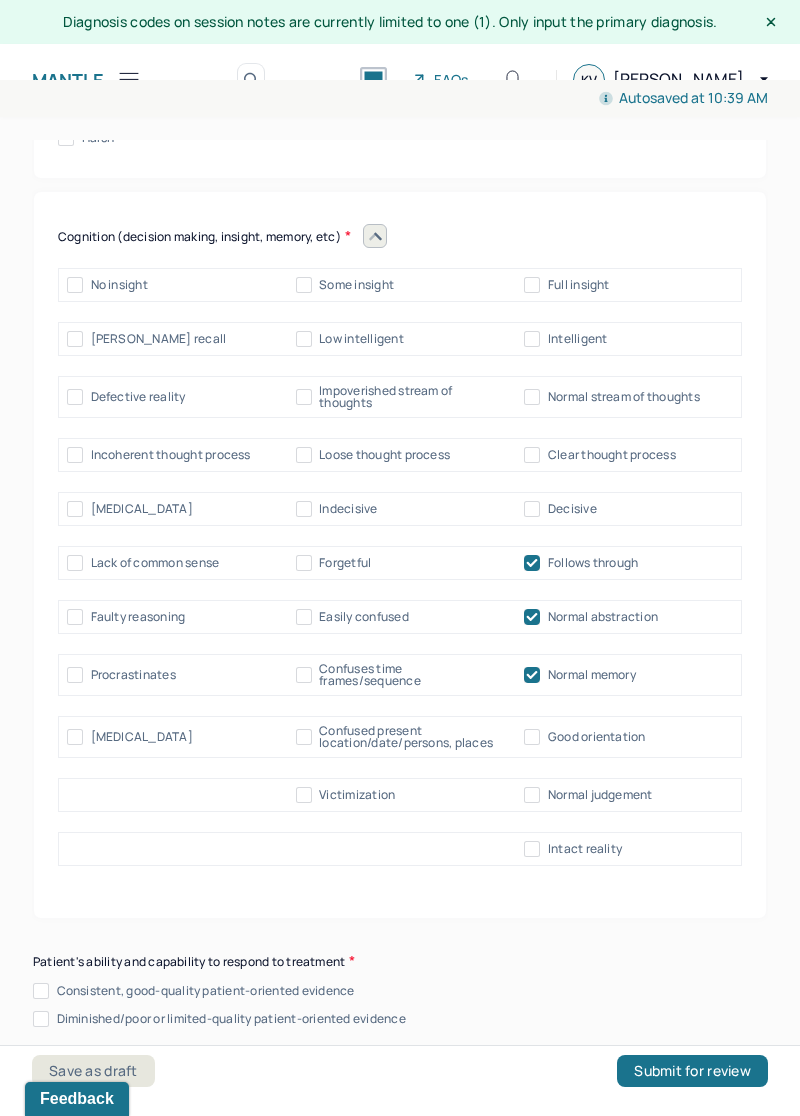 click on "Good orientation" at bounding box center (532, 737) 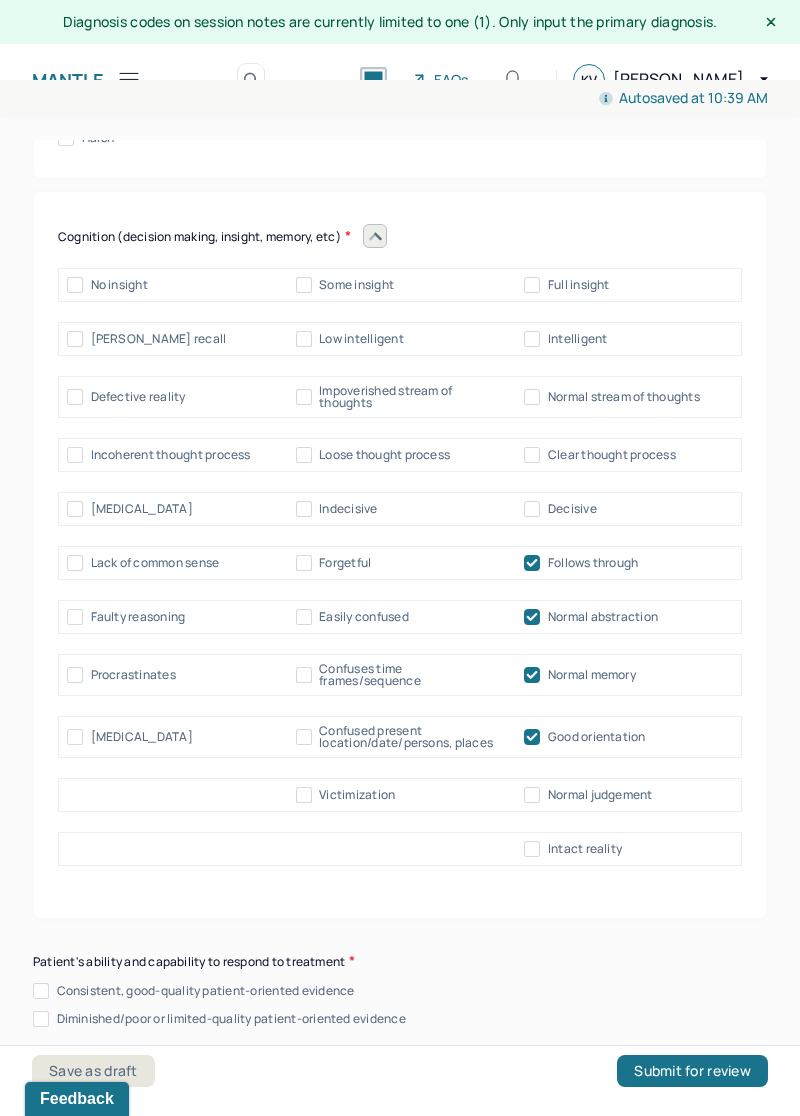 click on "Normal judgement" at bounding box center [532, 795] 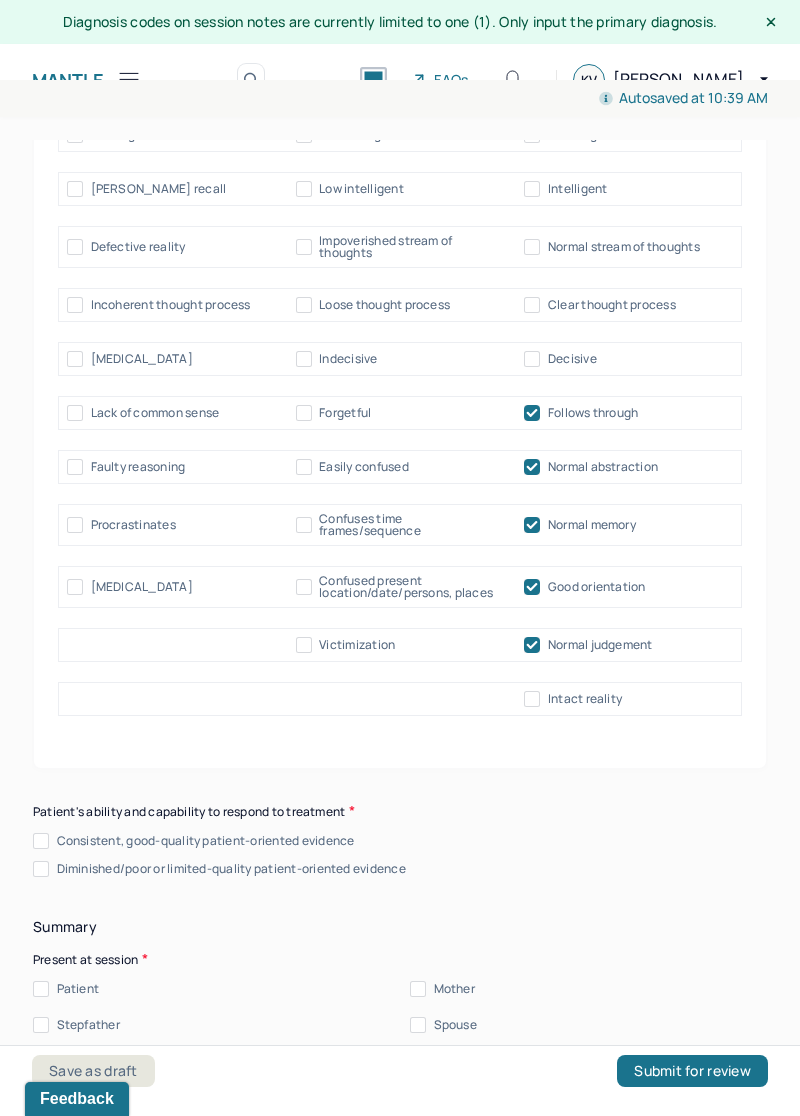 scroll, scrollTop: 11161, scrollLeft: 0, axis: vertical 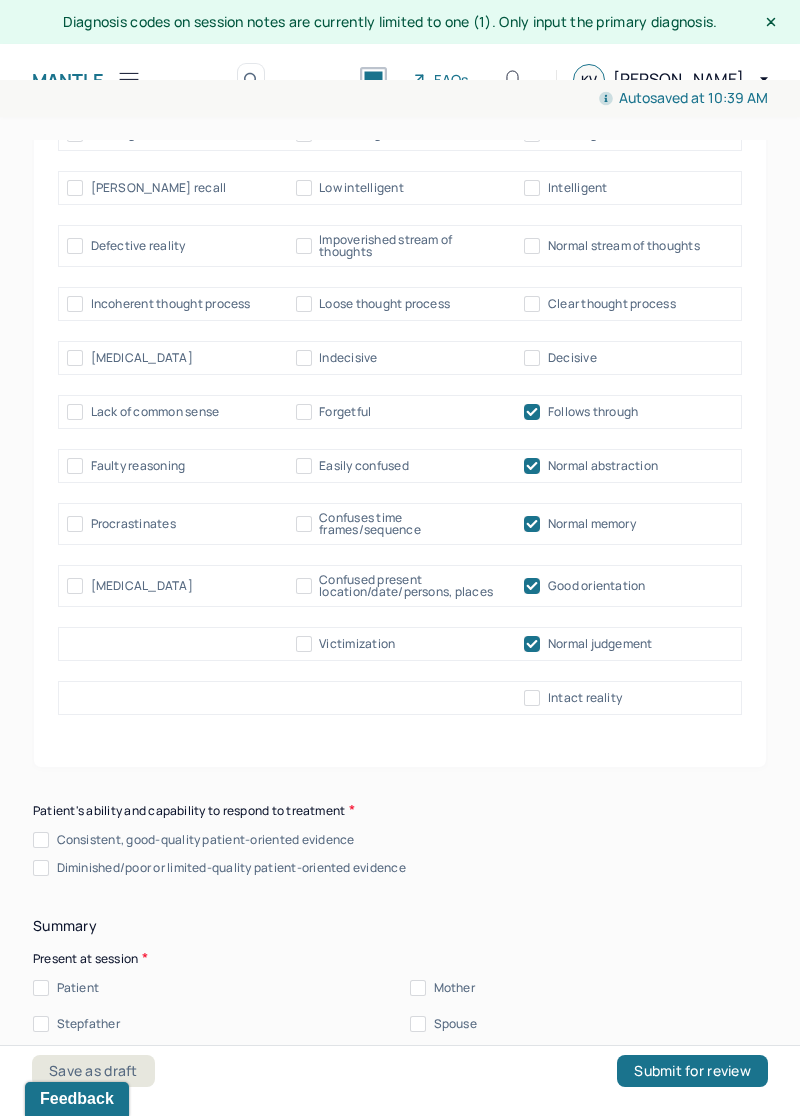 click 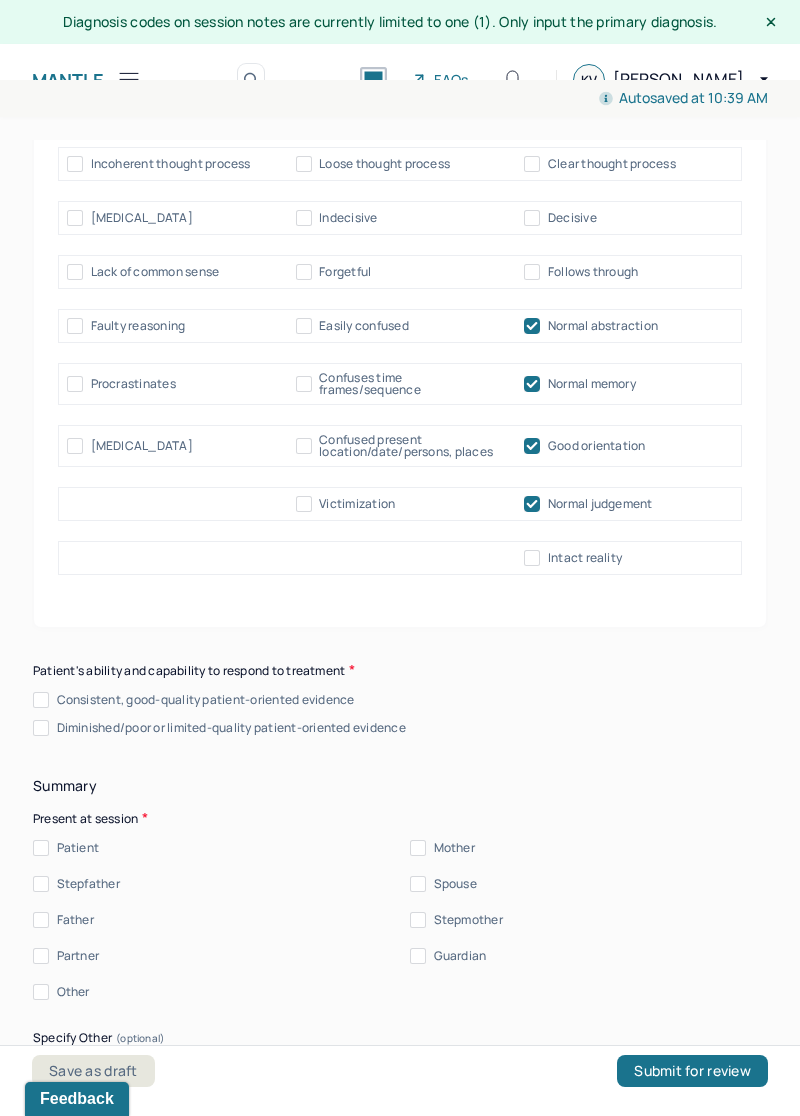 scroll, scrollTop: 11310, scrollLeft: 0, axis: vertical 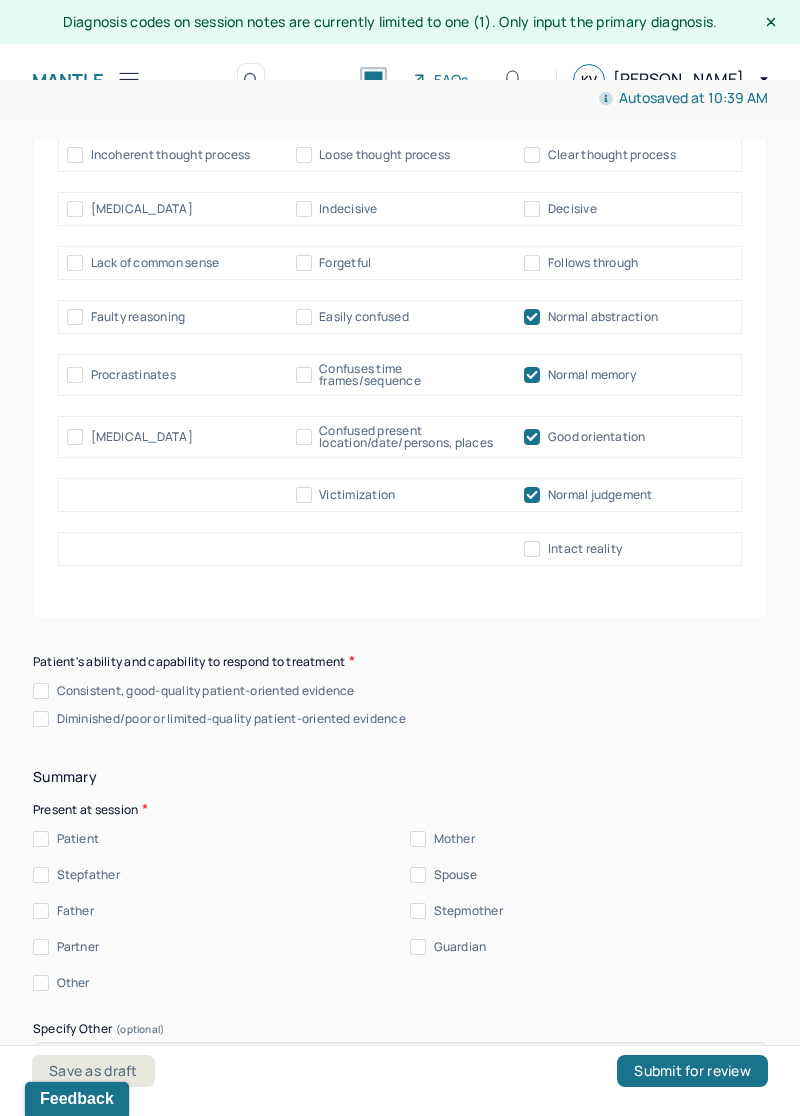 click on "Follows through" at bounding box center (532, 263) 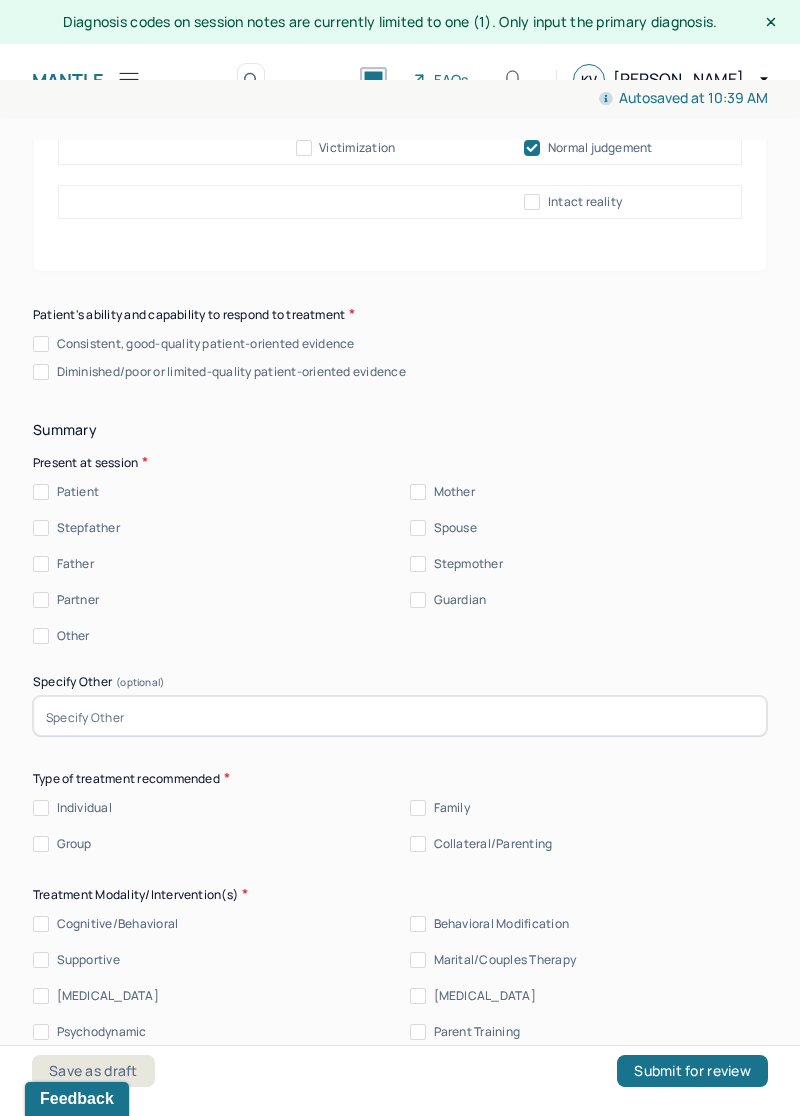 scroll, scrollTop: 11671, scrollLeft: 0, axis: vertical 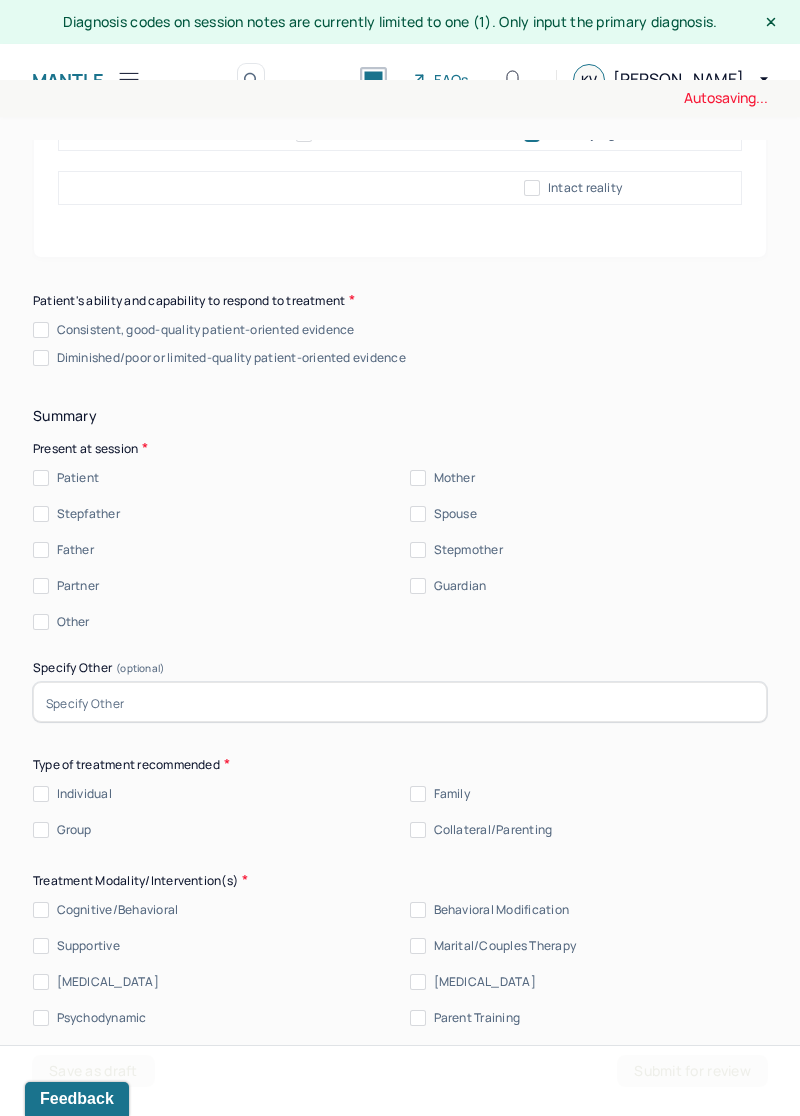 click on "Consistent, good-quality patient-oriented evidence" at bounding box center [41, 330] 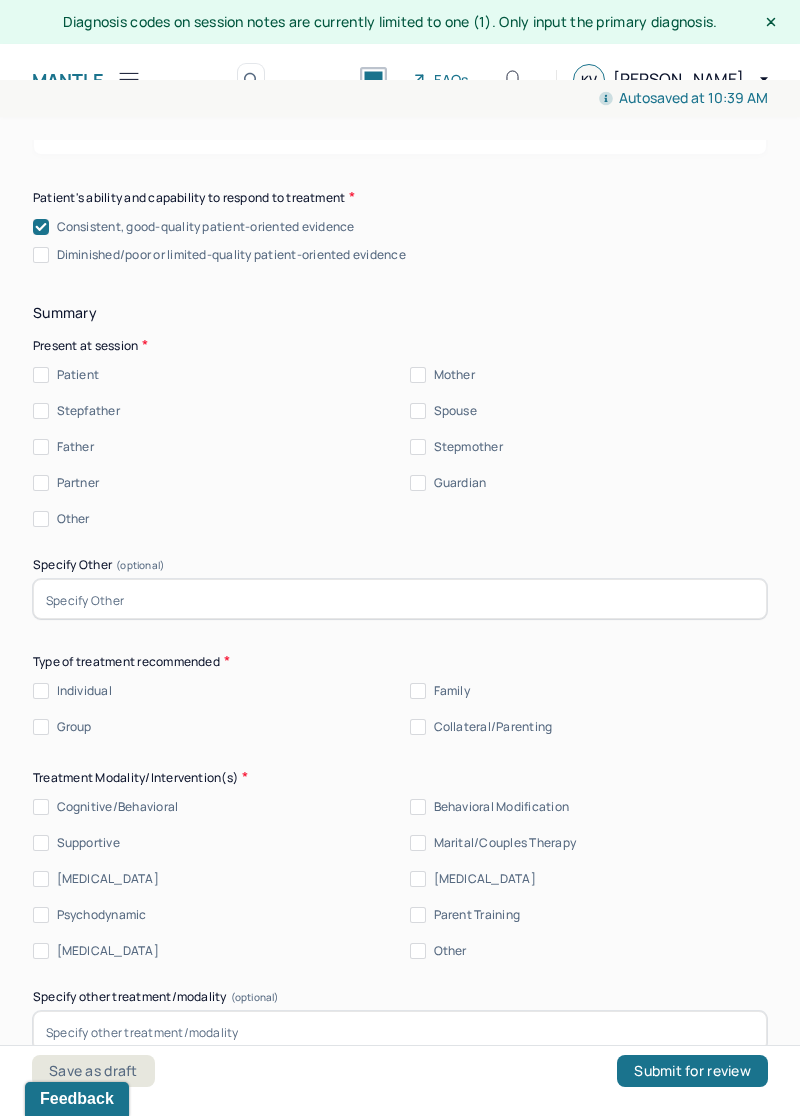 scroll, scrollTop: 11775, scrollLeft: 0, axis: vertical 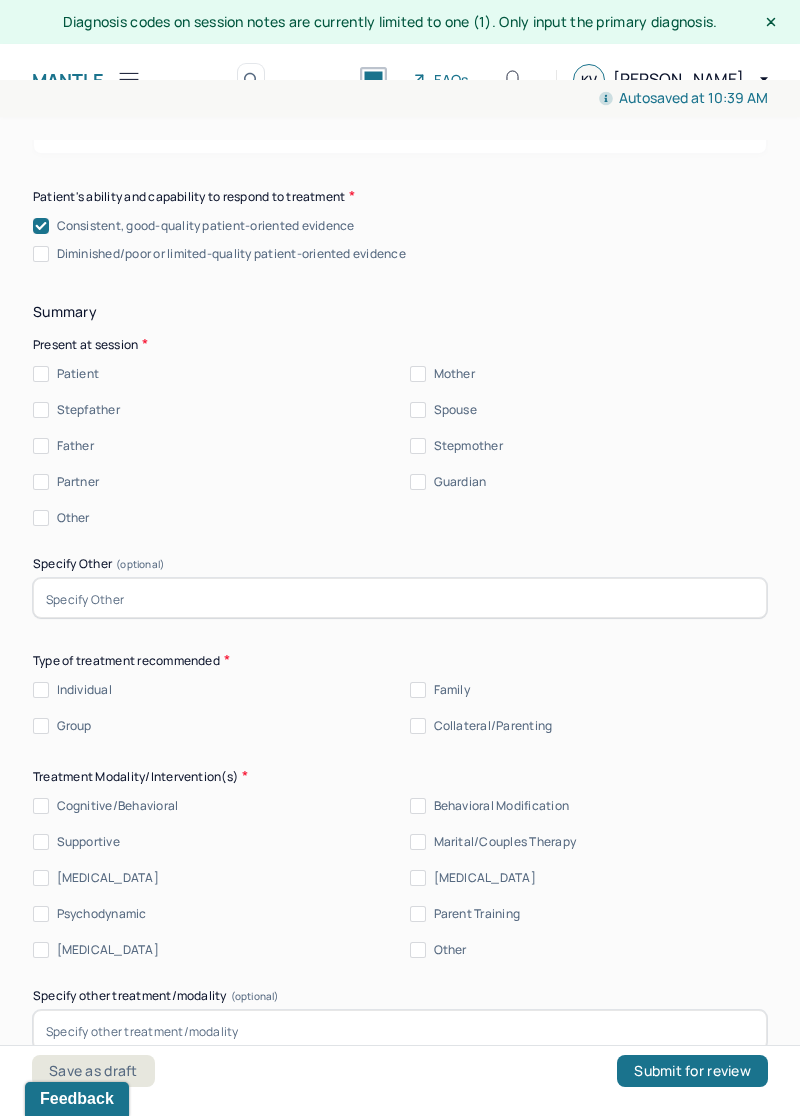 click on "Patient" at bounding box center [41, 374] 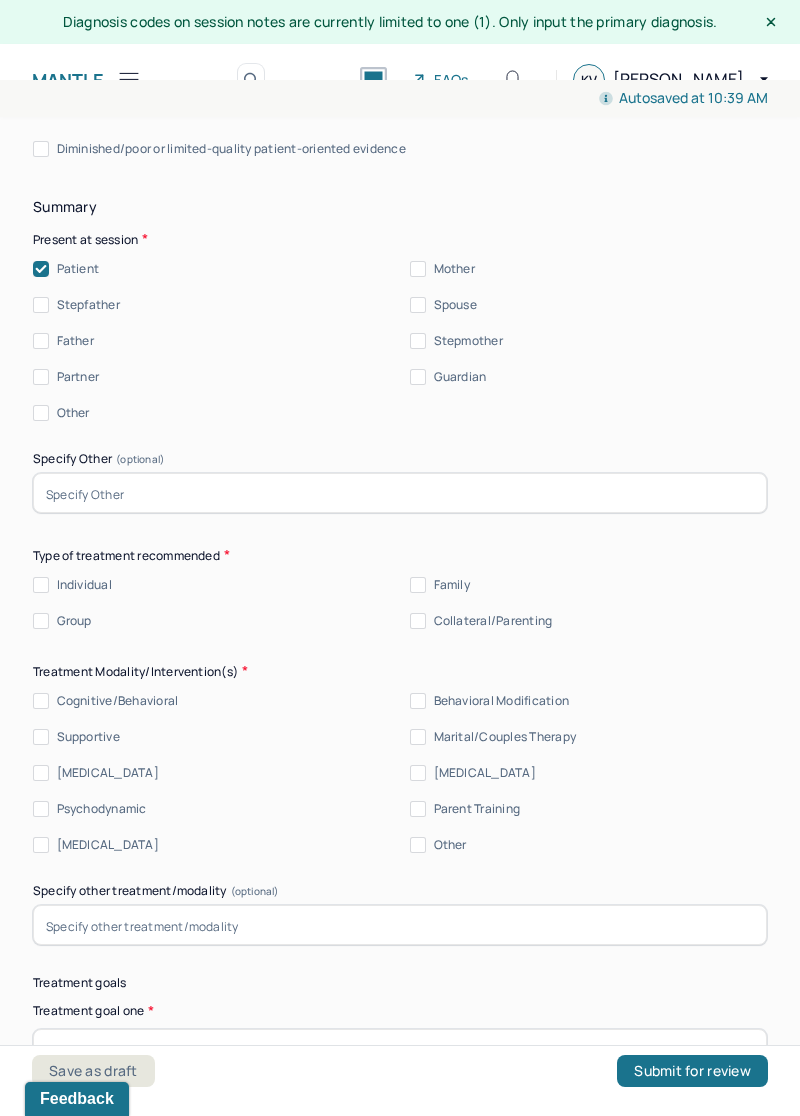 click on "Individual" at bounding box center (41, 585) 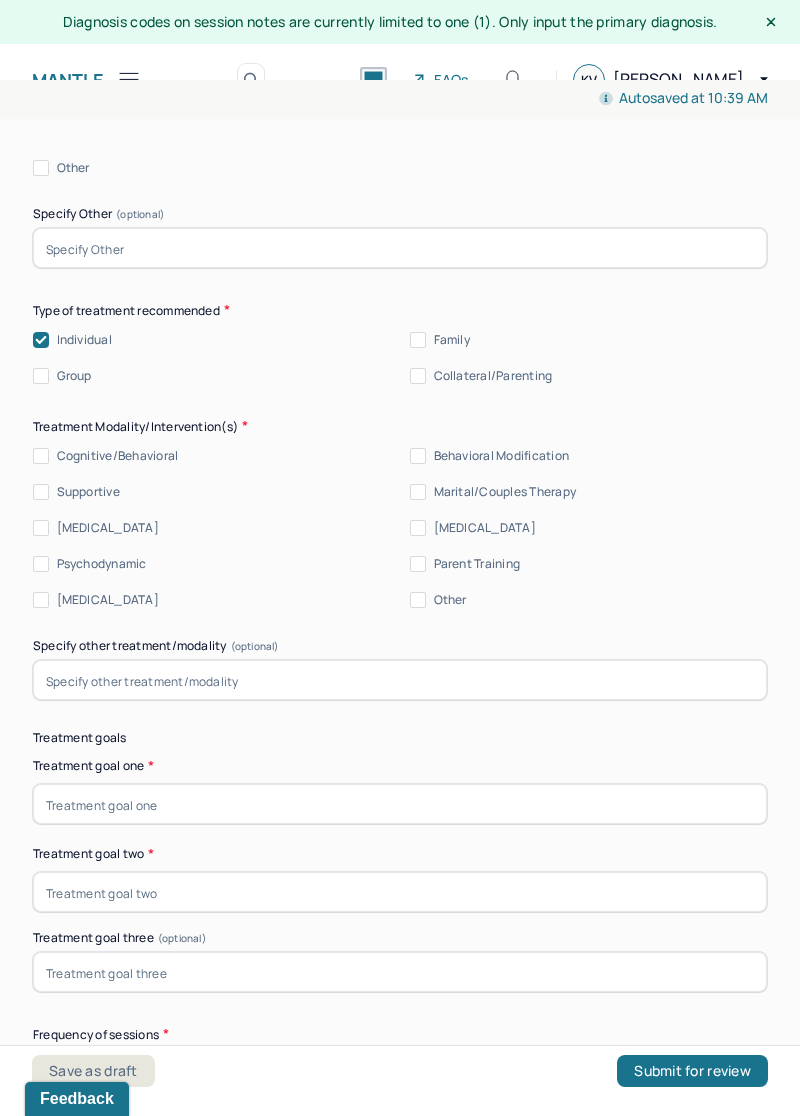 scroll, scrollTop: 12139, scrollLeft: 0, axis: vertical 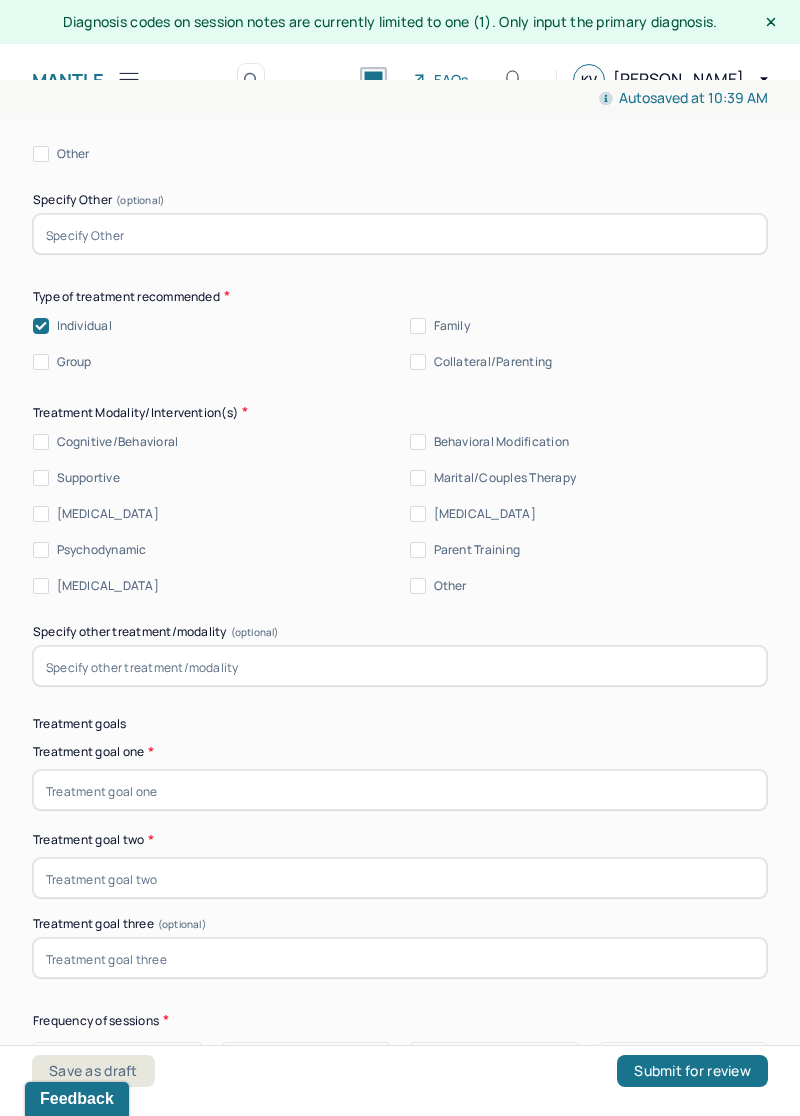 click on "Supportive" at bounding box center [41, 478] 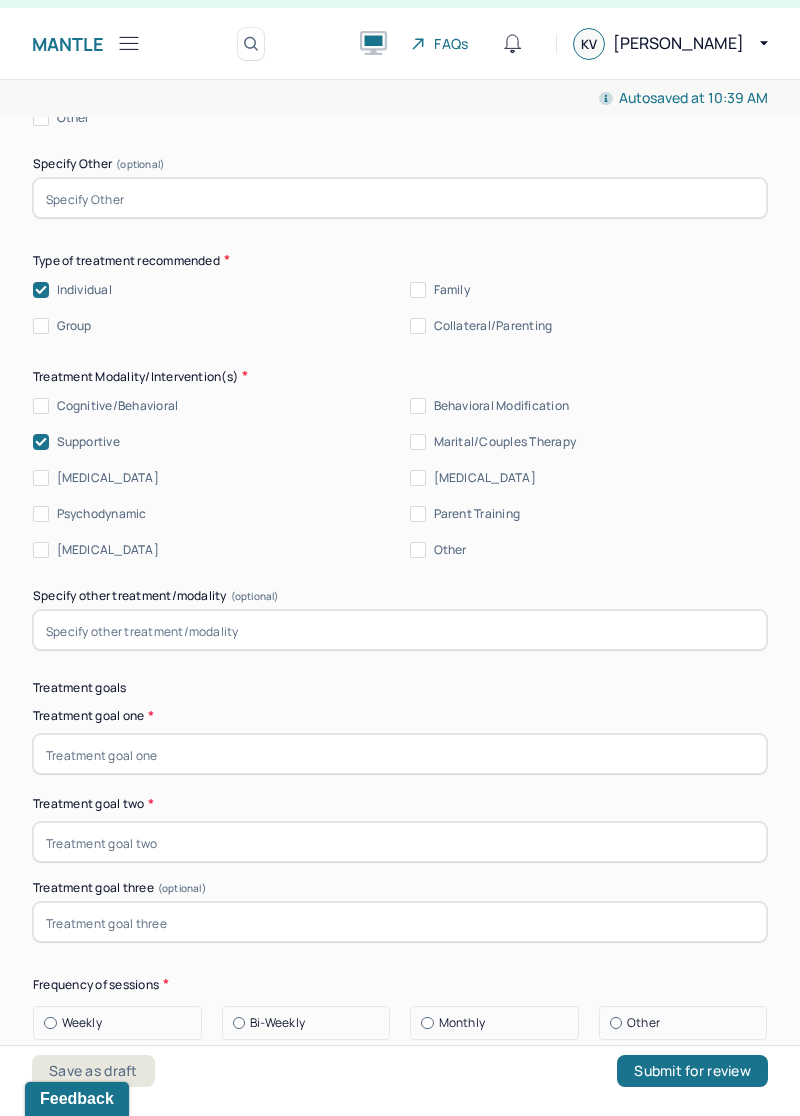 scroll, scrollTop: 112, scrollLeft: 0, axis: vertical 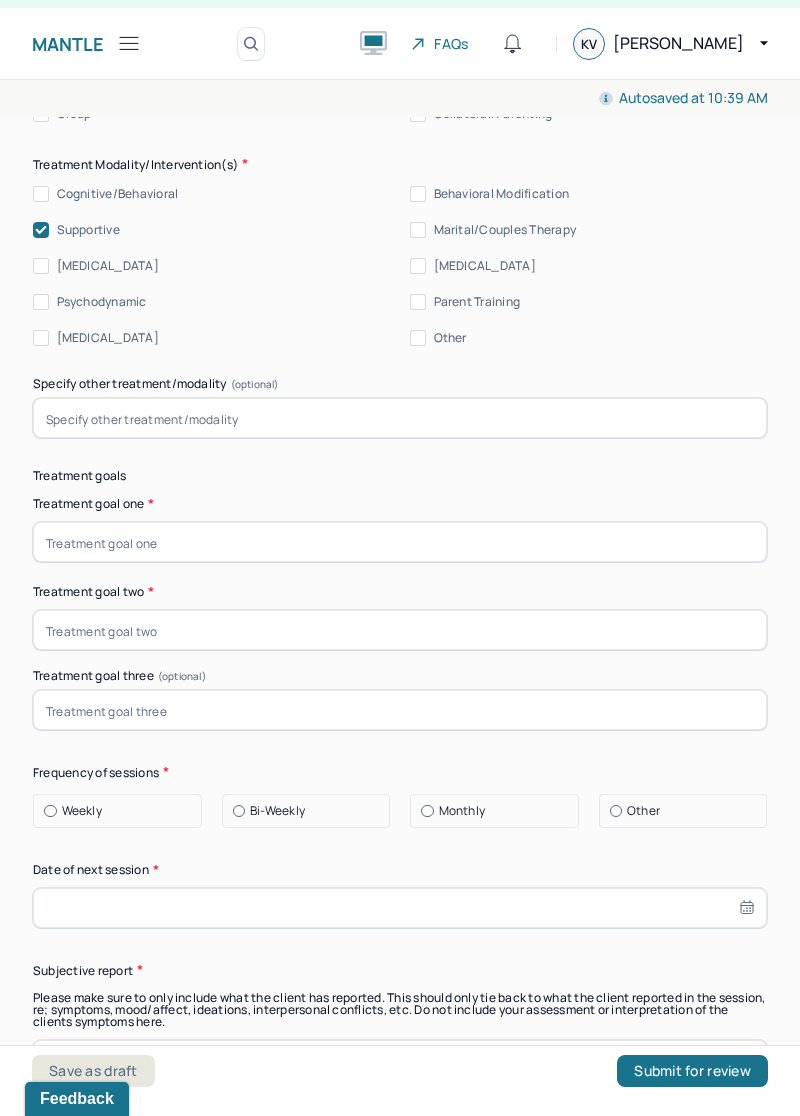 click at bounding box center [400, 542] 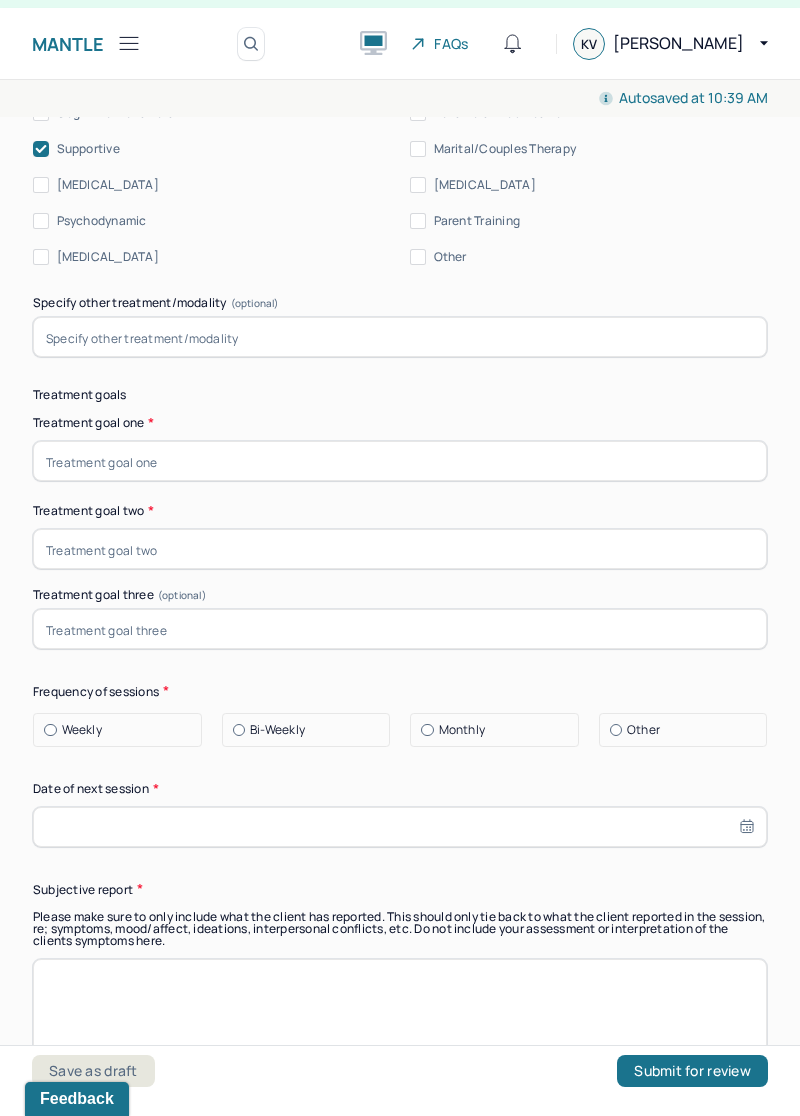 scroll, scrollTop: 12426, scrollLeft: 0, axis: vertical 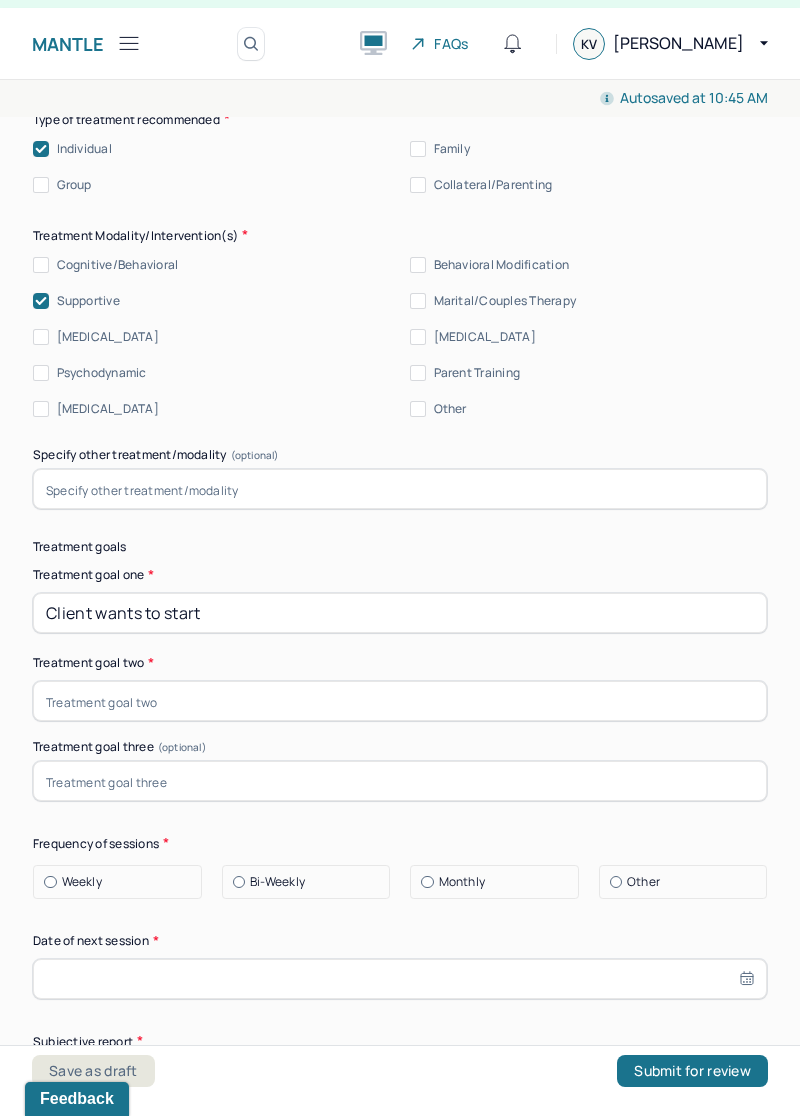 type on "Client wants to start" 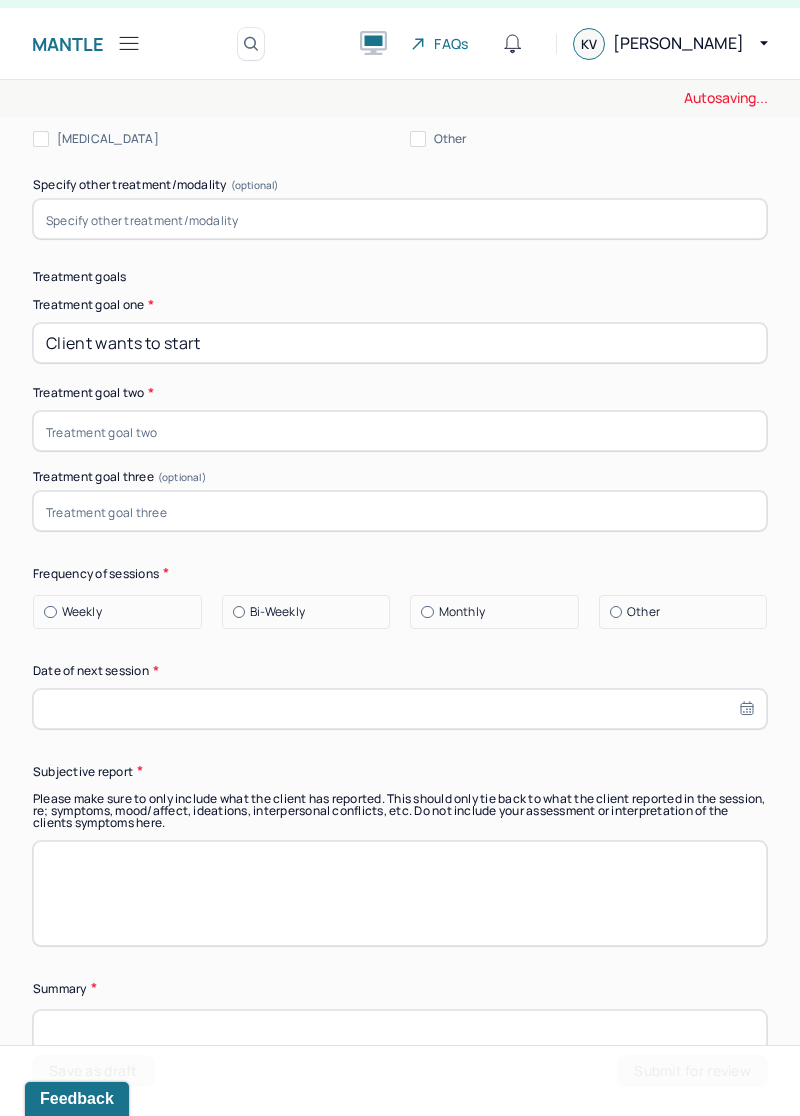 scroll, scrollTop: 12605, scrollLeft: 0, axis: vertical 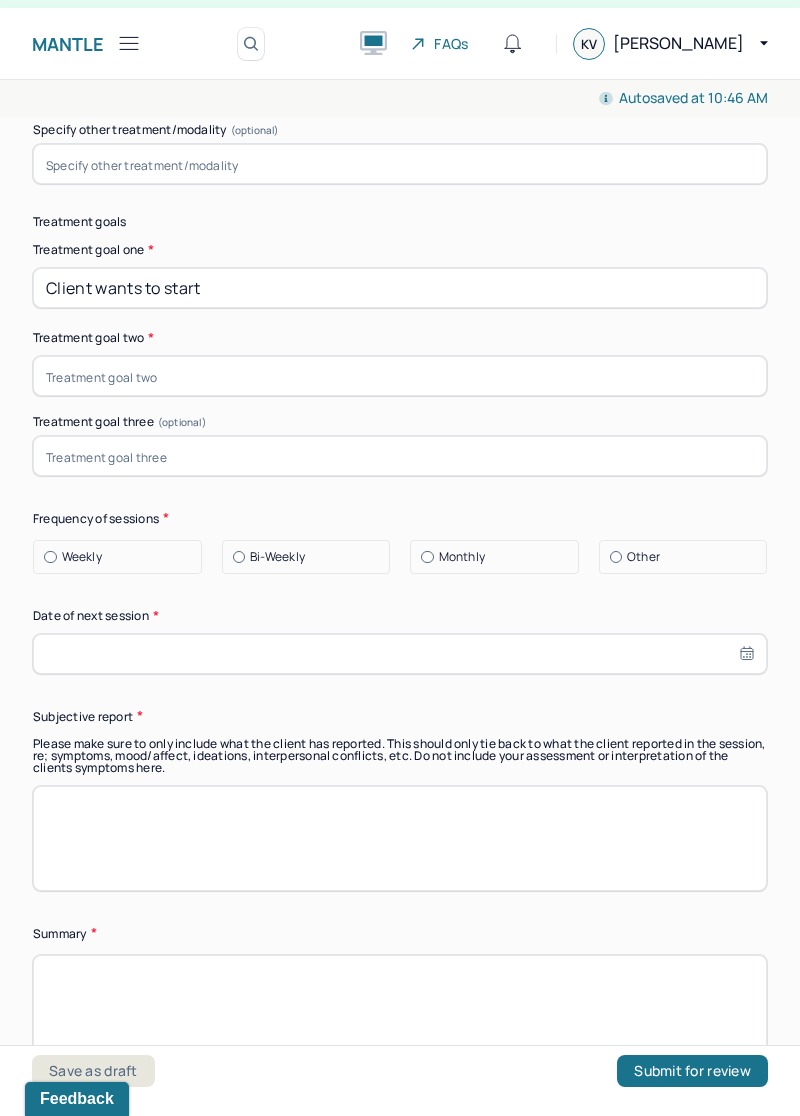 click on "Client wants to start" at bounding box center [400, 288] 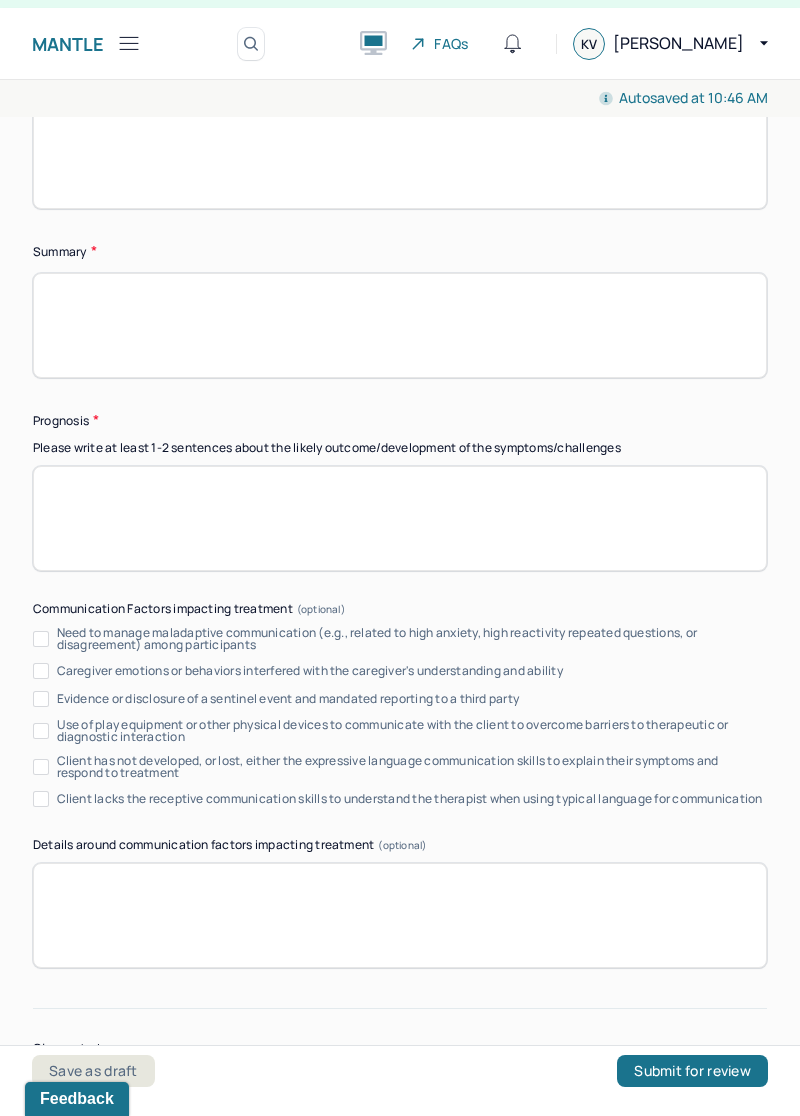 scroll, scrollTop: 13506, scrollLeft: 0, axis: vertical 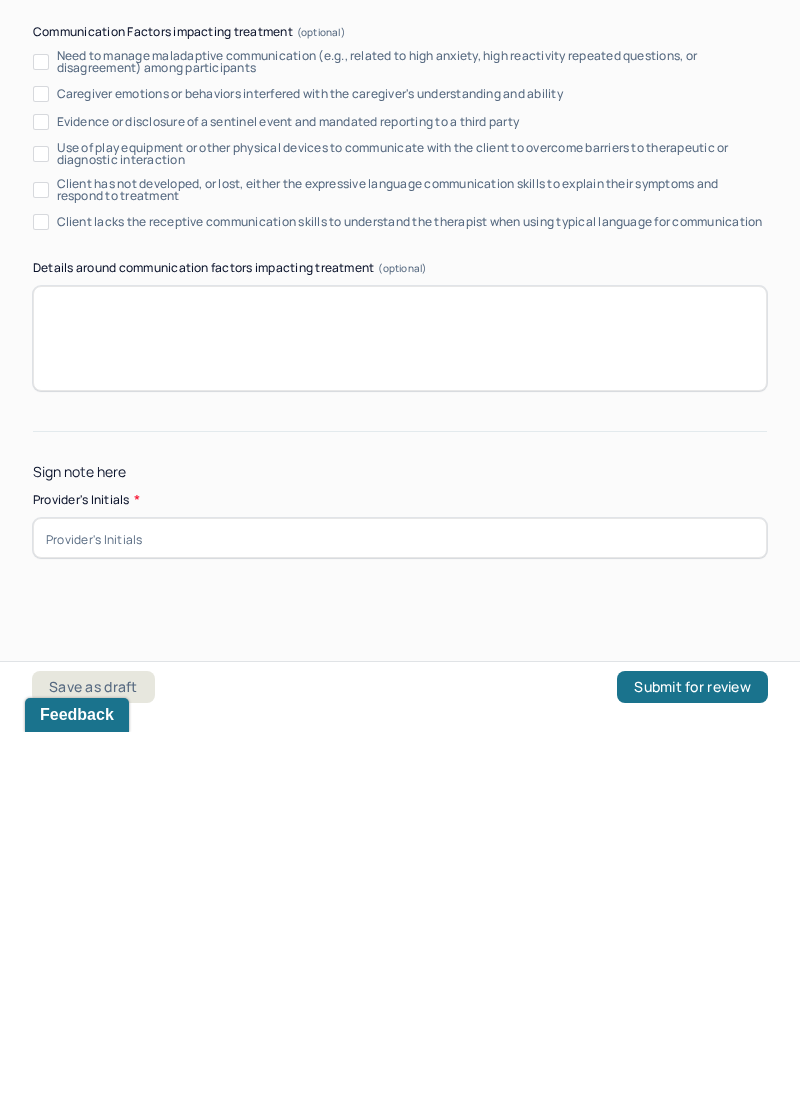 click on "Save as draft" at bounding box center [93, 1071] 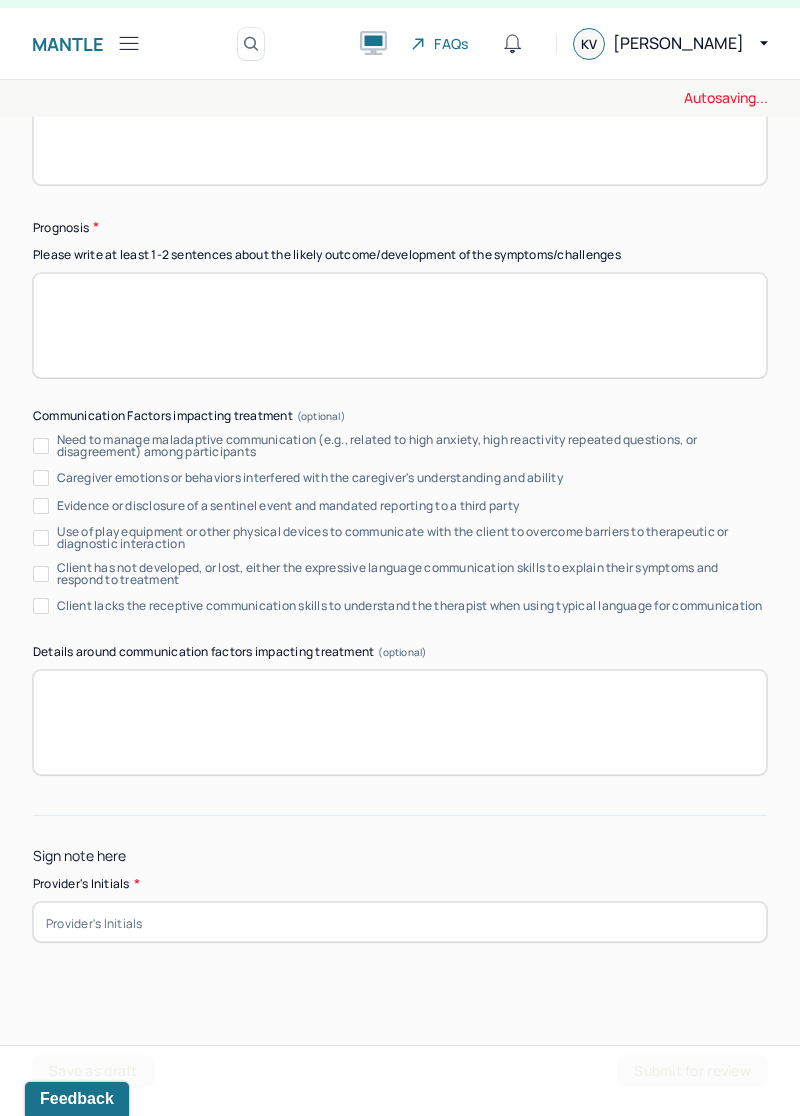 scroll, scrollTop: 12320, scrollLeft: 0, axis: vertical 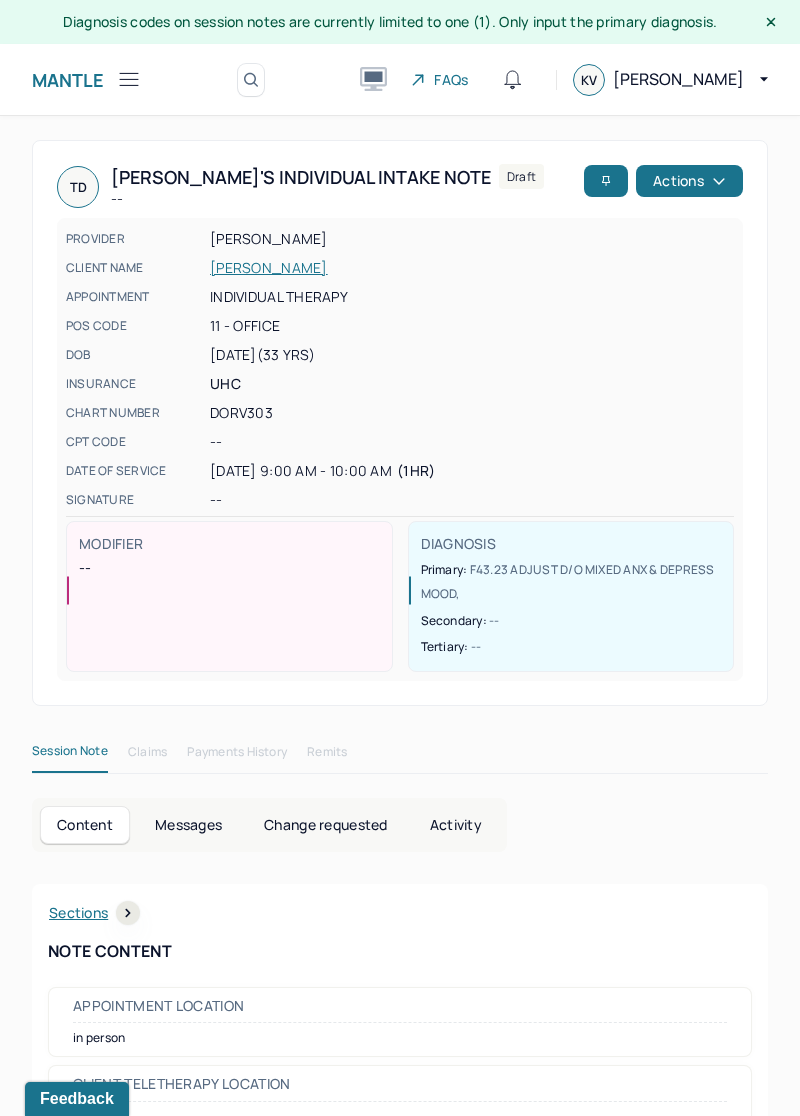 click 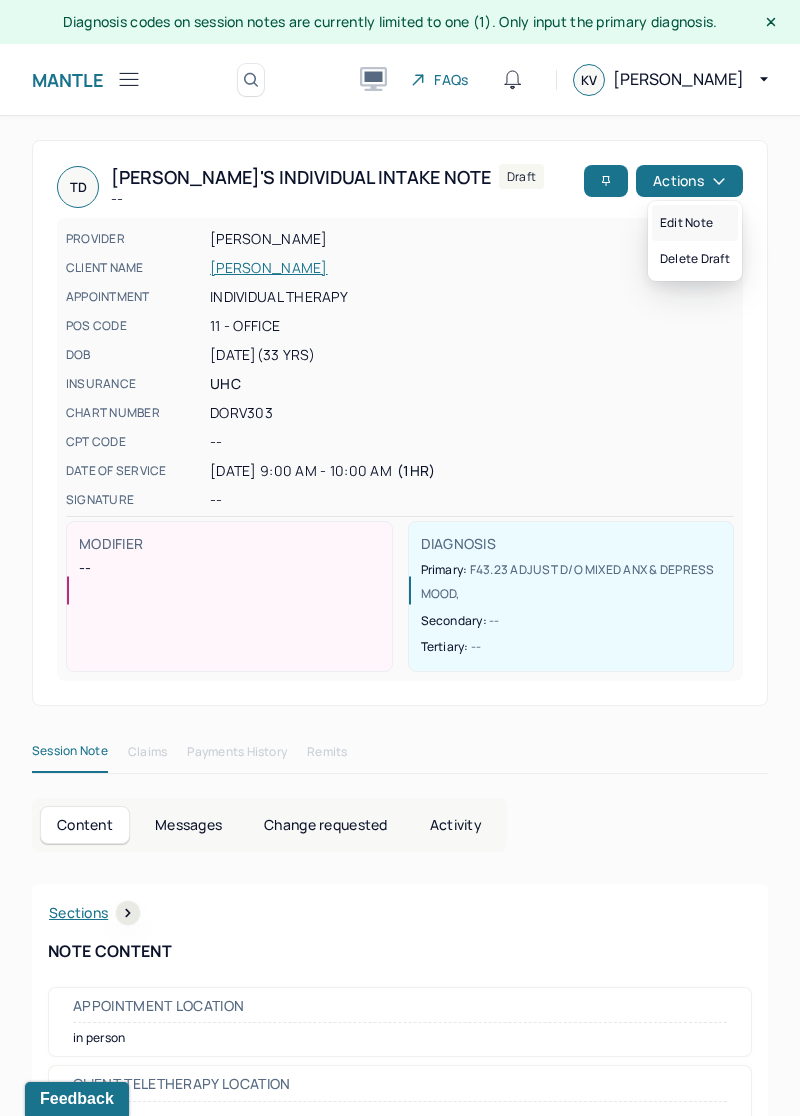 click on "Edit note" at bounding box center (695, 223) 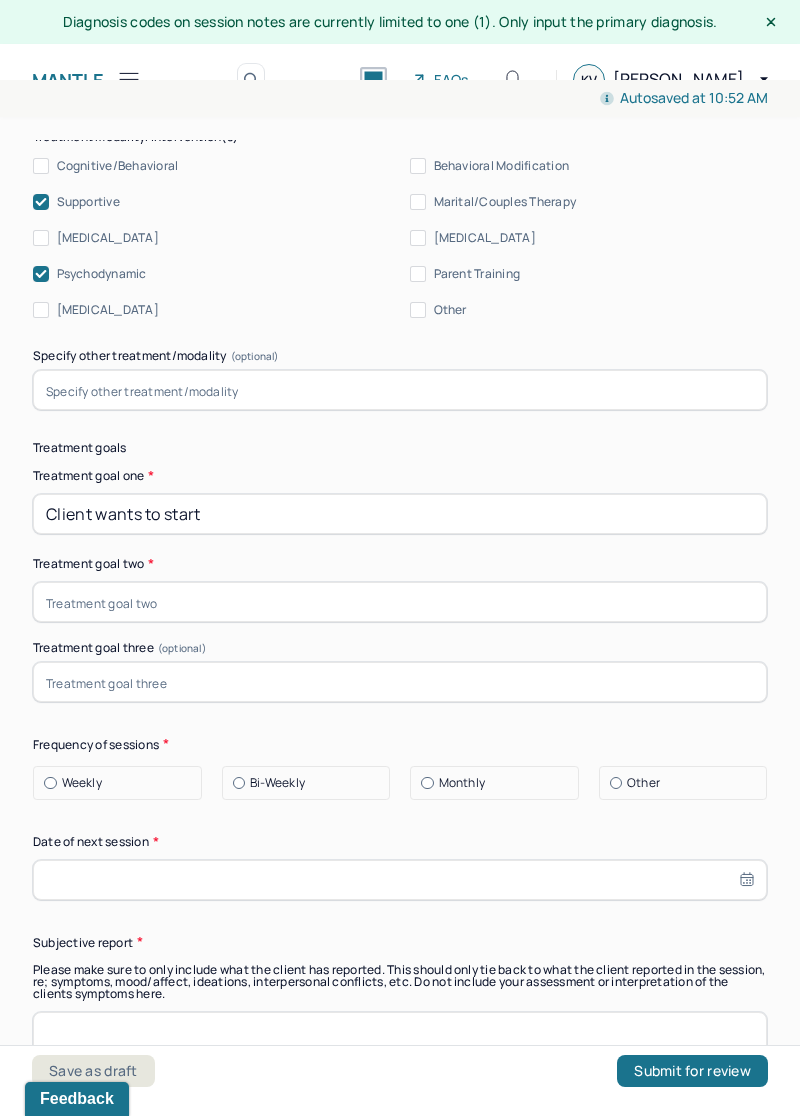 scroll, scrollTop: 9948, scrollLeft: 0, axis: vertical 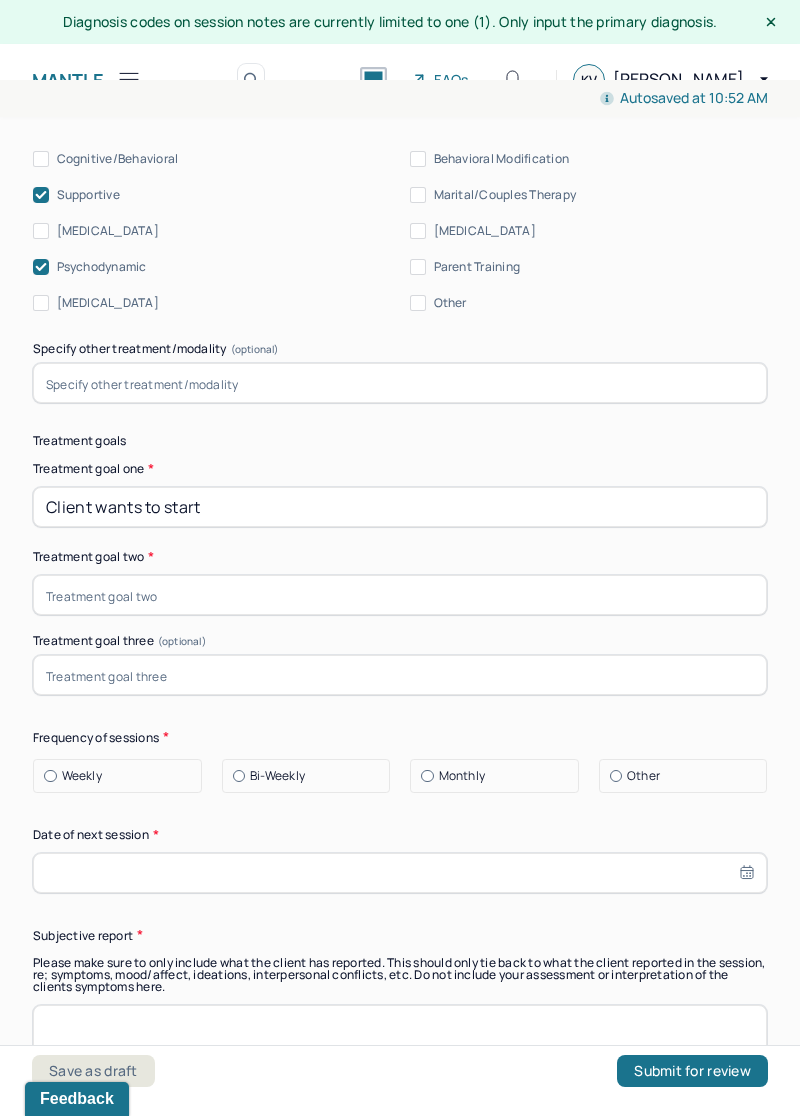 click on "Treatment goal two *" at bounding box center [400, 557] 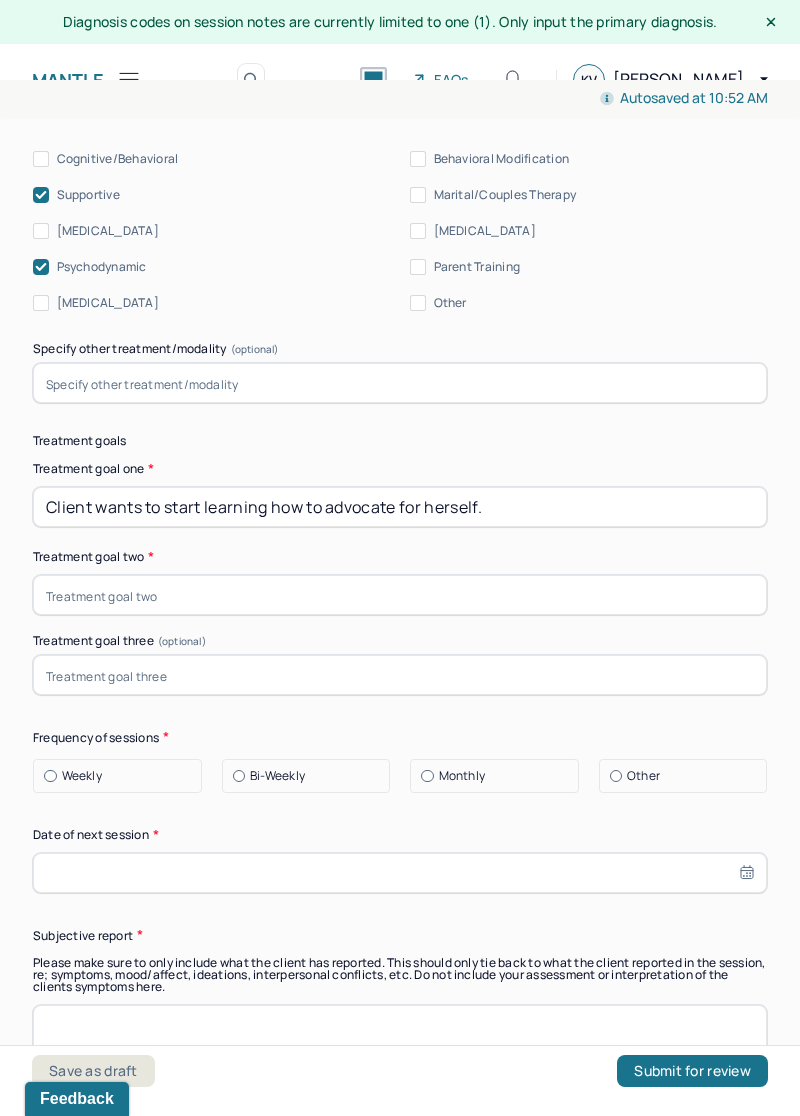 type on "Client wants to start learning how to advocate for herself." 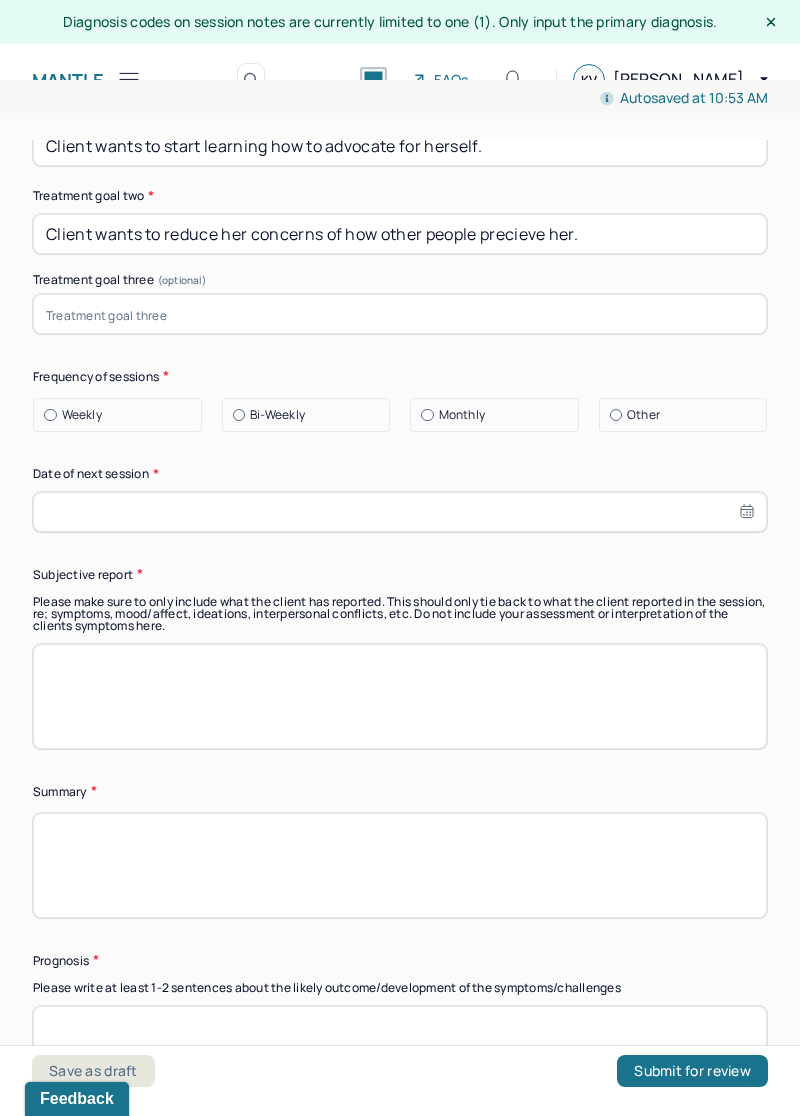scroll, scrollTop: 10312, scrollLeft: 0, axis: vertical 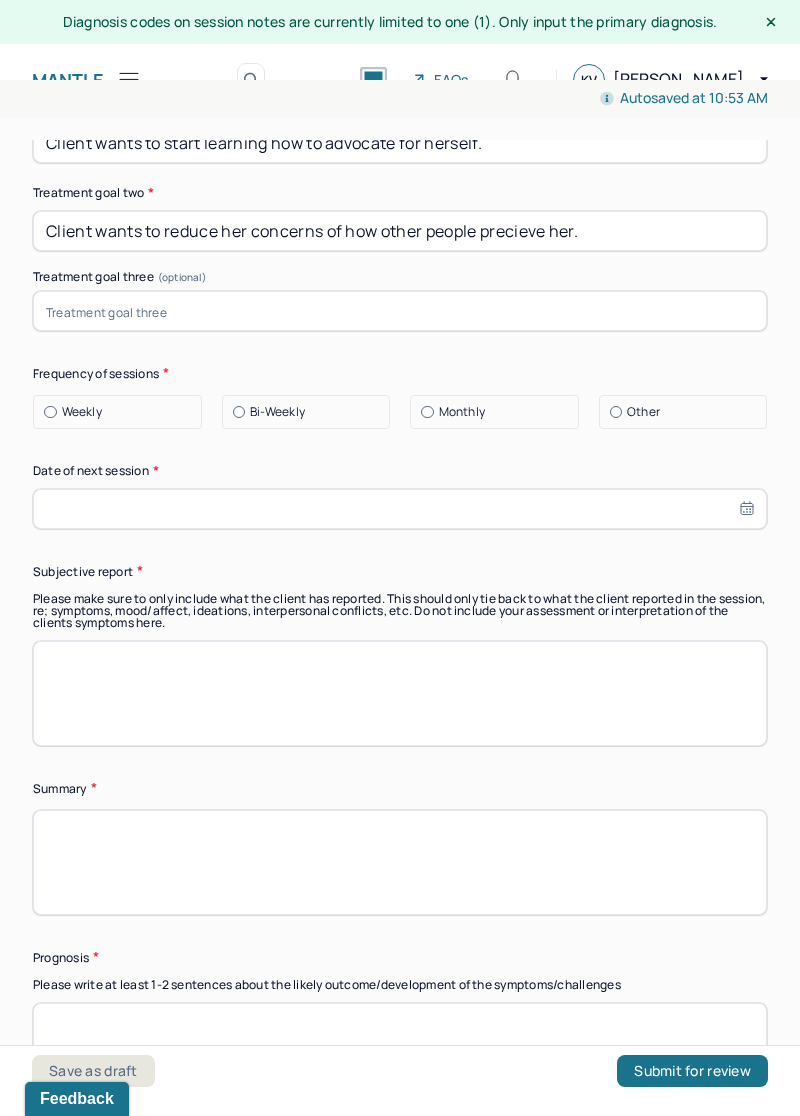 type on "Client wants to reduce her concerns of how other people precieve her." 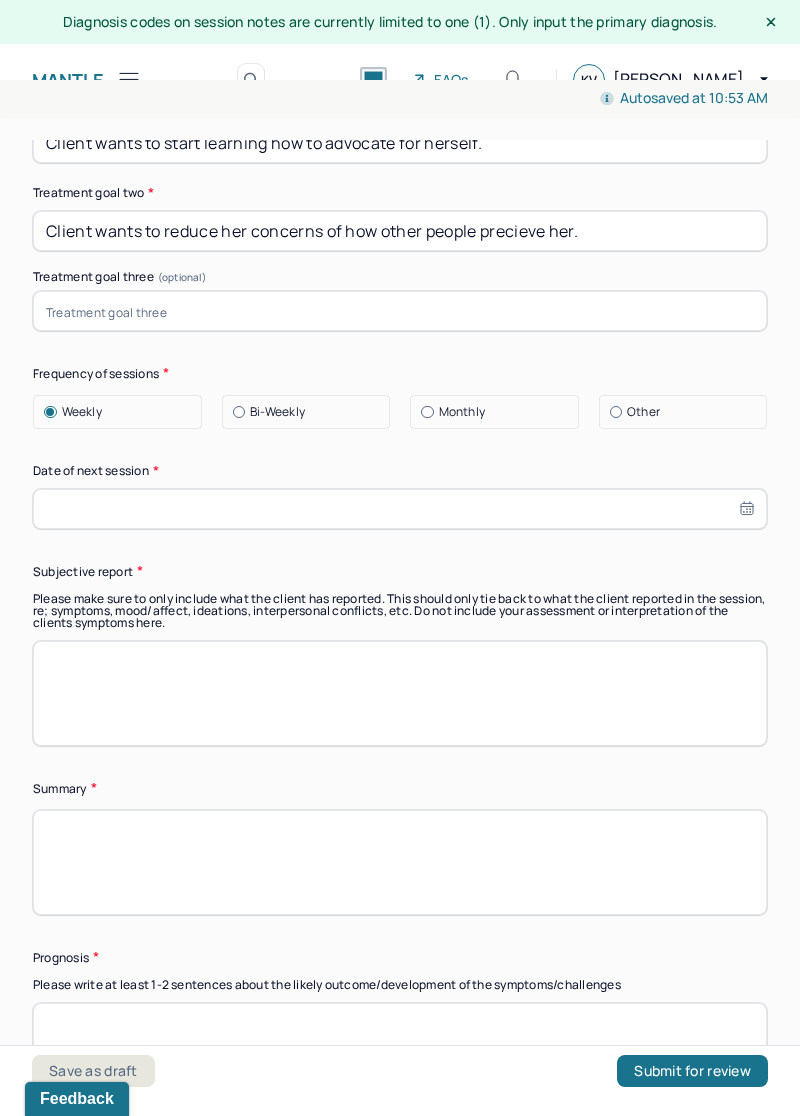 click on "Bi-Weekly" at bounding box center [311, 412] 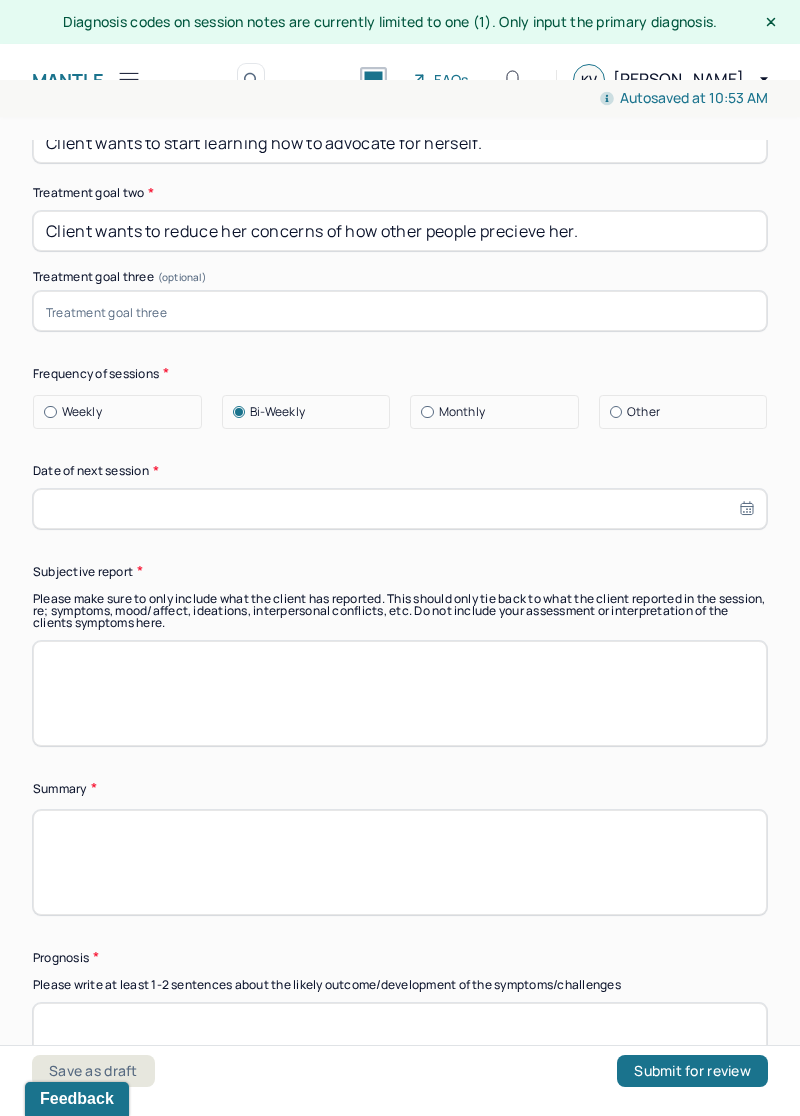 click at bounding box center (400, 509) 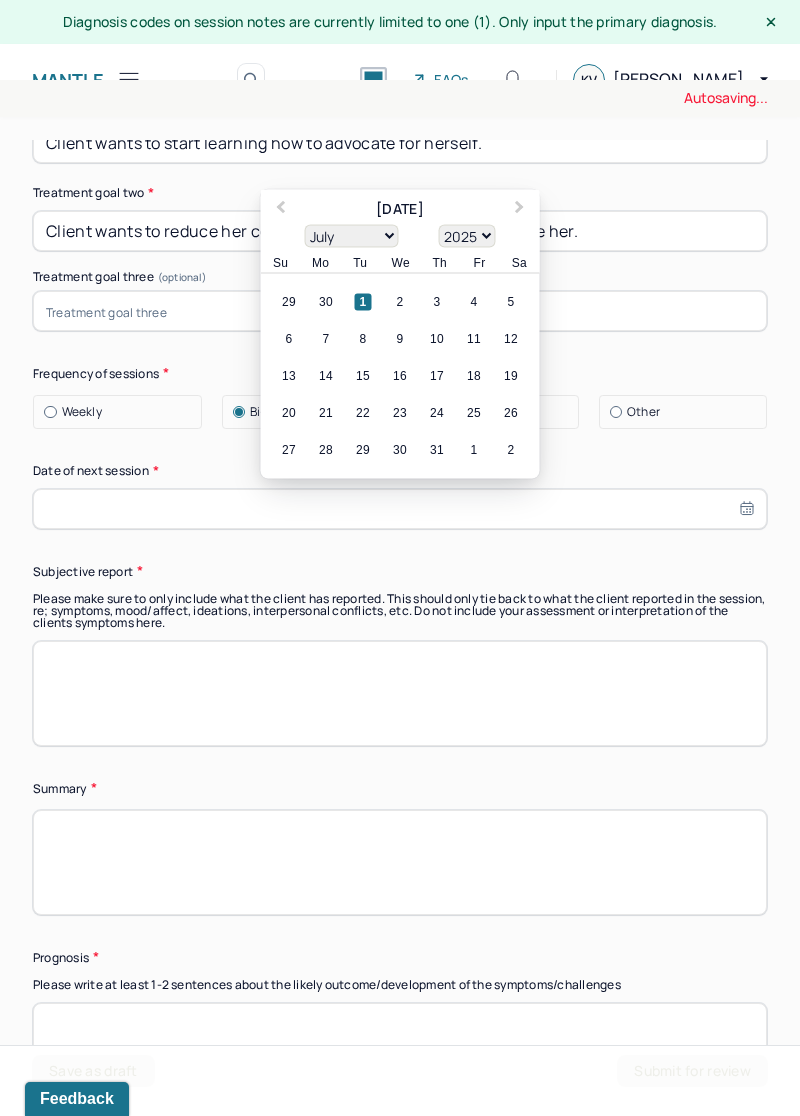click on "15" at bounding box center (363, 375) 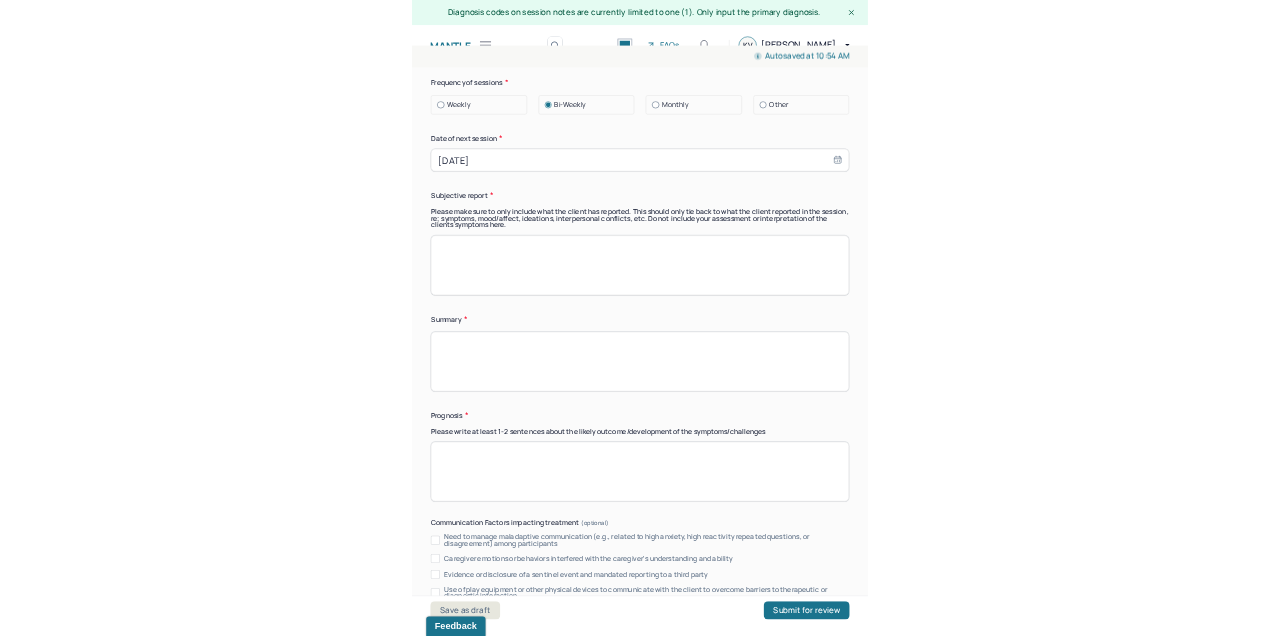 scroll, scrollTop: 10539, scrollLeft: 0, axis: vertical 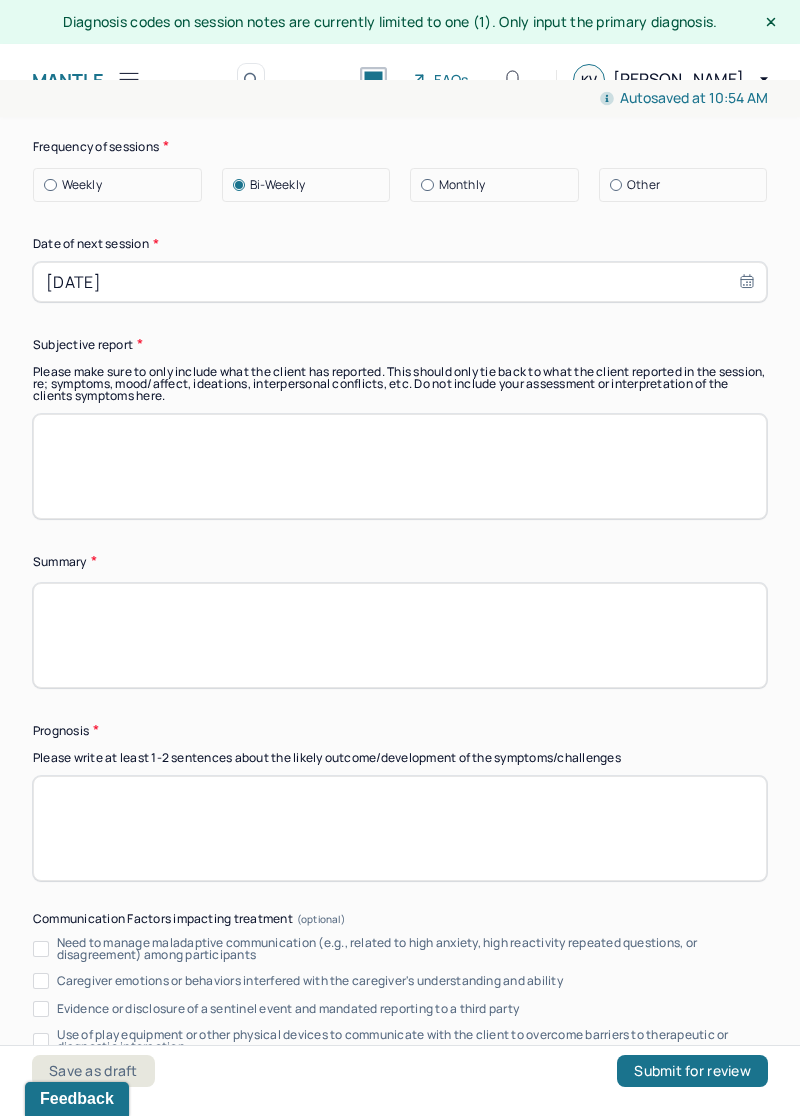 click at bounding box center [400, 466] 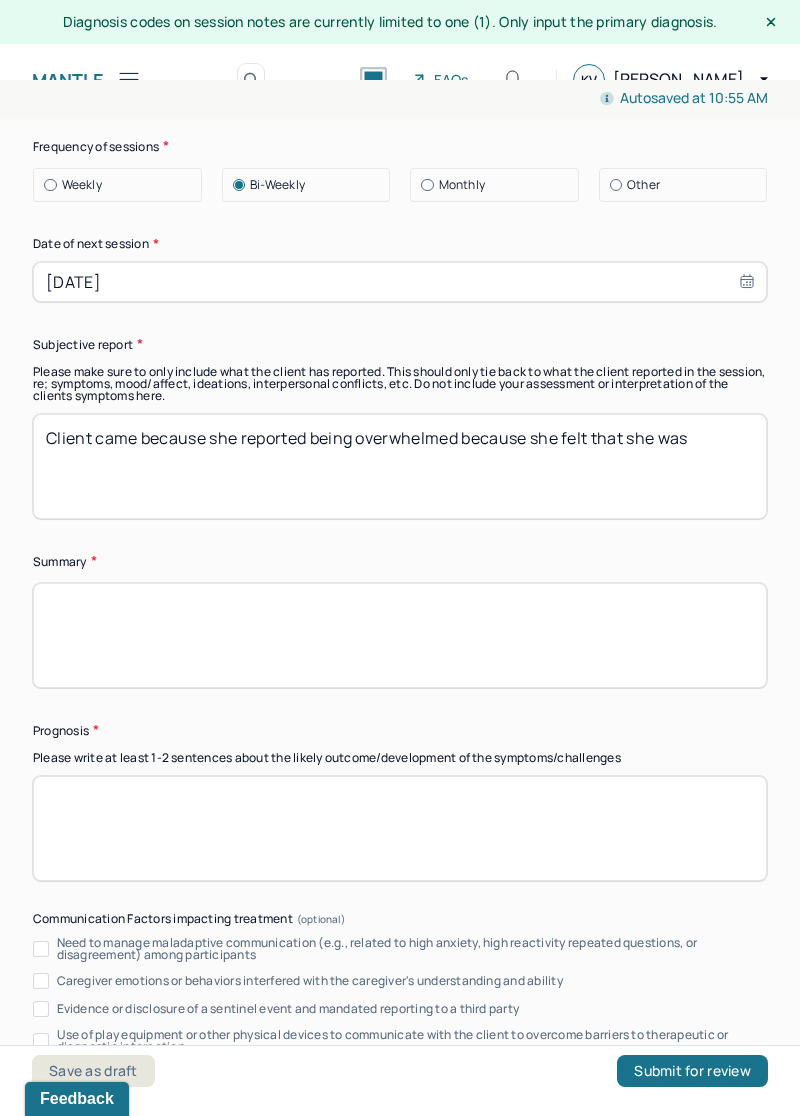 type on "Client came because she reported being overwhelmed because she felt that she was" 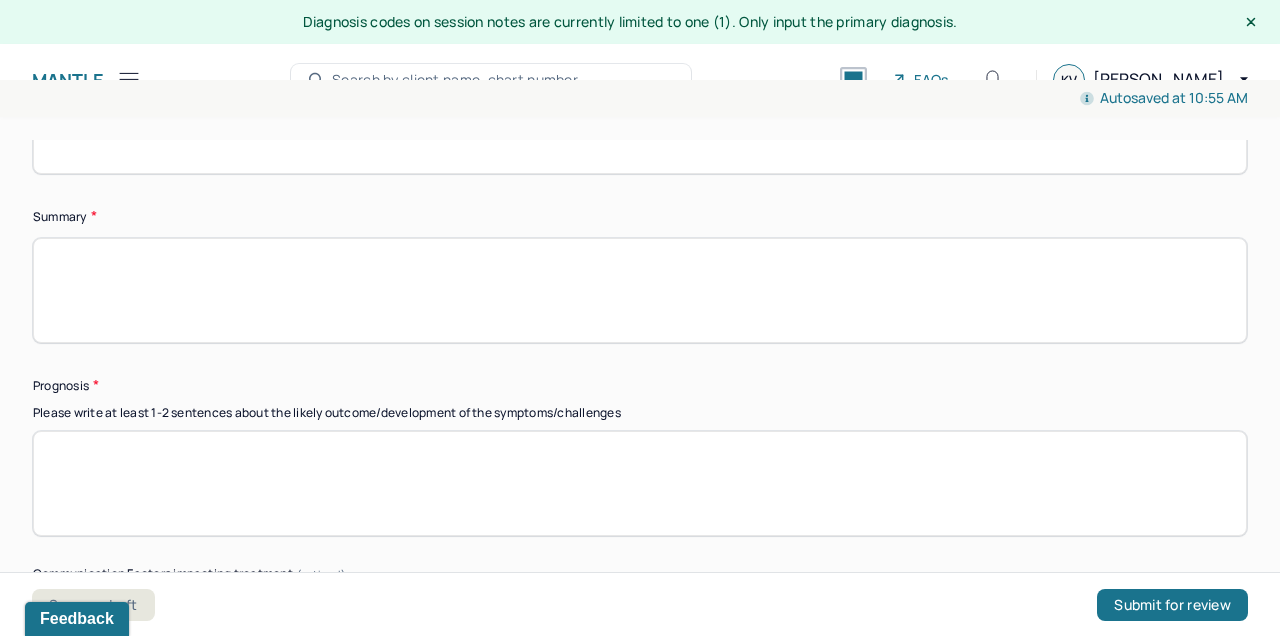 scroll, scrollTop: 10376, scrollLeft: 0, axis: vertical 